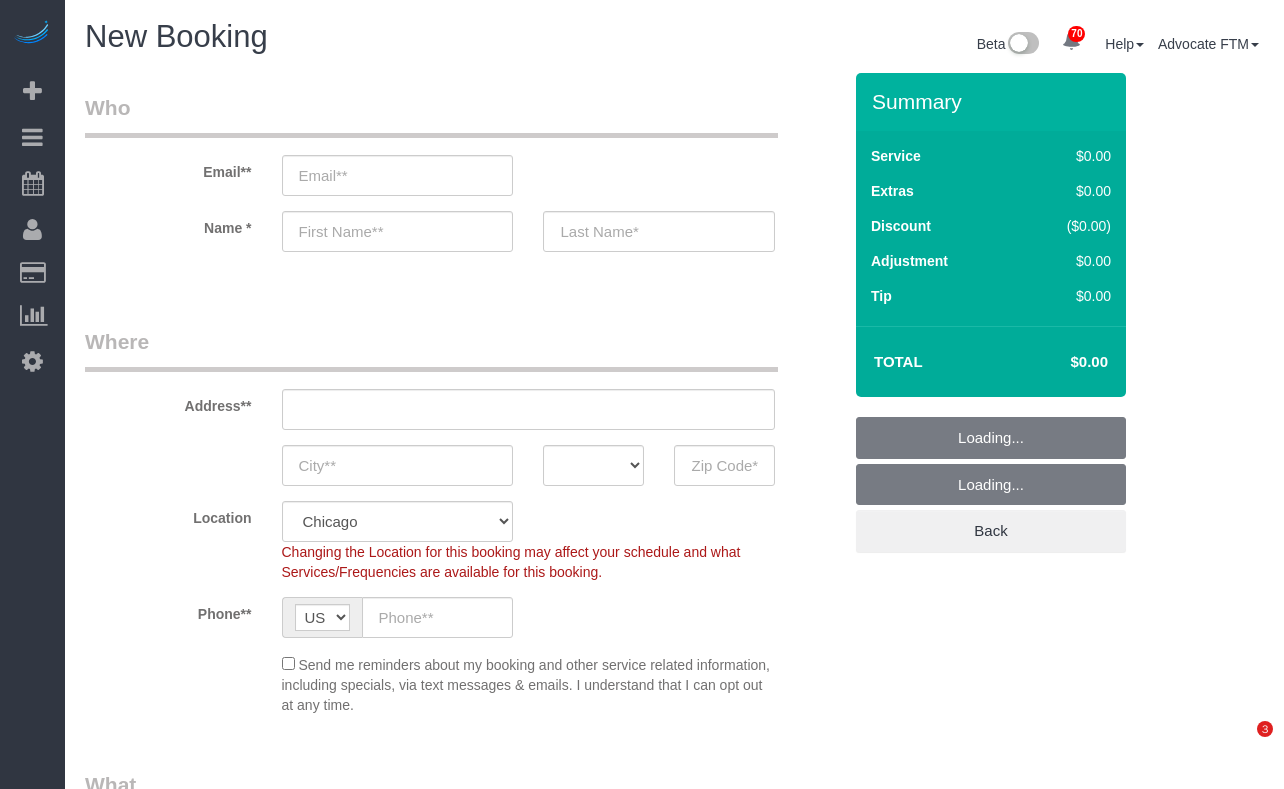 select on "512" 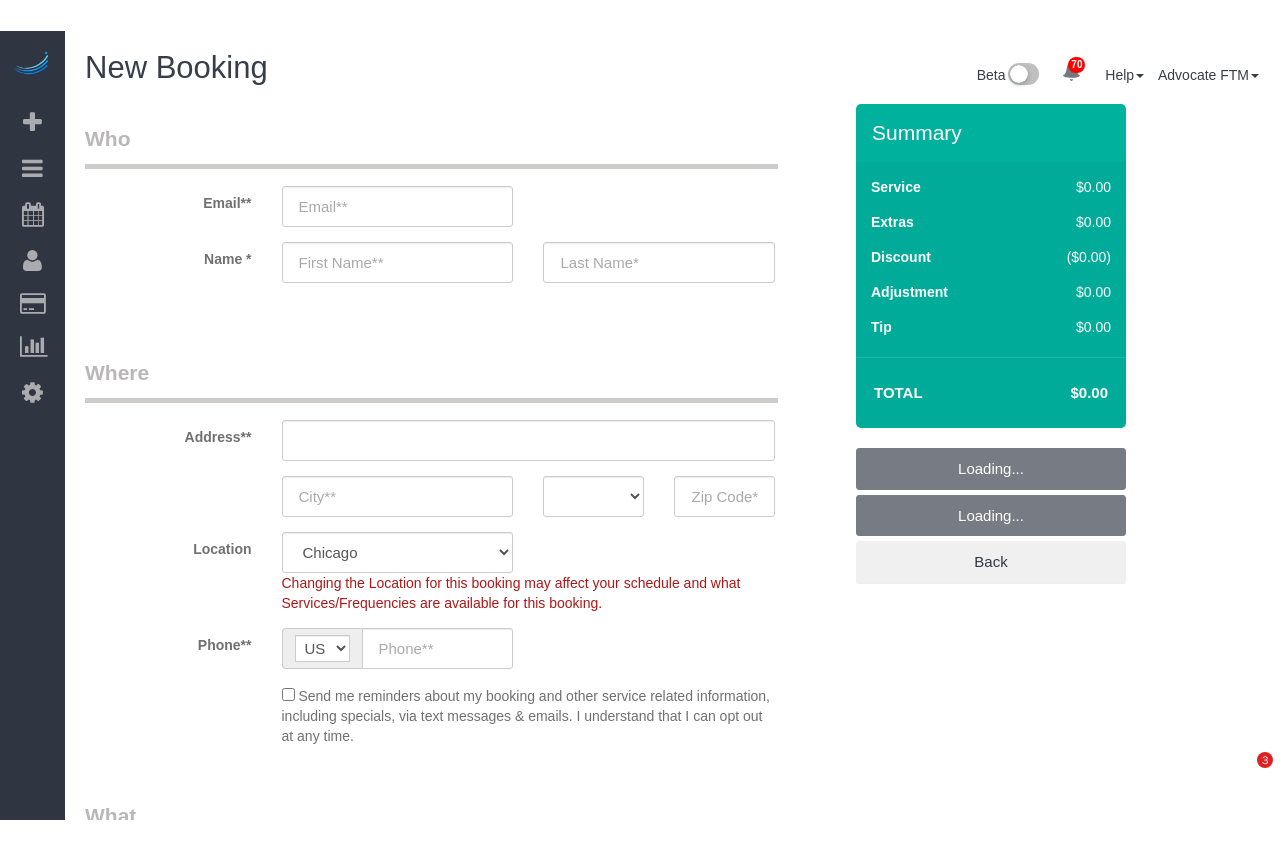 scroll, scrollTop: 0, scrollLeft: 0, axis: both 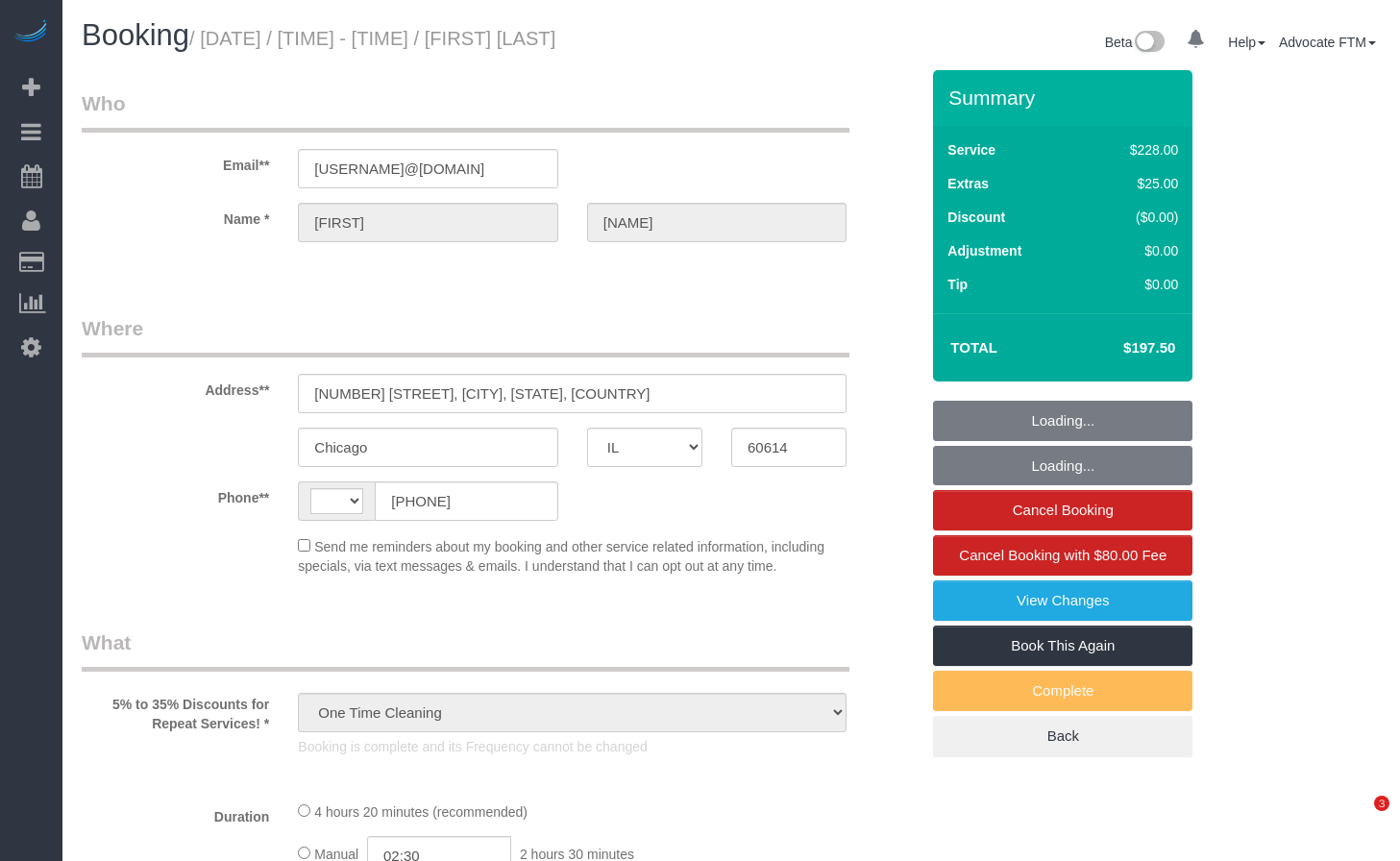 select on "IL" 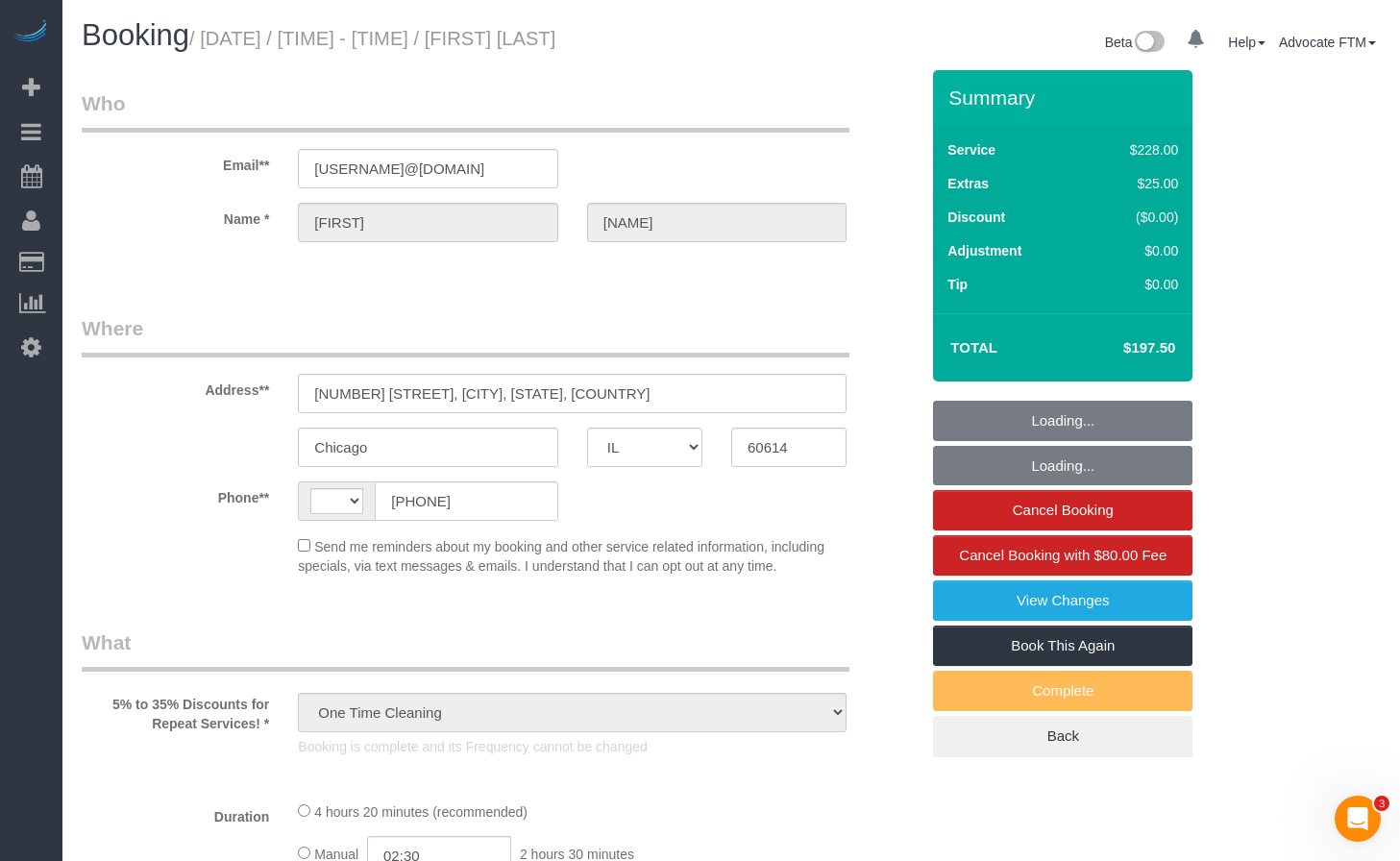 scroll, scrollTop: 0, scrollLeft: 0, axis: both 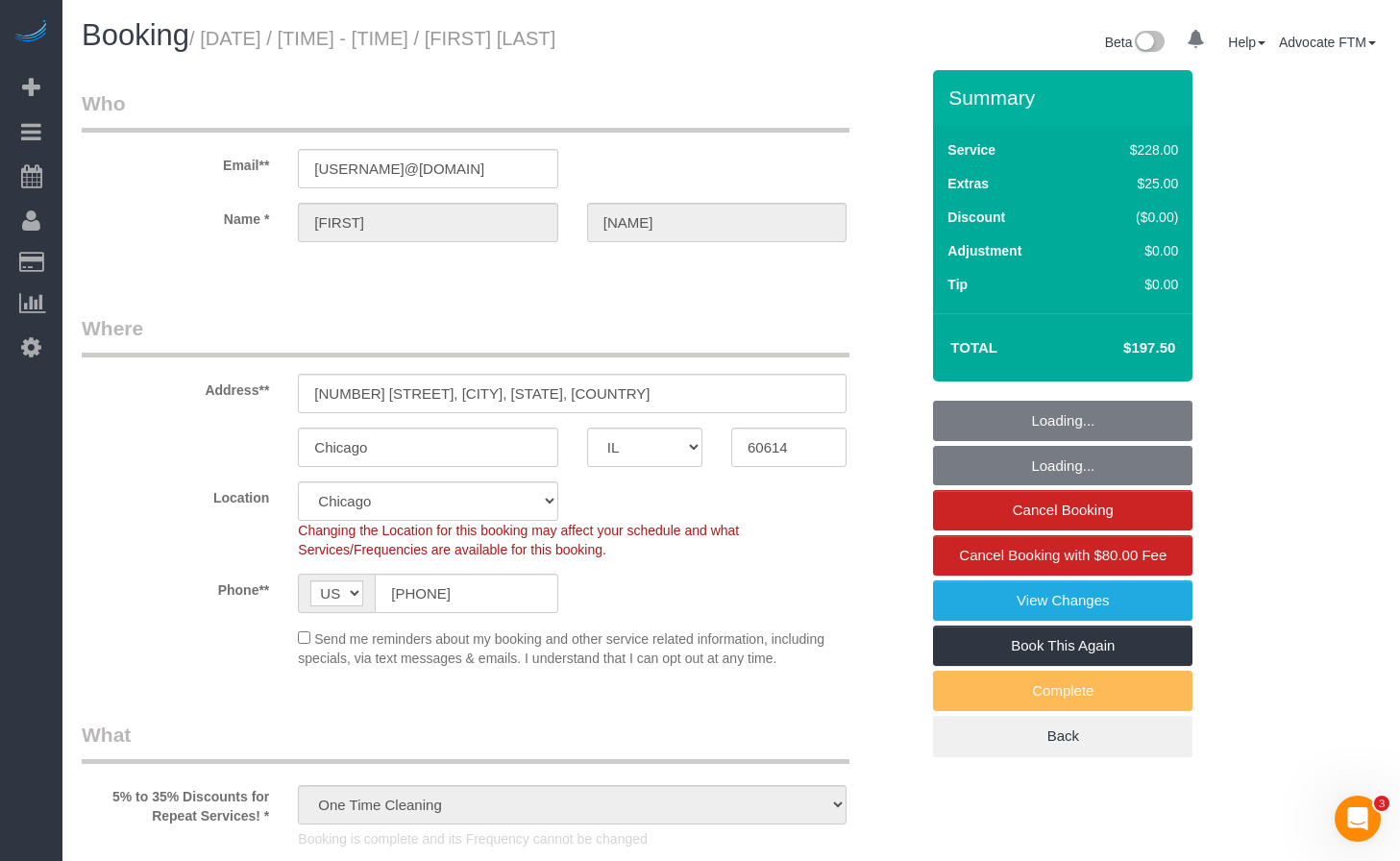 select on "string:US" 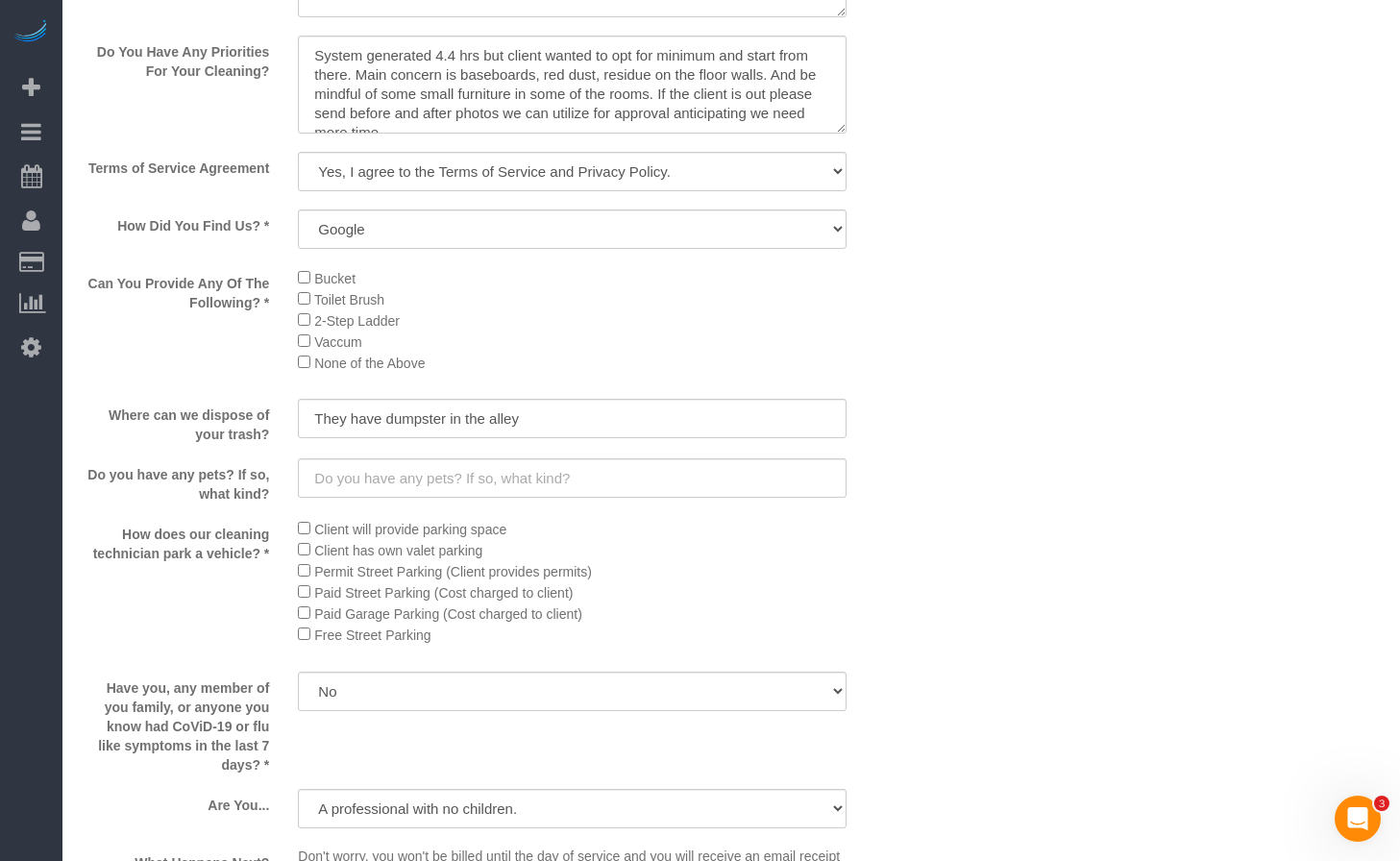 select on "512" 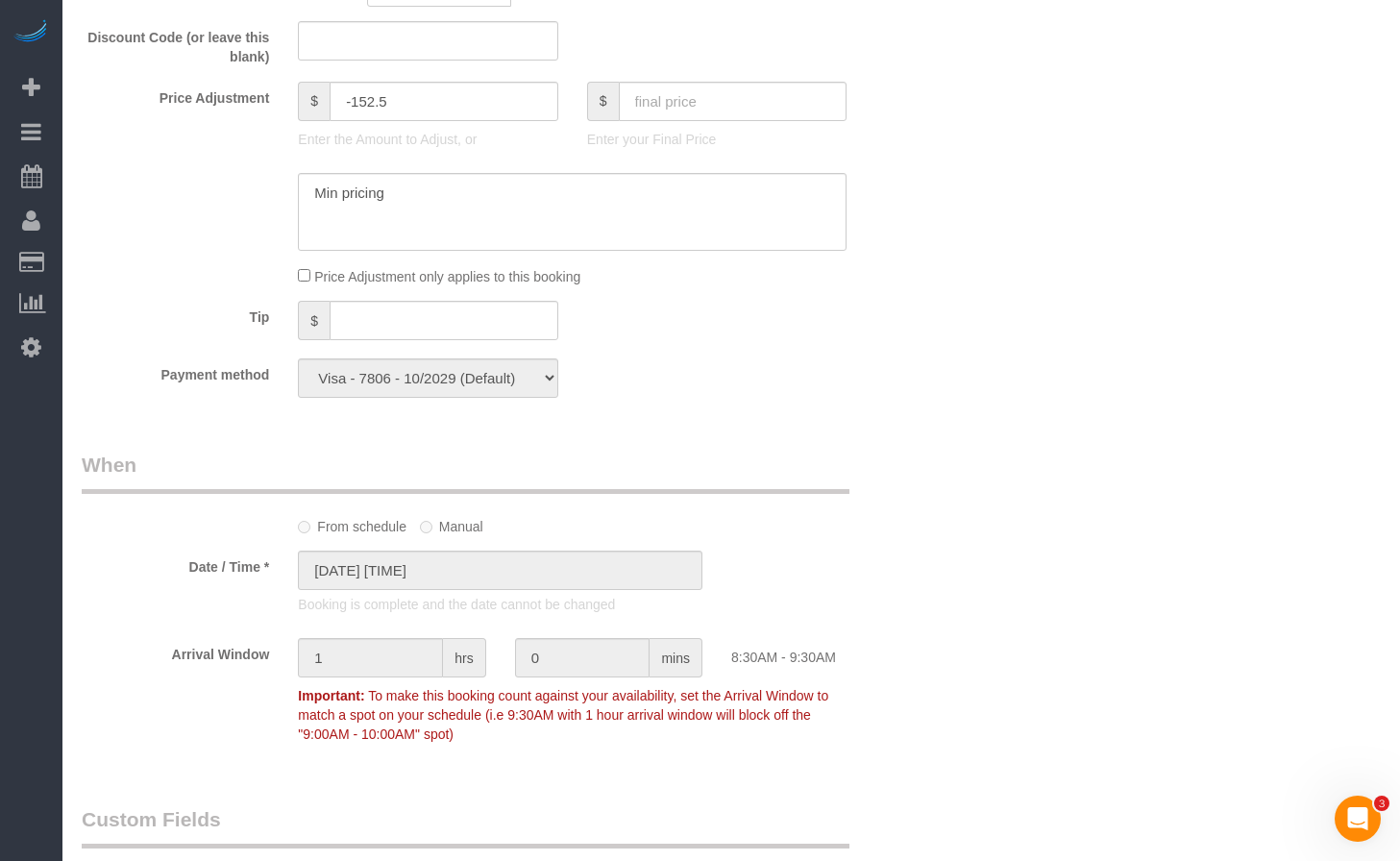 select on "3" 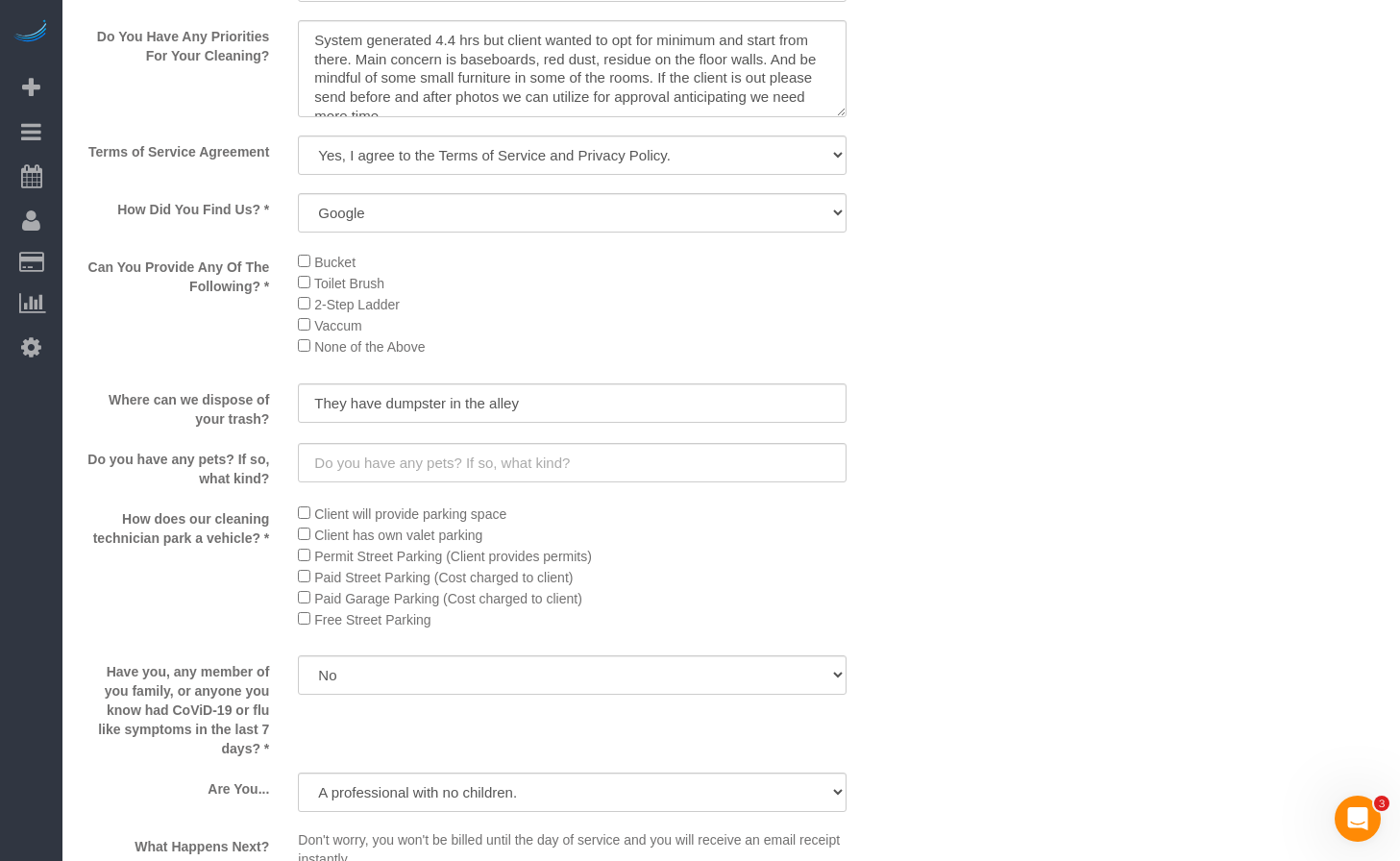 scroll, scrollTop: 2555, scrollLeft: 0, axis: vertical 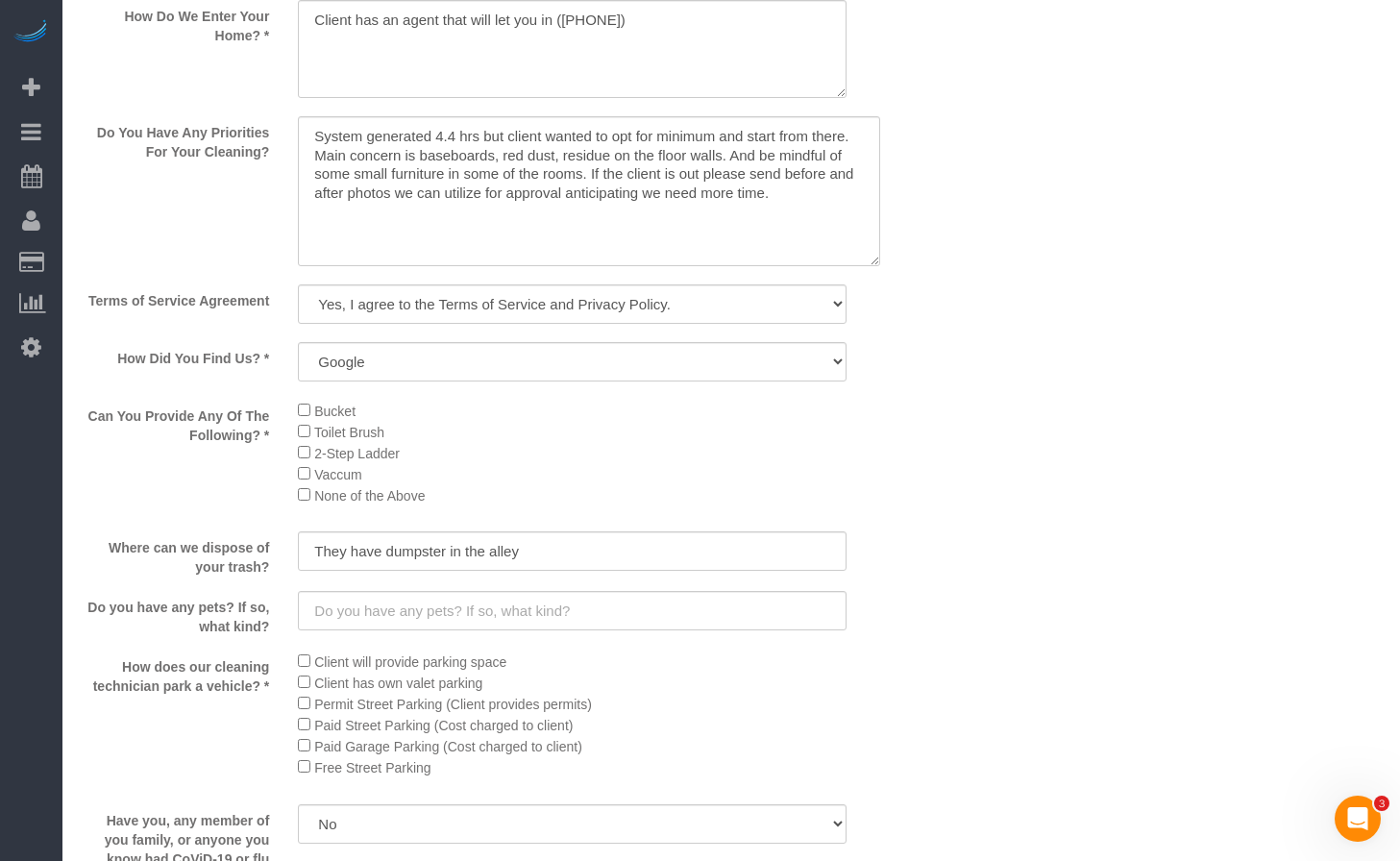 drag, startPoint x: 835, startPoint y: 206, endPoint x: 913, endPoint y: 334, distance: 149.8933 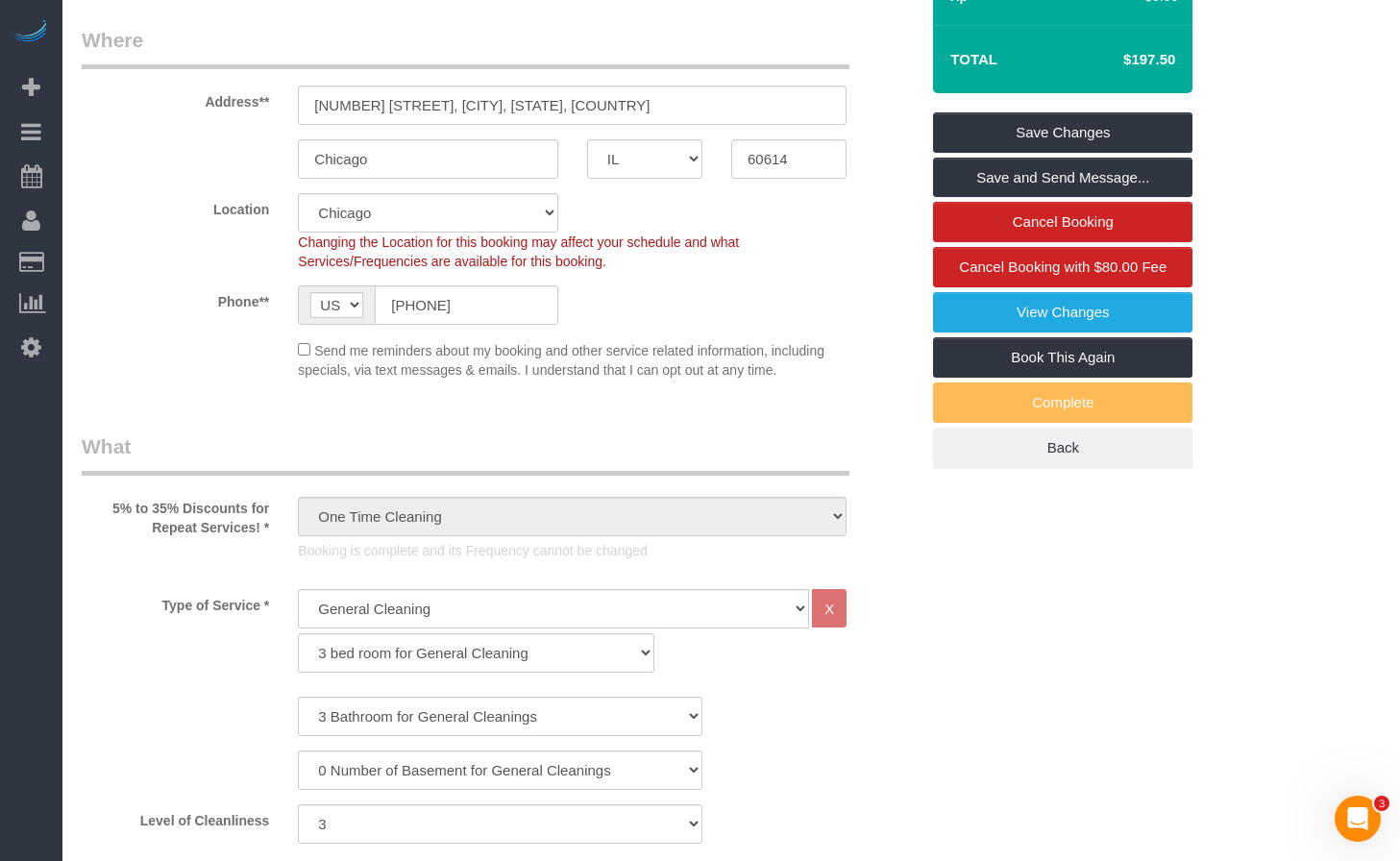 scroll, scrollTop: 0, scrollLeft: 0, axis: both 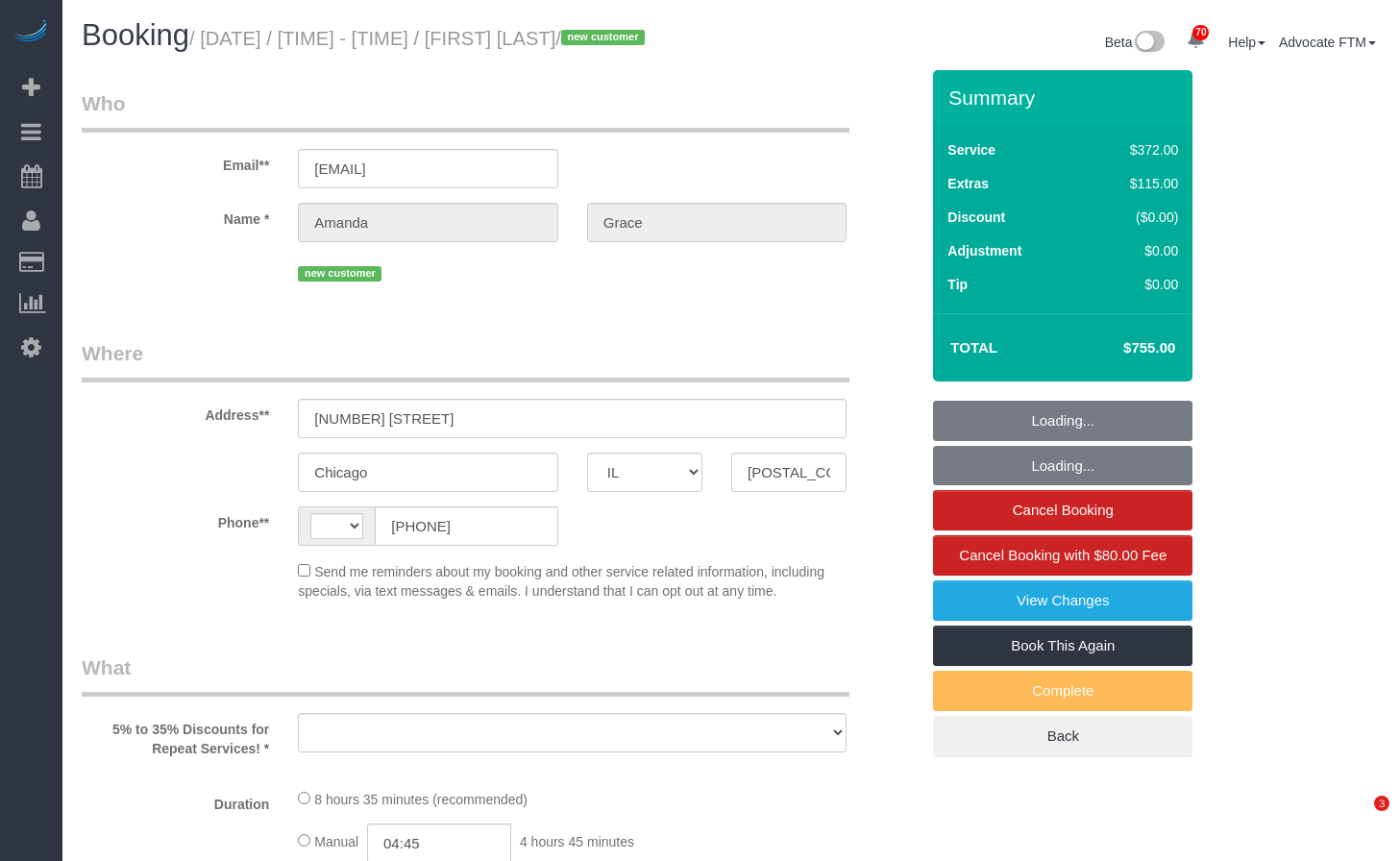 select on "IL" 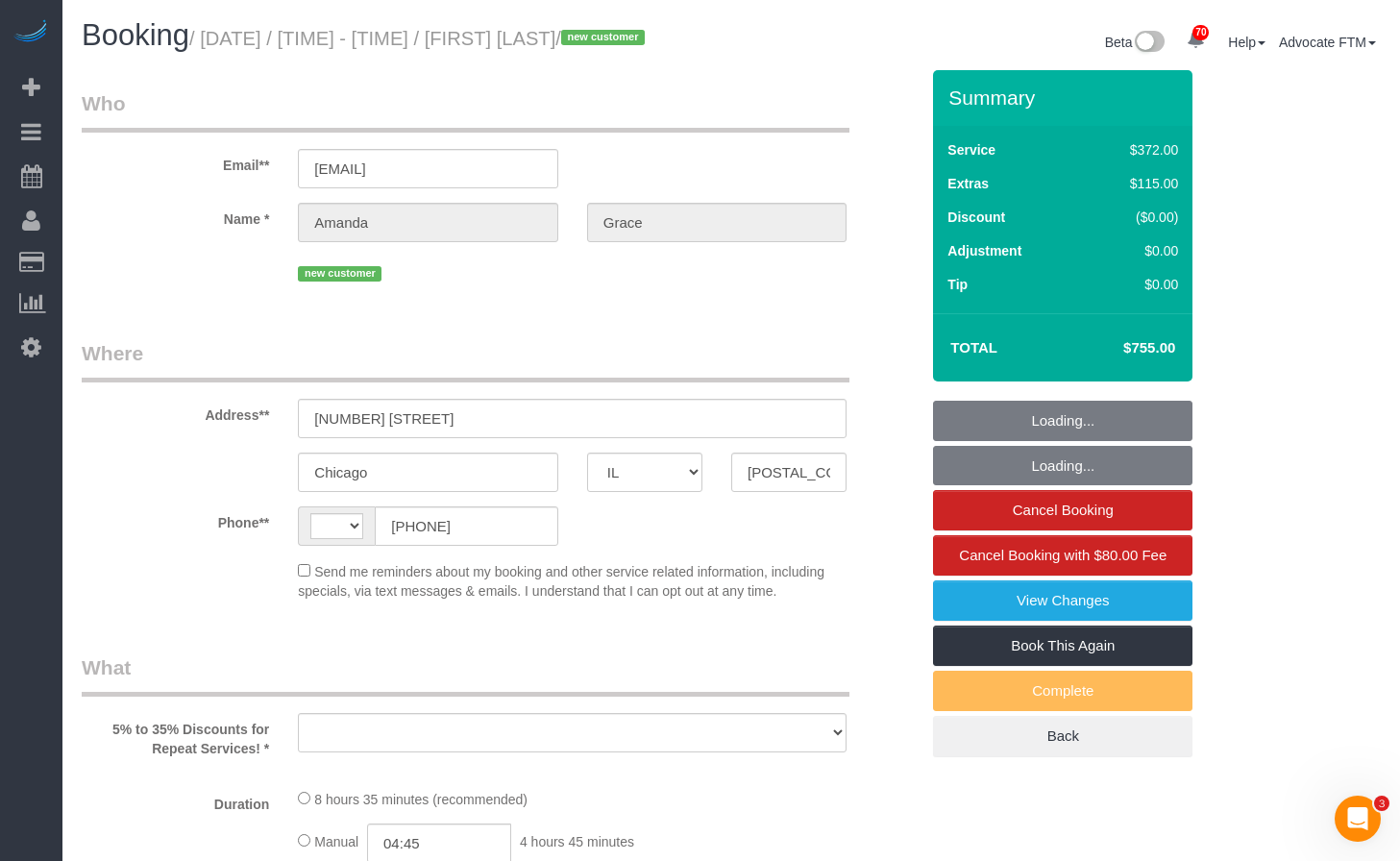 scroll, scrollTop: 0, scrollLeft: 0, axis: both 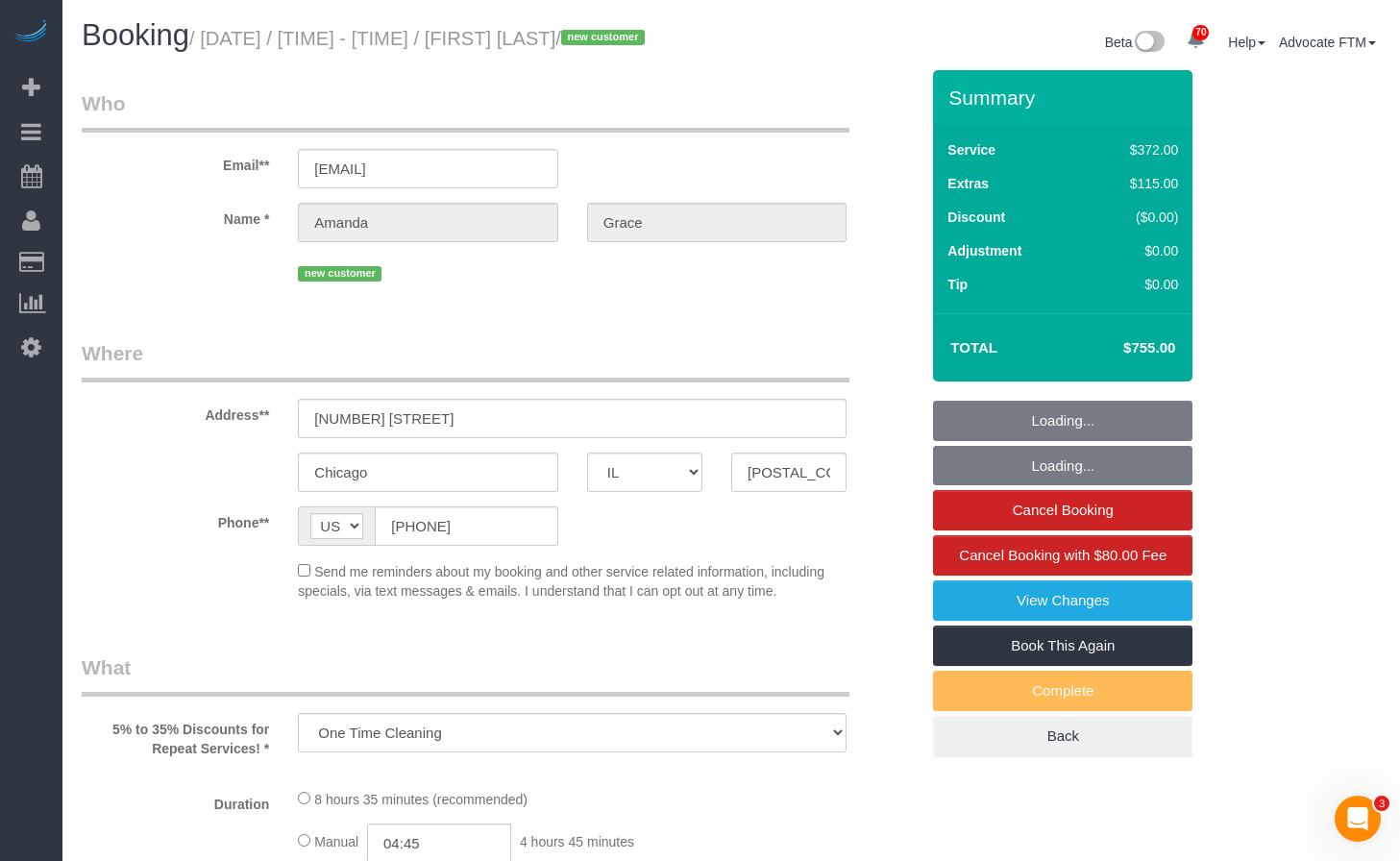 select on "513" 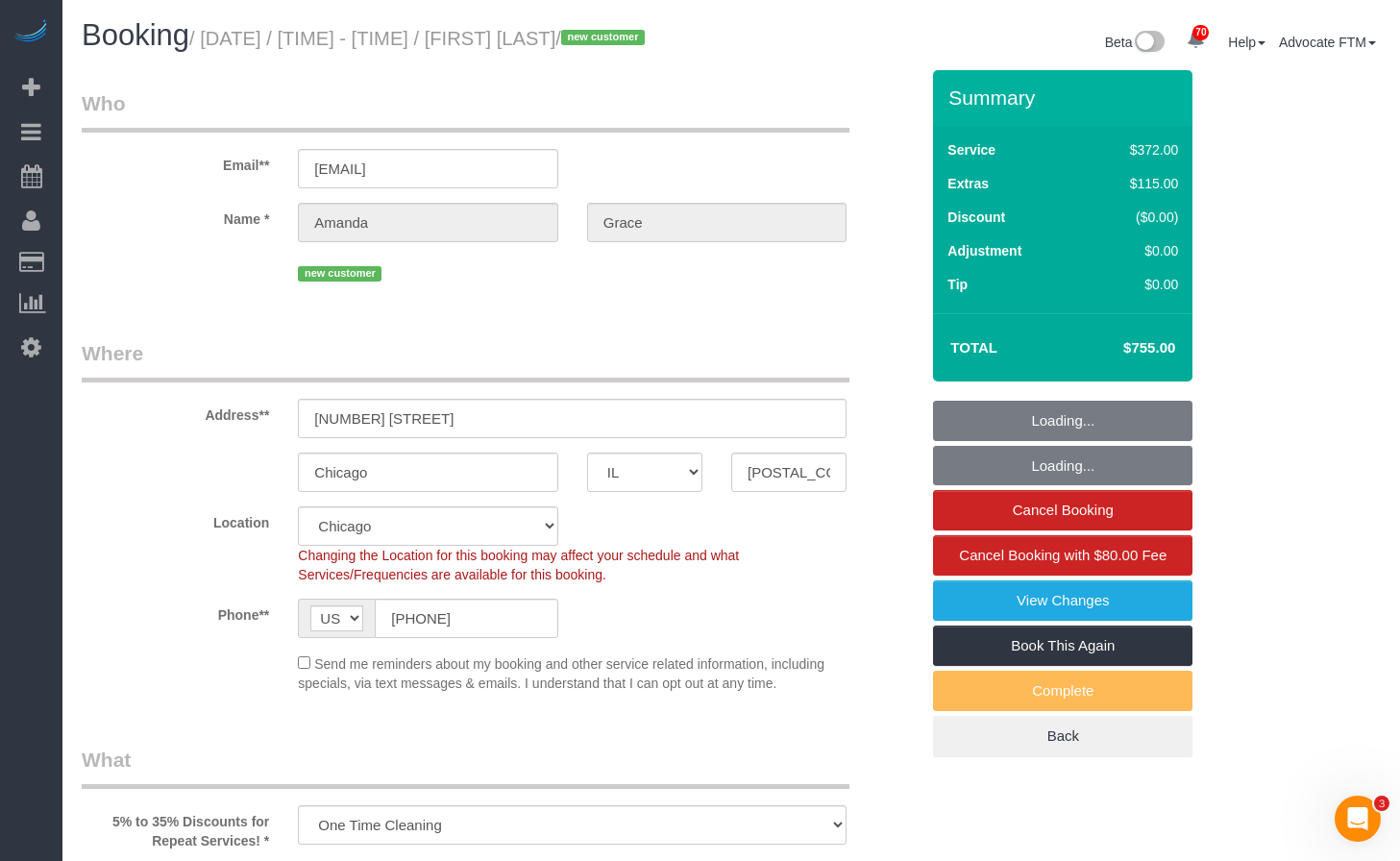select on "object:1280" 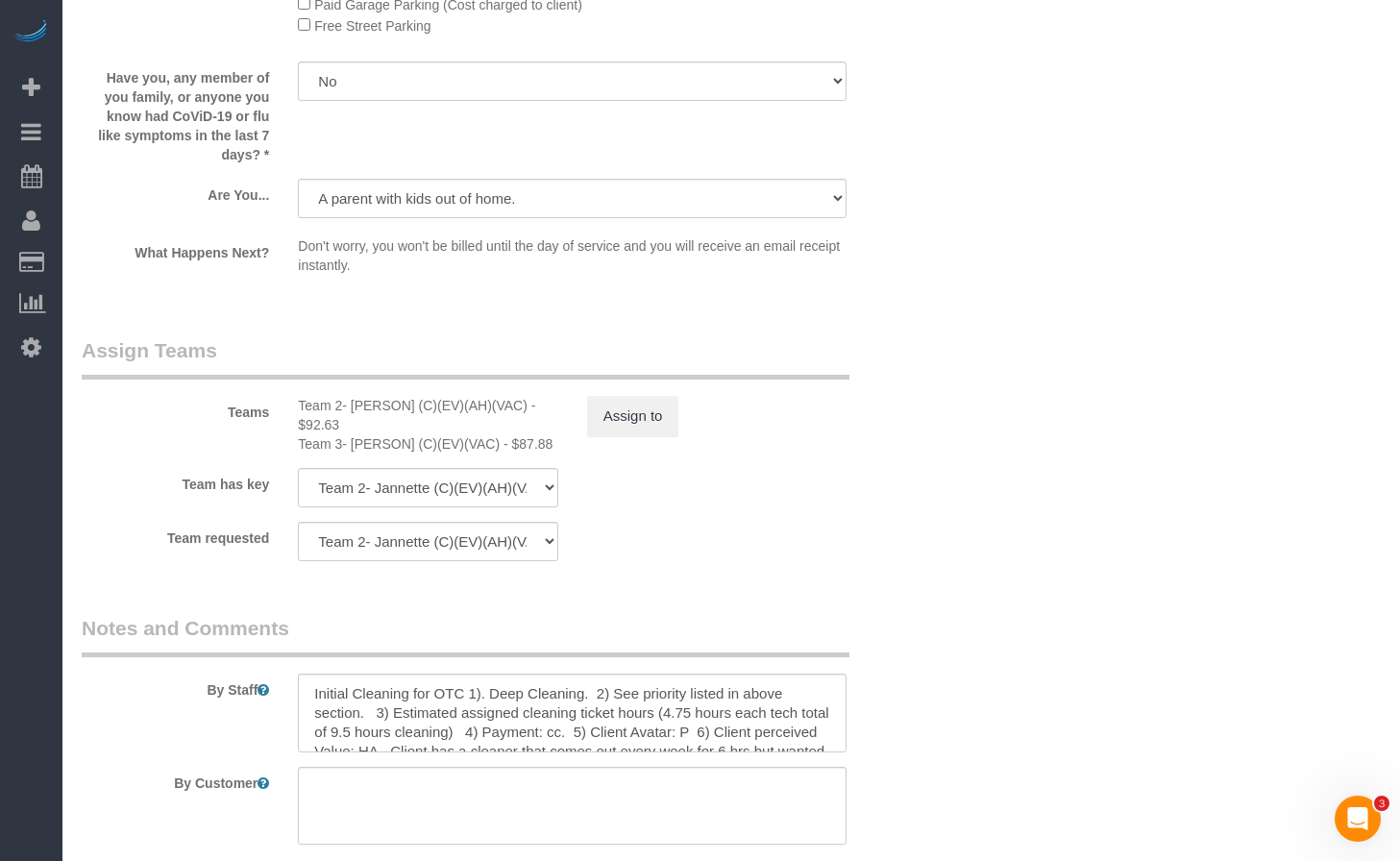 scroll, scrollTop: 3171, scrollLeft: 0, axis: vertical 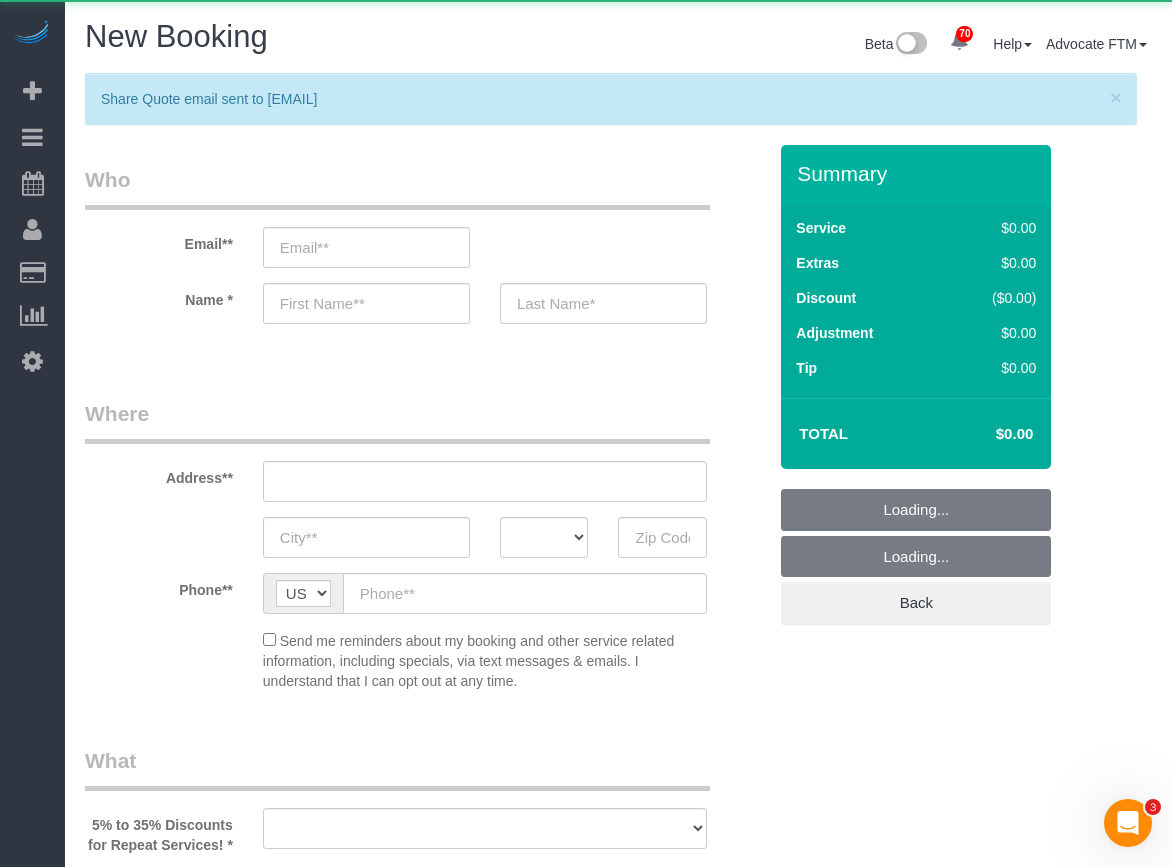 select on "object:2007" 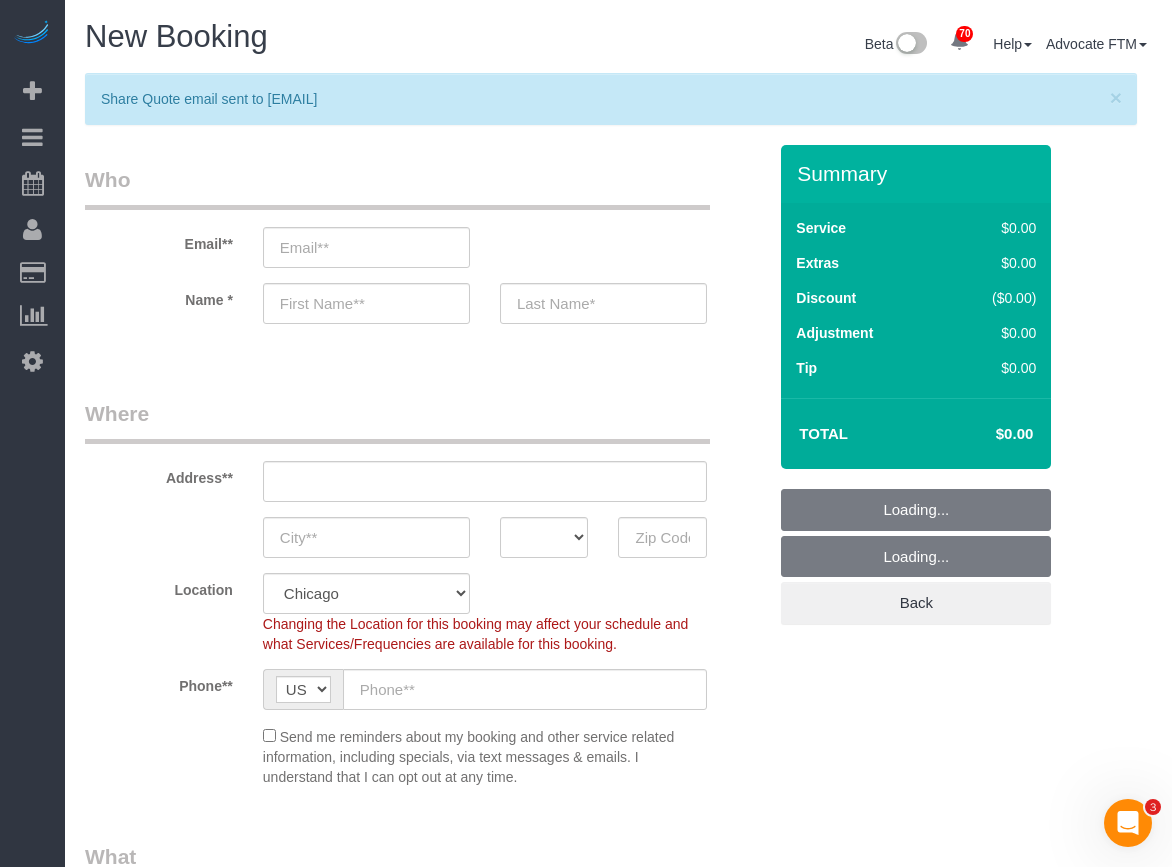 select on "512" 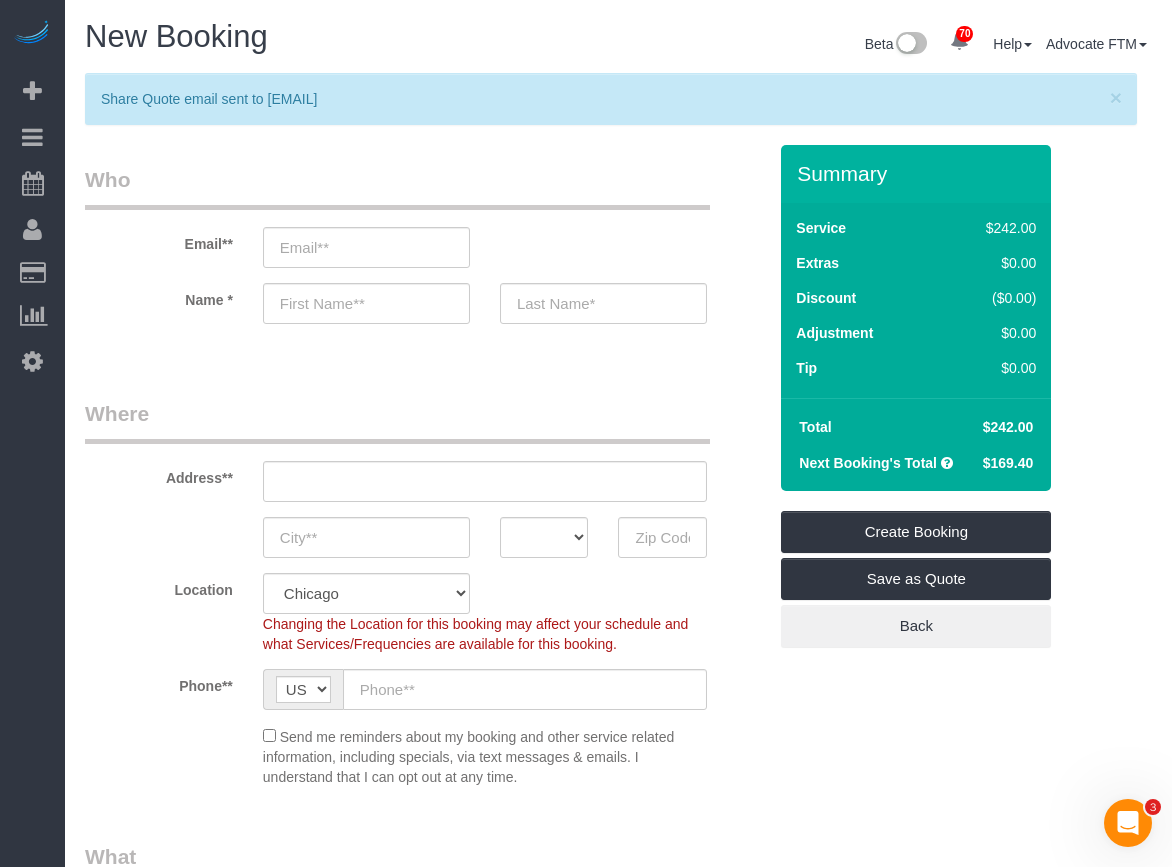 scroll, scrollTop: 100, scrollLeft: 0, axis: vertical 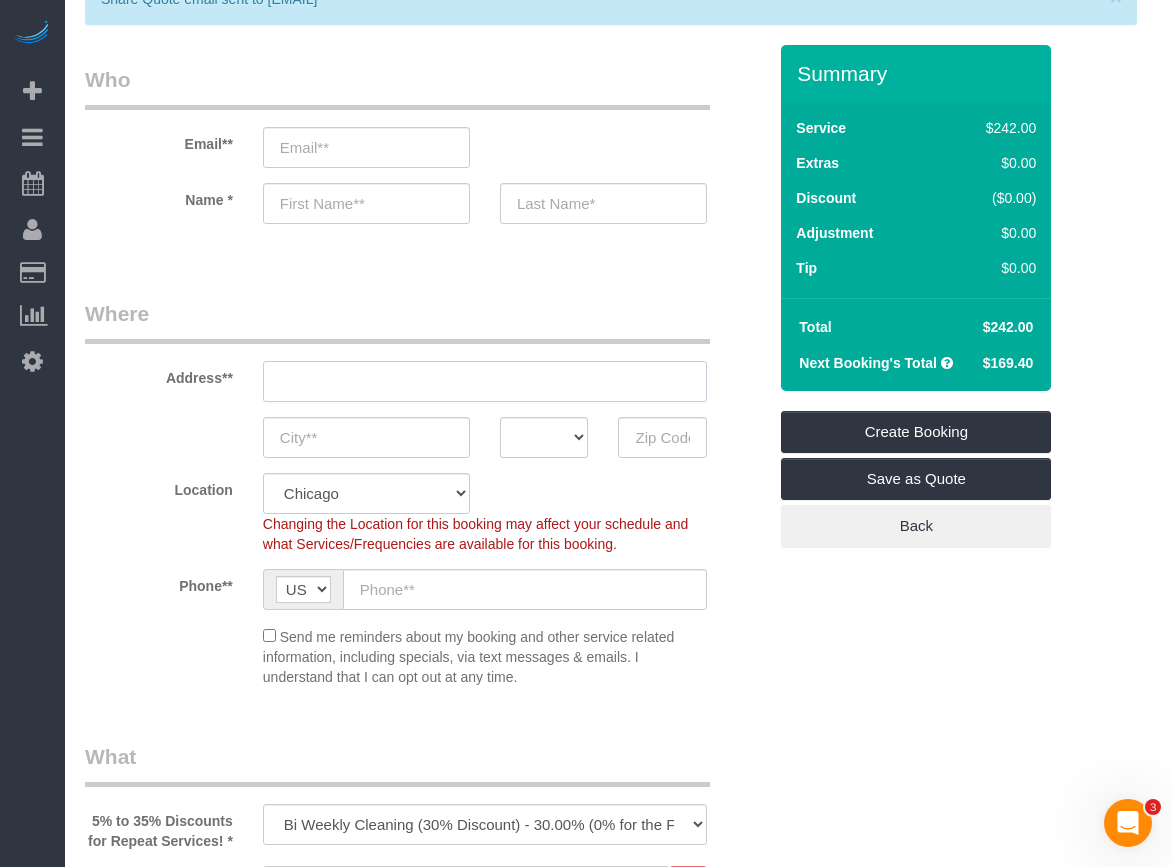 click at bounding box center (485, 381) 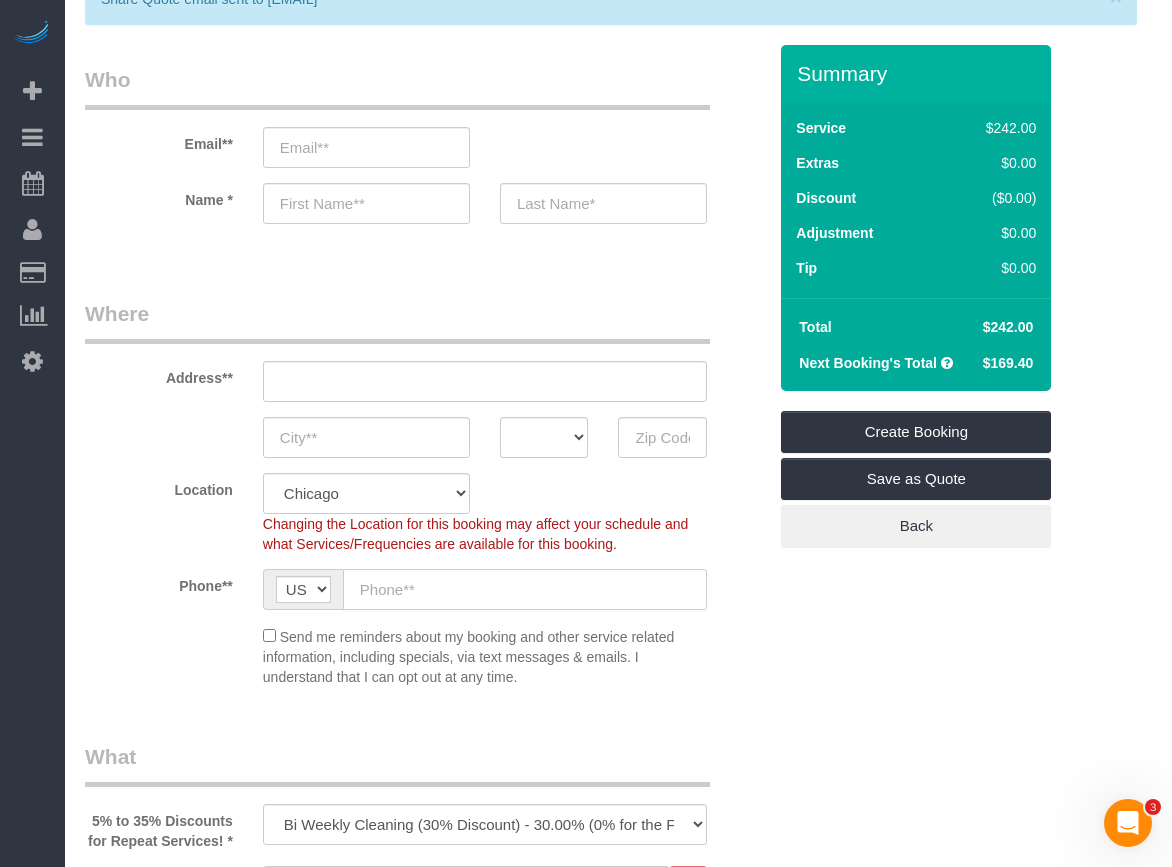 click 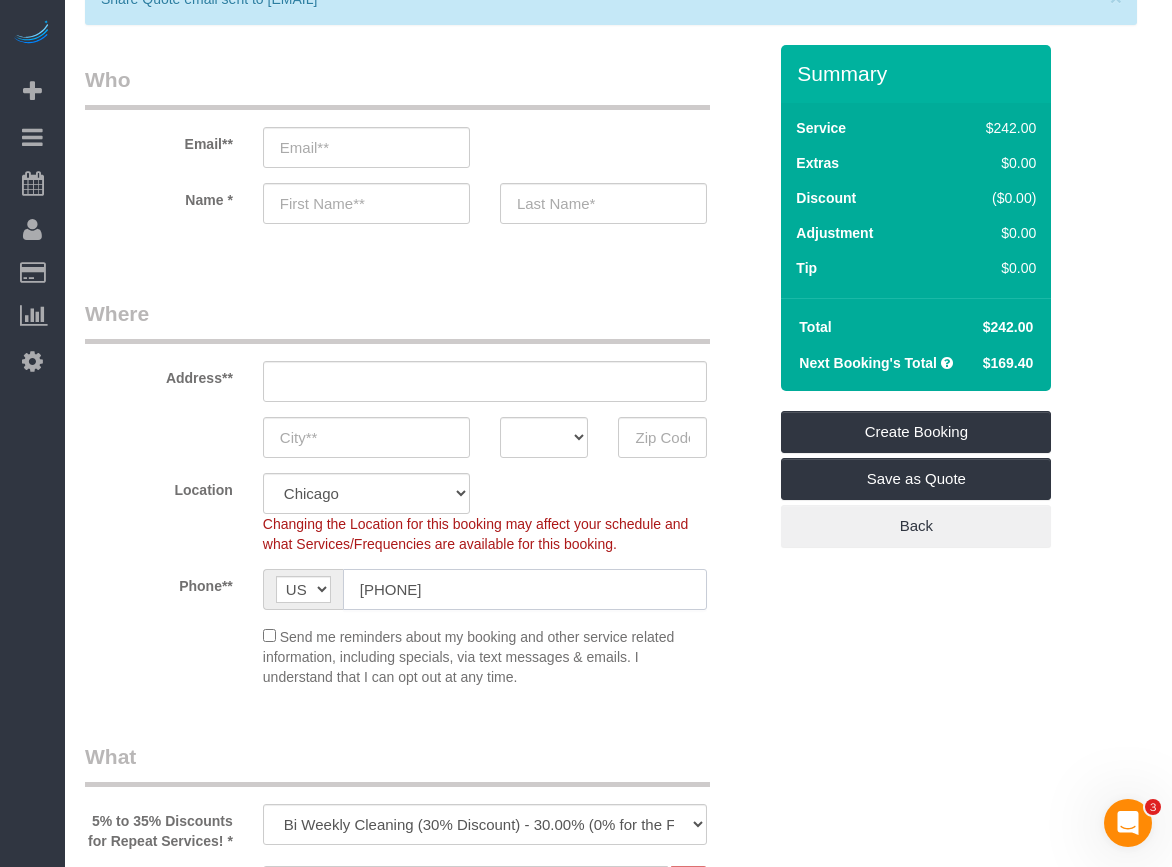 type on "[PHONE]" 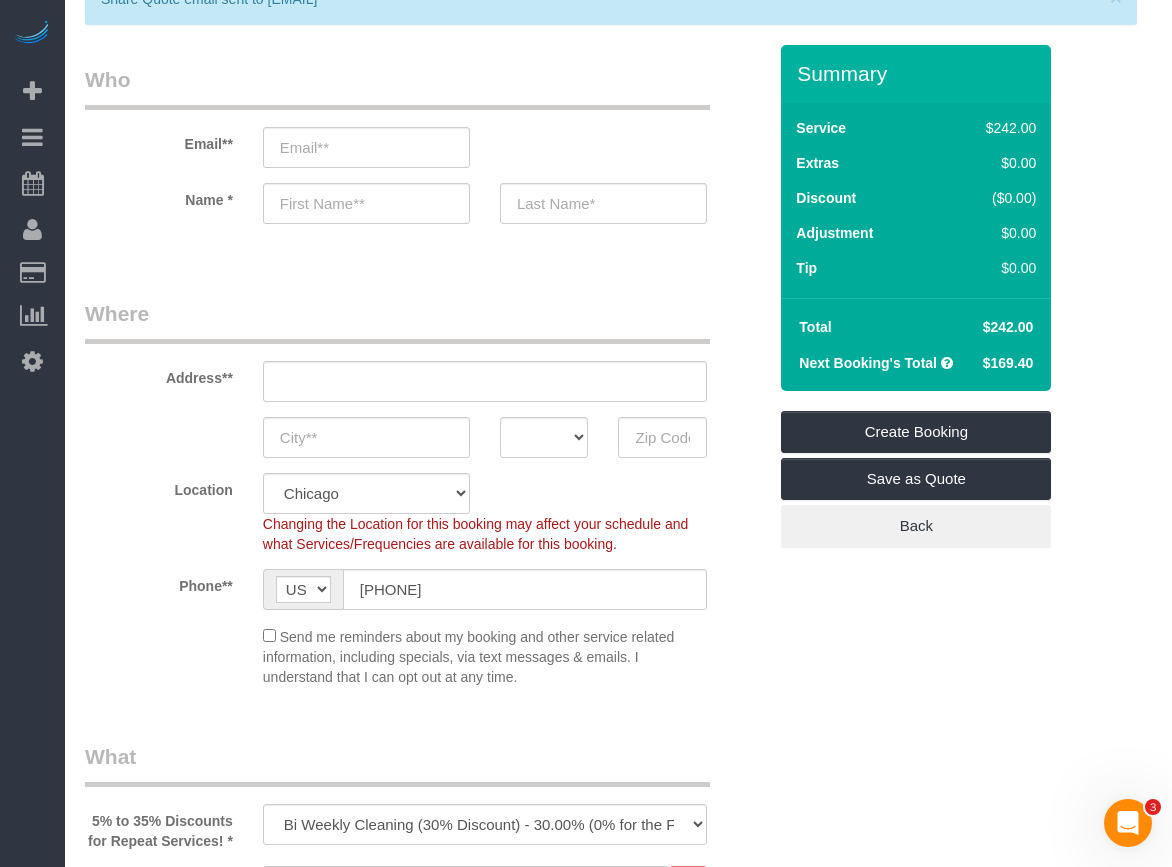 click on "Send me reminders about my booking and other service related information, including specials, via text messages & emails. I understand that I can opt out at any time." 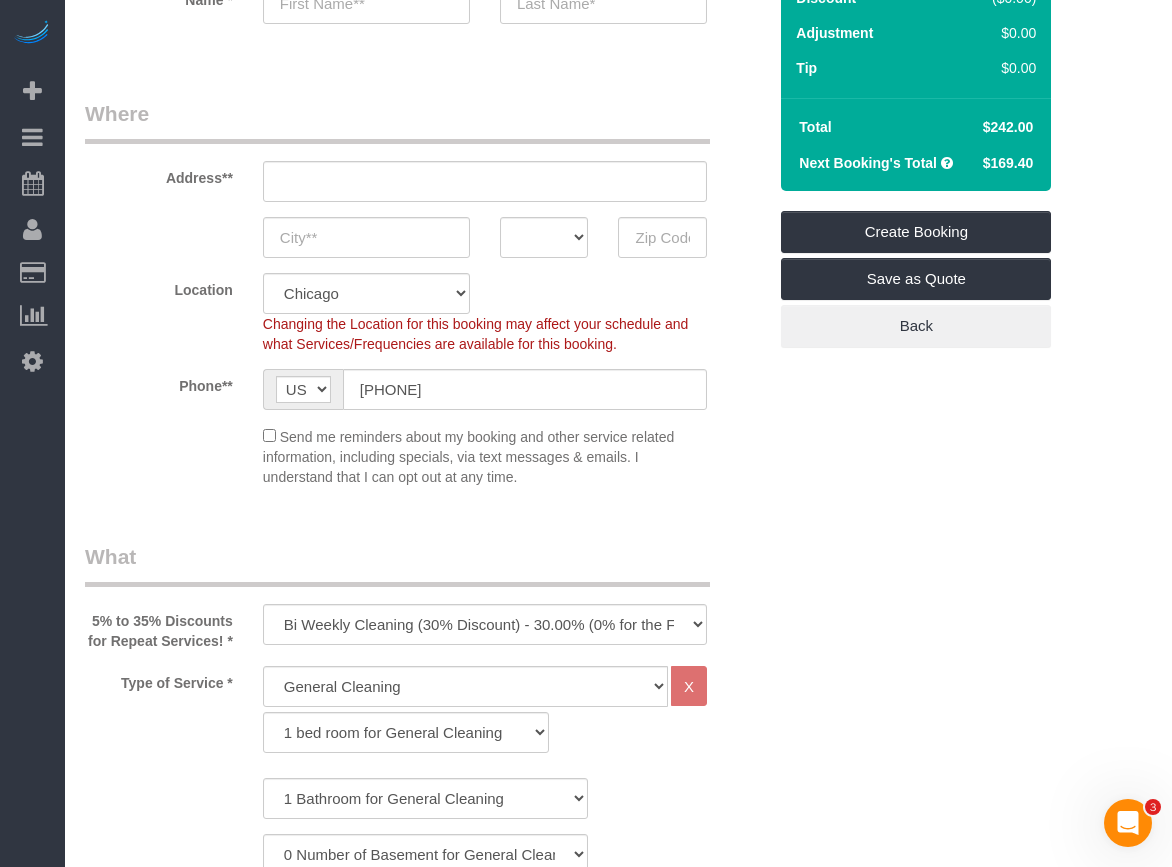 click on "Who
Email**
Name *
Where
Address**
AK
AL
AR
AZ
CA
CO
CT
DC
DE
FL
GA
HI
IA
ID
IL
IN
KS
KY
LA
MA
MD
ME
MI
MN
MO
MS
MT
NC
ND
NE
NH
NJ
NM
NV" at bounding box center (425, 2064) 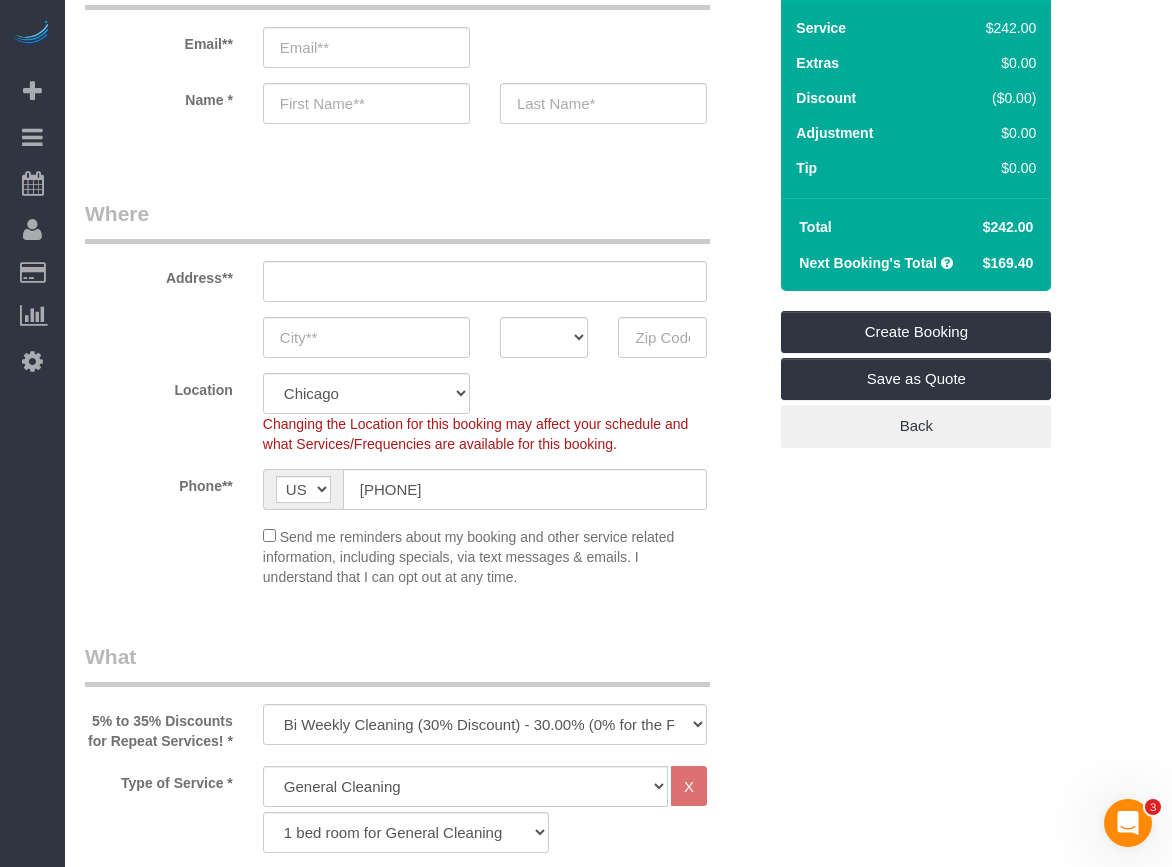 scroll, scrollTop: 300, scrollLeft: 0, axis: vertical 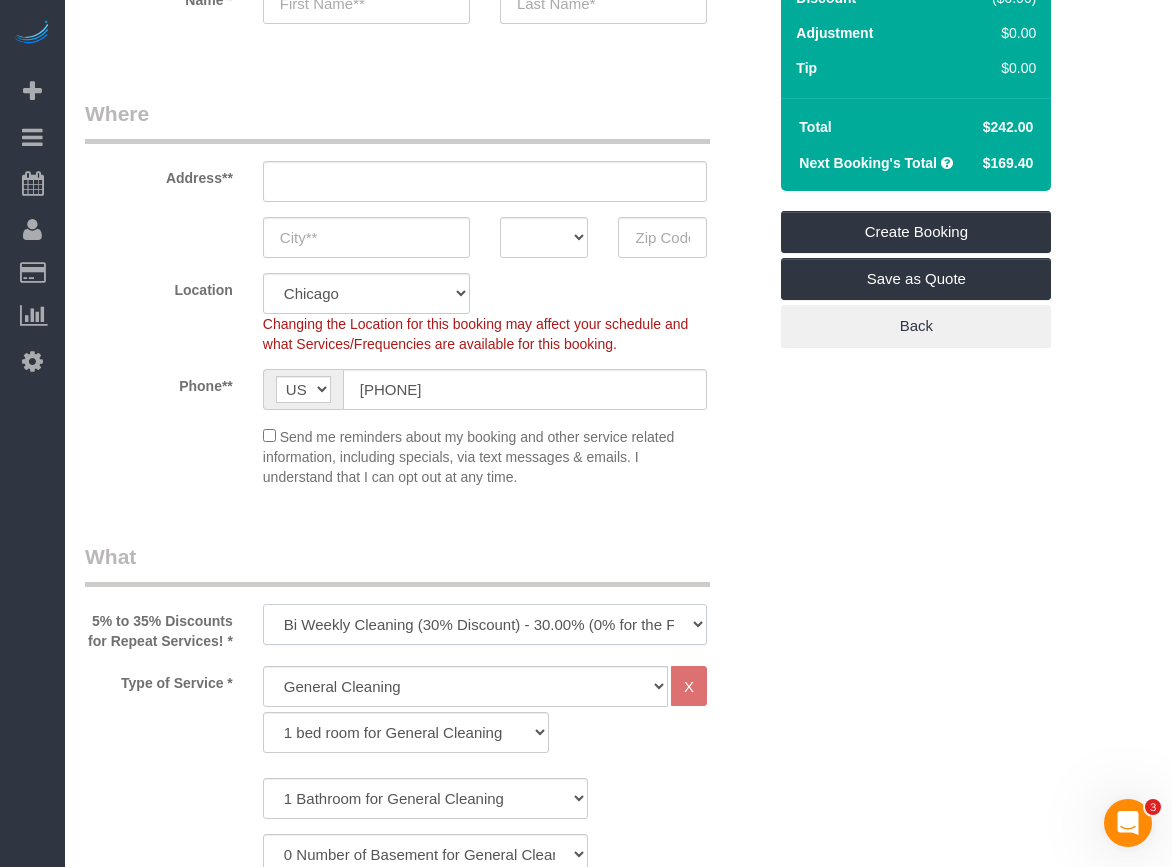 click on "One Time Cleaning Weekly Cleaning (35% Discount) - 35.00% (0% for the First Booking) Bi Weekly Cleaning (30% Discount) - 30.00% (0% for the First Booking) Monthly Cleaning (5% Discount) - 5.00% (0% for the First Booking) COUNTS Cleaning" at bounding box center (485, 624) 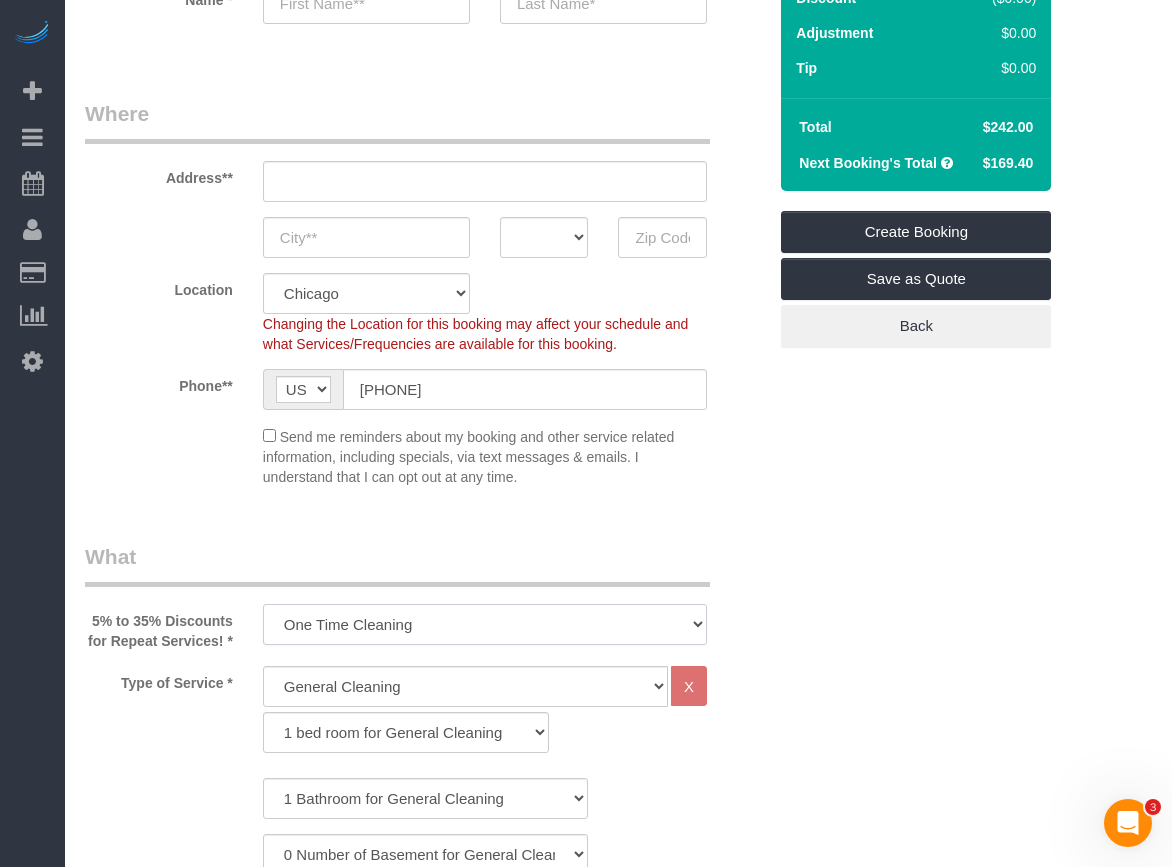 click on "One Time Cleaning Weekly Cleaning (35% Discount) - 35.00% (0% for the First Booking) Bi Weekly Cleaning (30% Discount) - 30.00% (0% for the First Booking) Monthly Cleaning (5% Discount) - 5.00% (0% for the First Booking) COUNTS Cleaning" at bounding box center [485, 624] 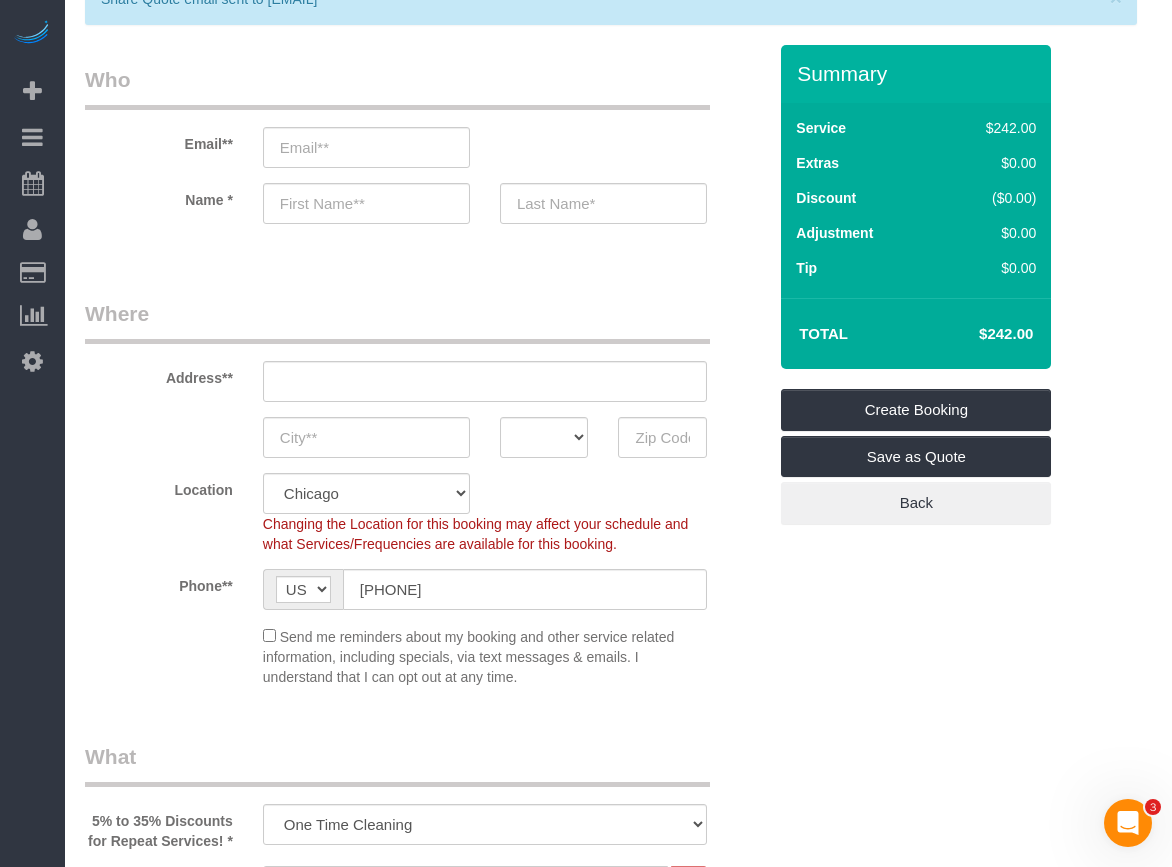 scroll, scrollTop: 0, scrollLeft: 0, axis: both 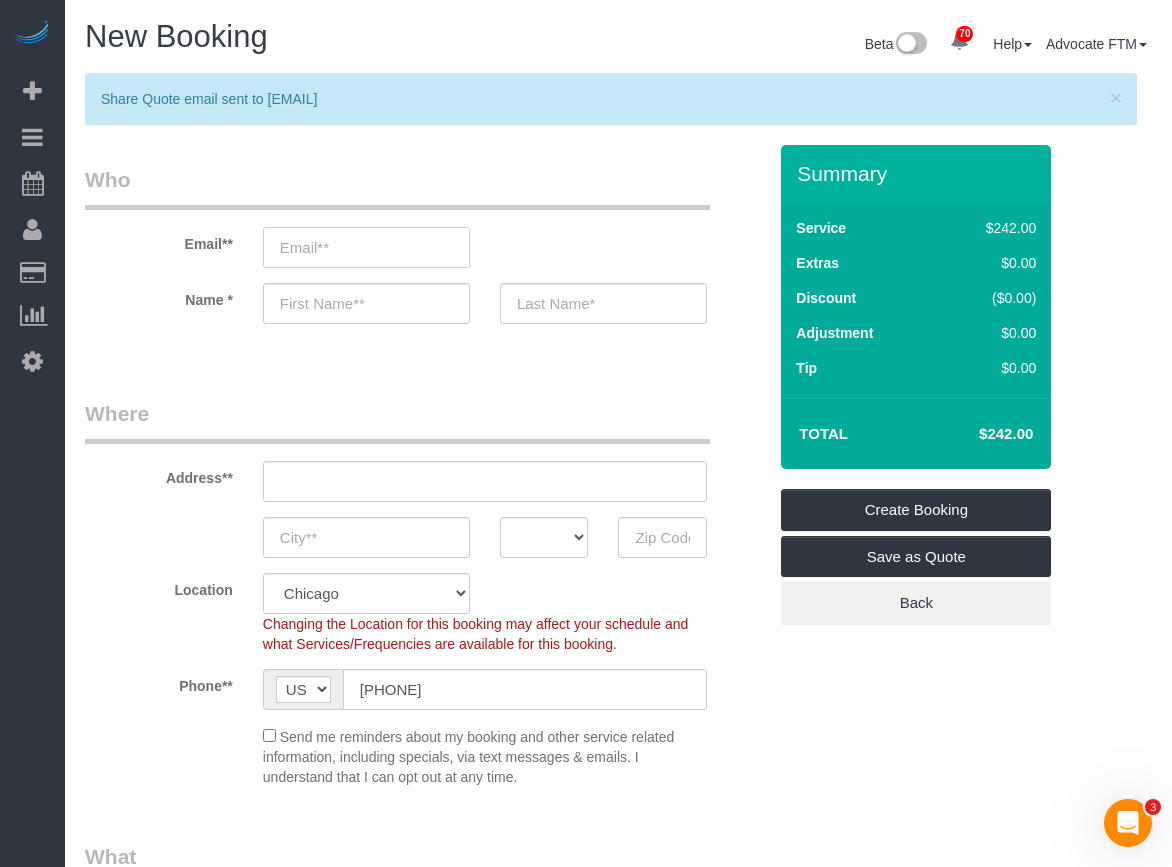 drag, startPoint x: 388, startPoint y: 242, endPoint x: 374, endPoint y: 287, distance: 47.127487 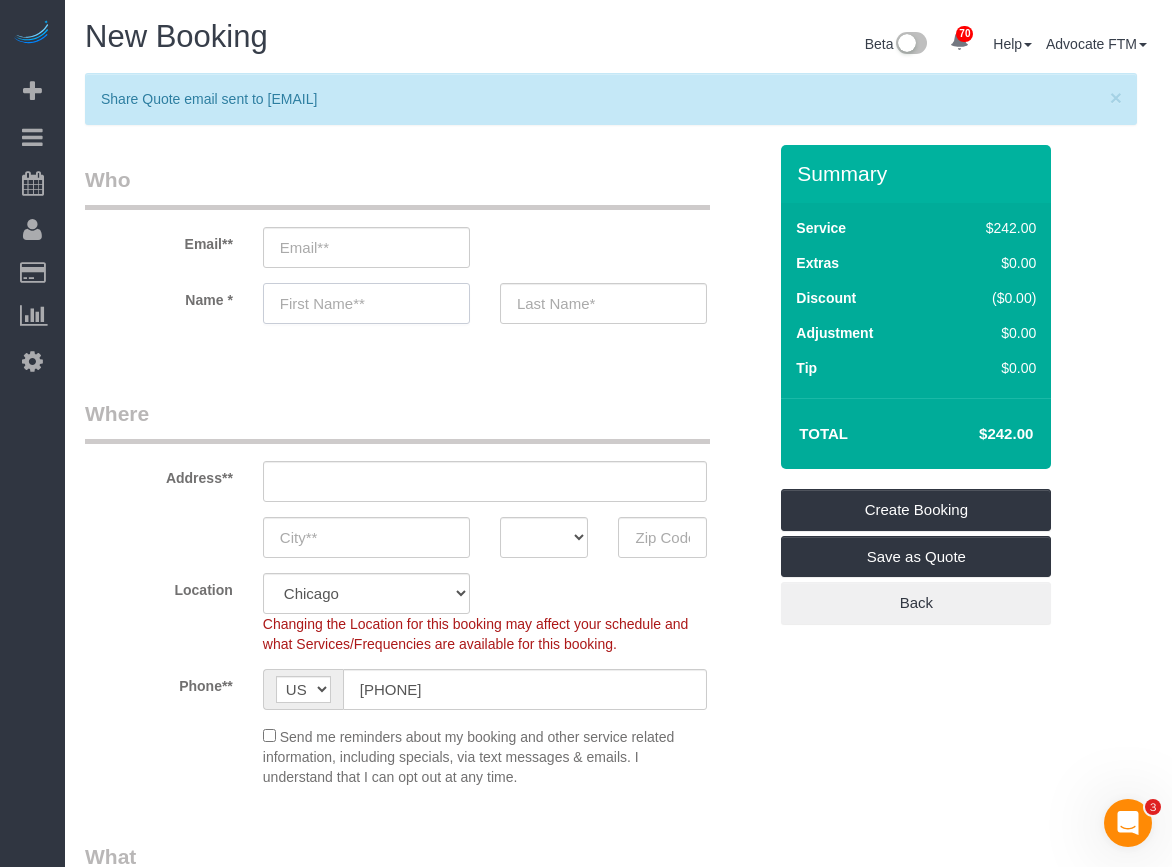 click at bounding box center (366, 303) 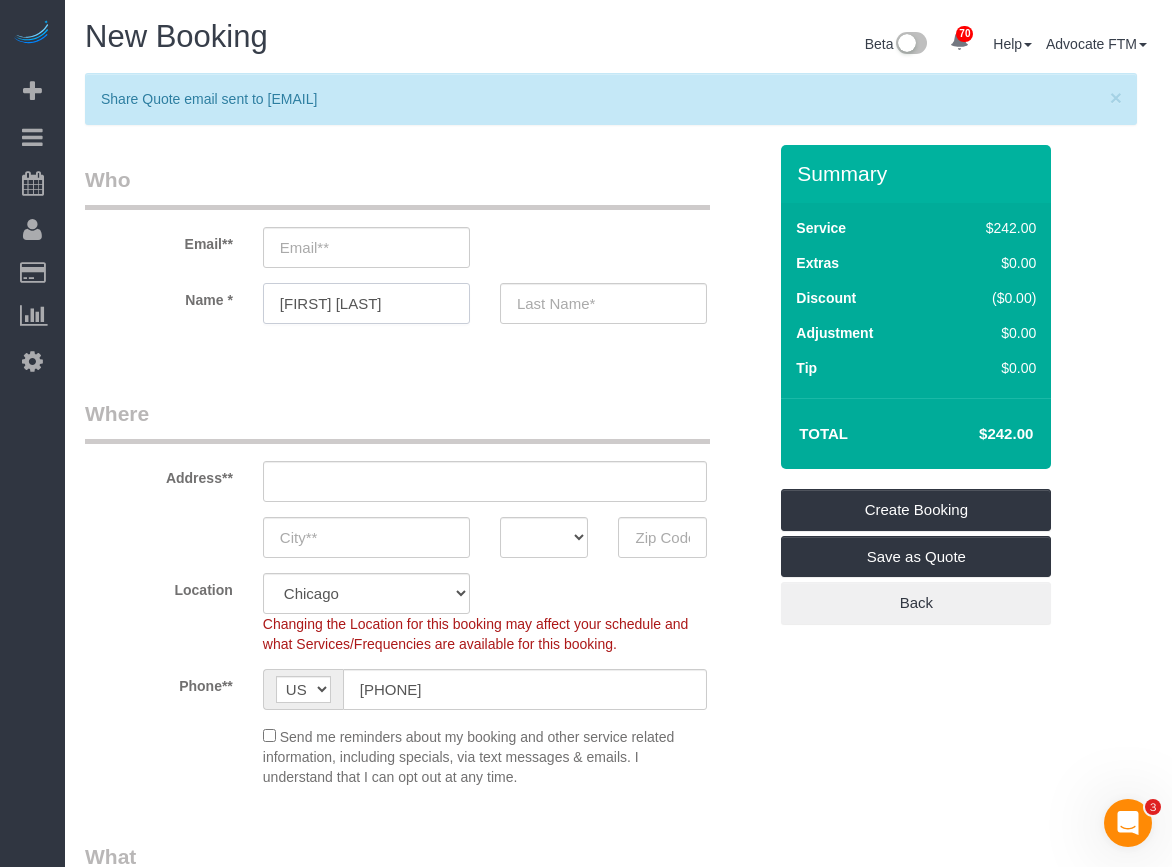 click on "[FIRST] [LAST]" at bounding box center (366, 303) 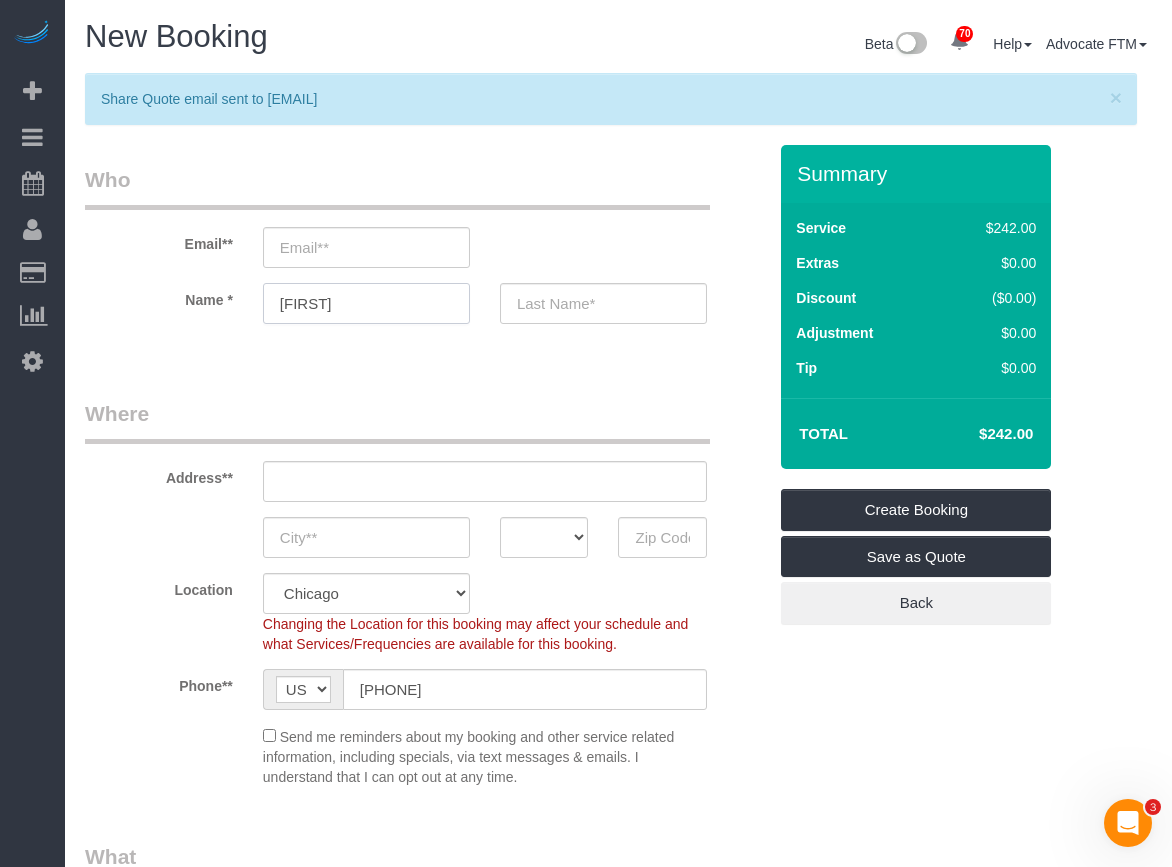 type on "[FIRST]" 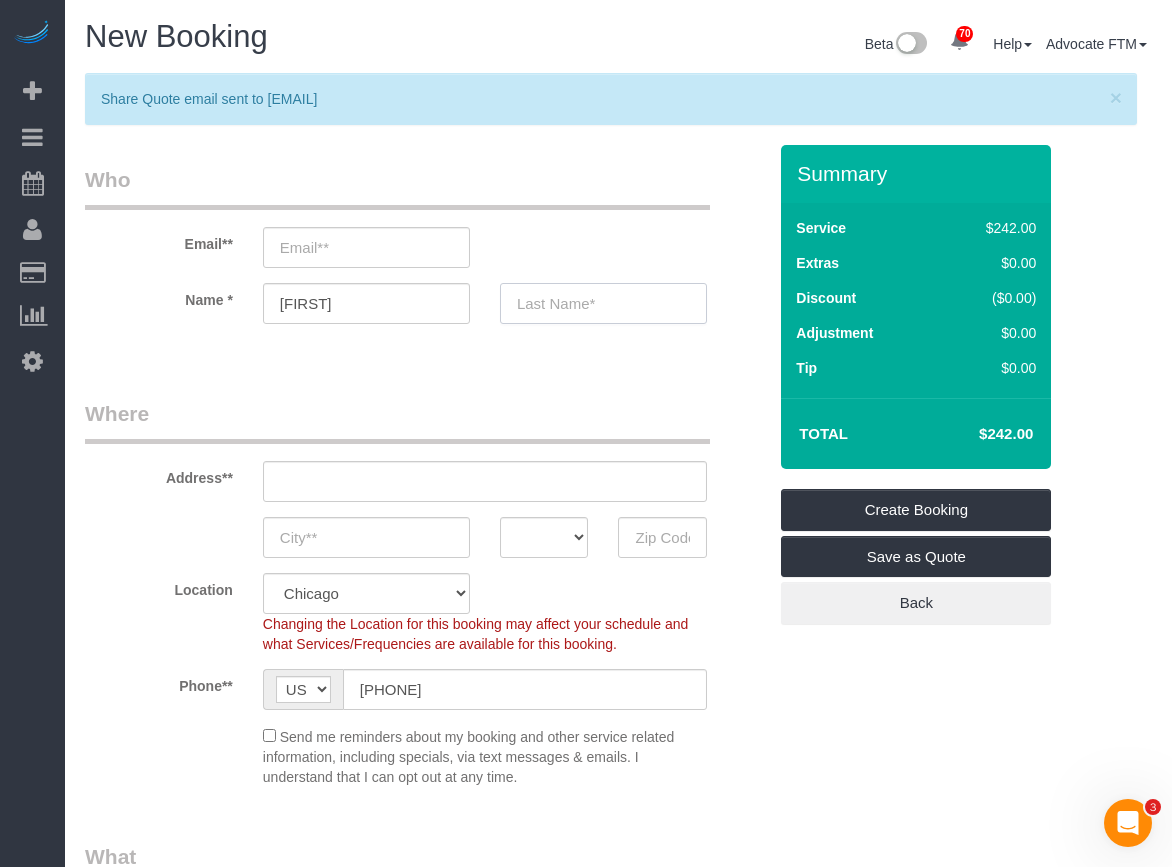 click at bounding box center (603, 303) 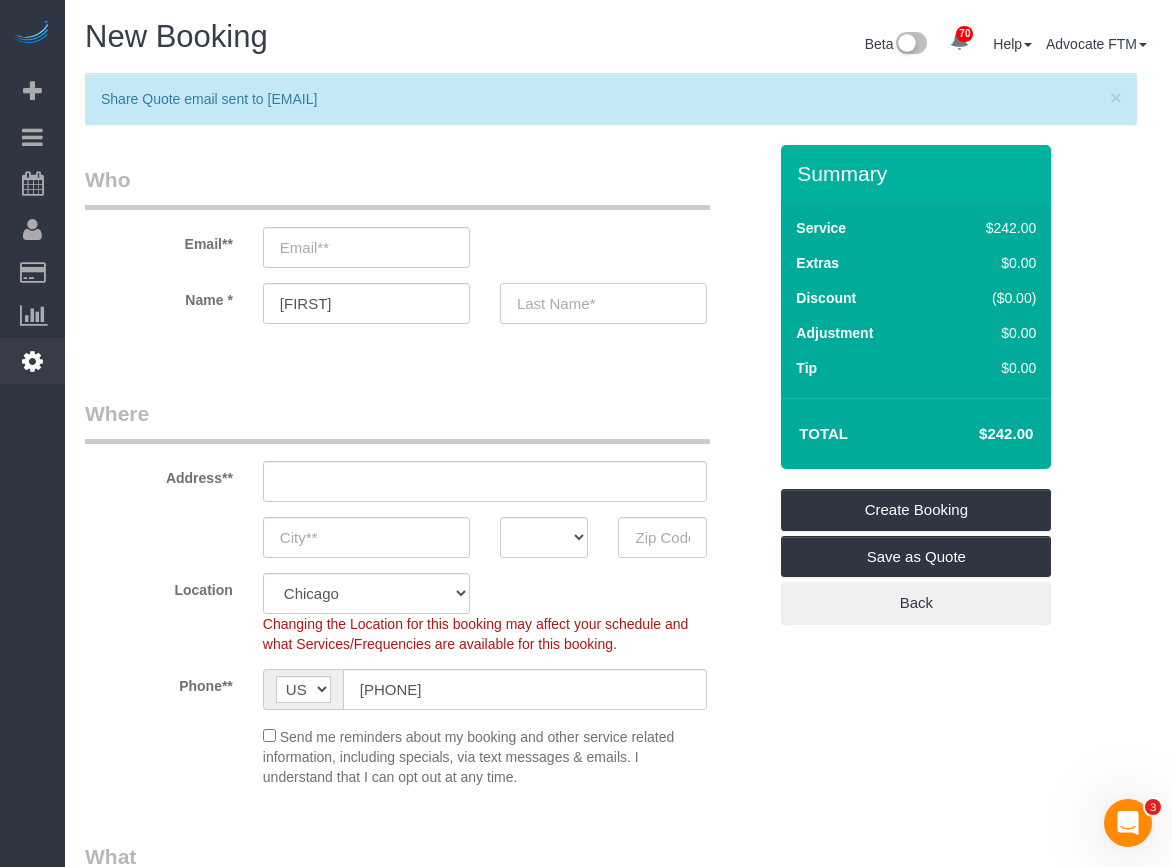 paste on "[LAST]" 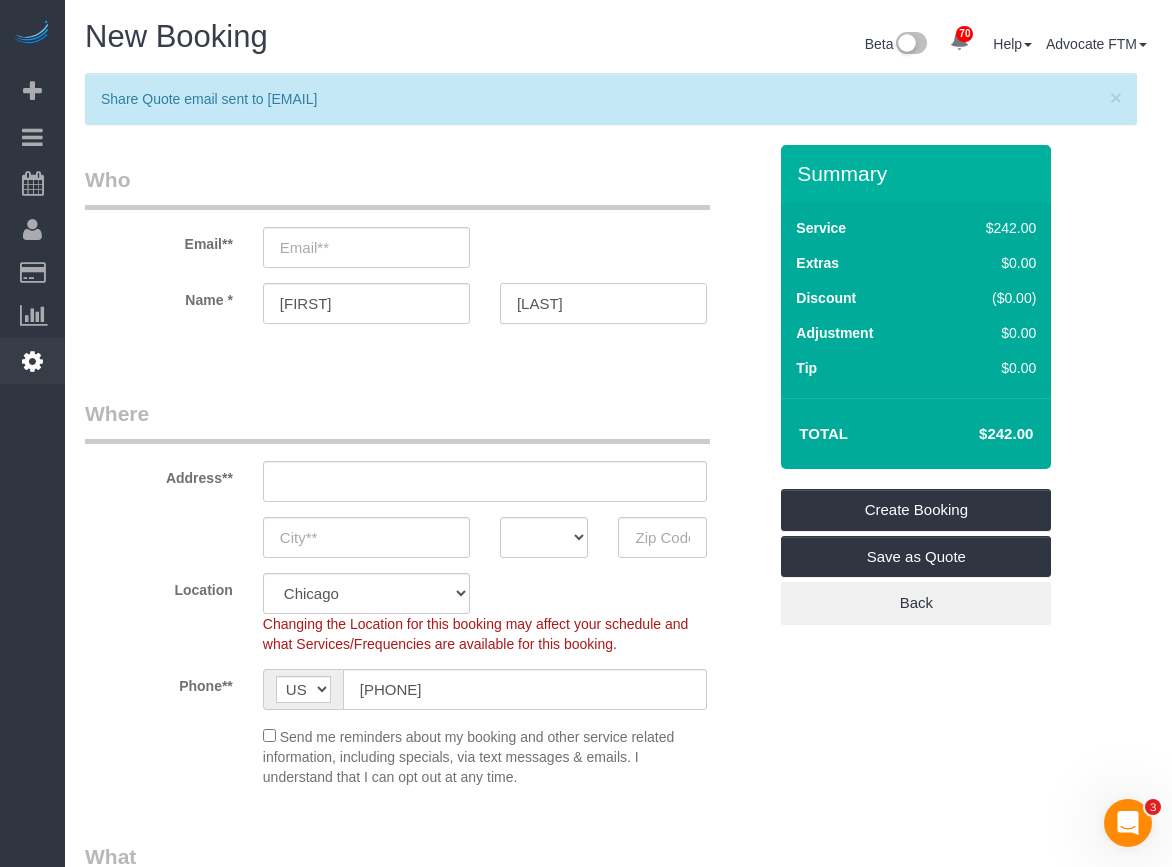 type on "[LAST]" 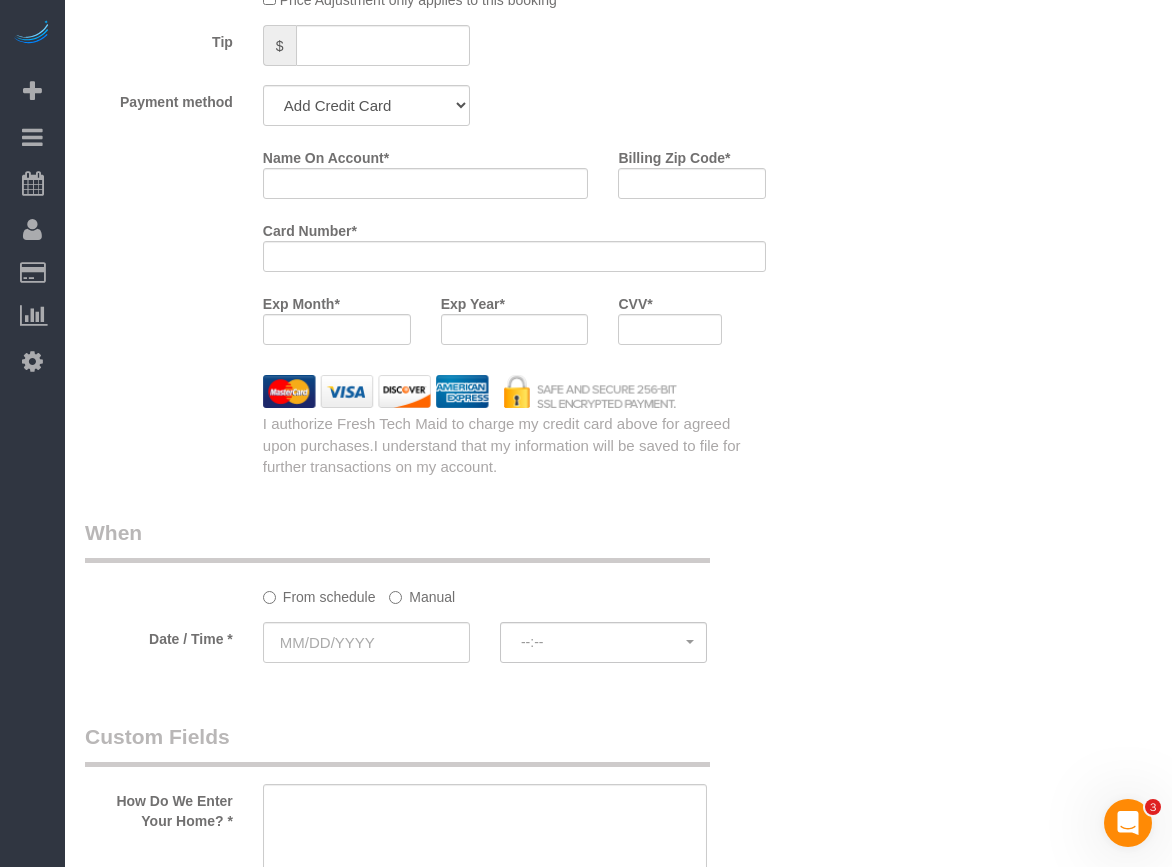 scroll, scrollTop: 2400, scrollLeft: 0, axis: vertical 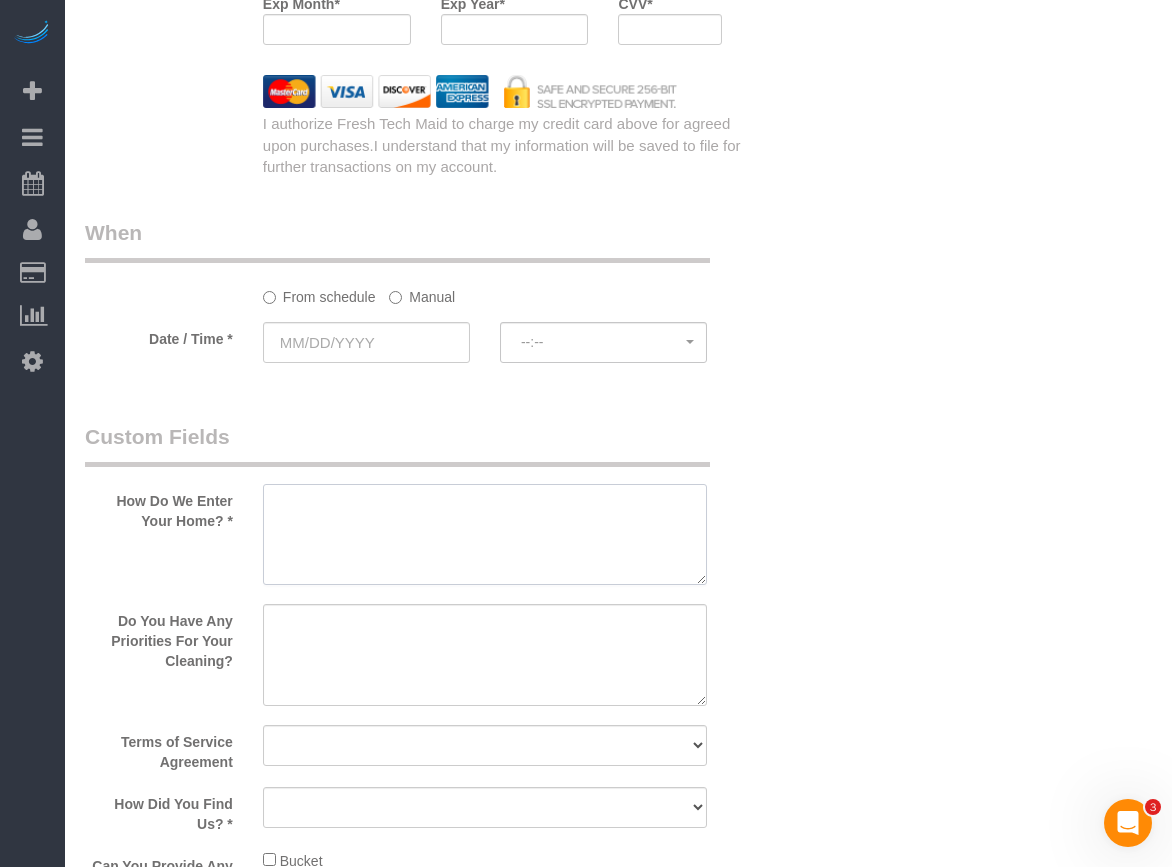 click at bounding box center (485, 535) 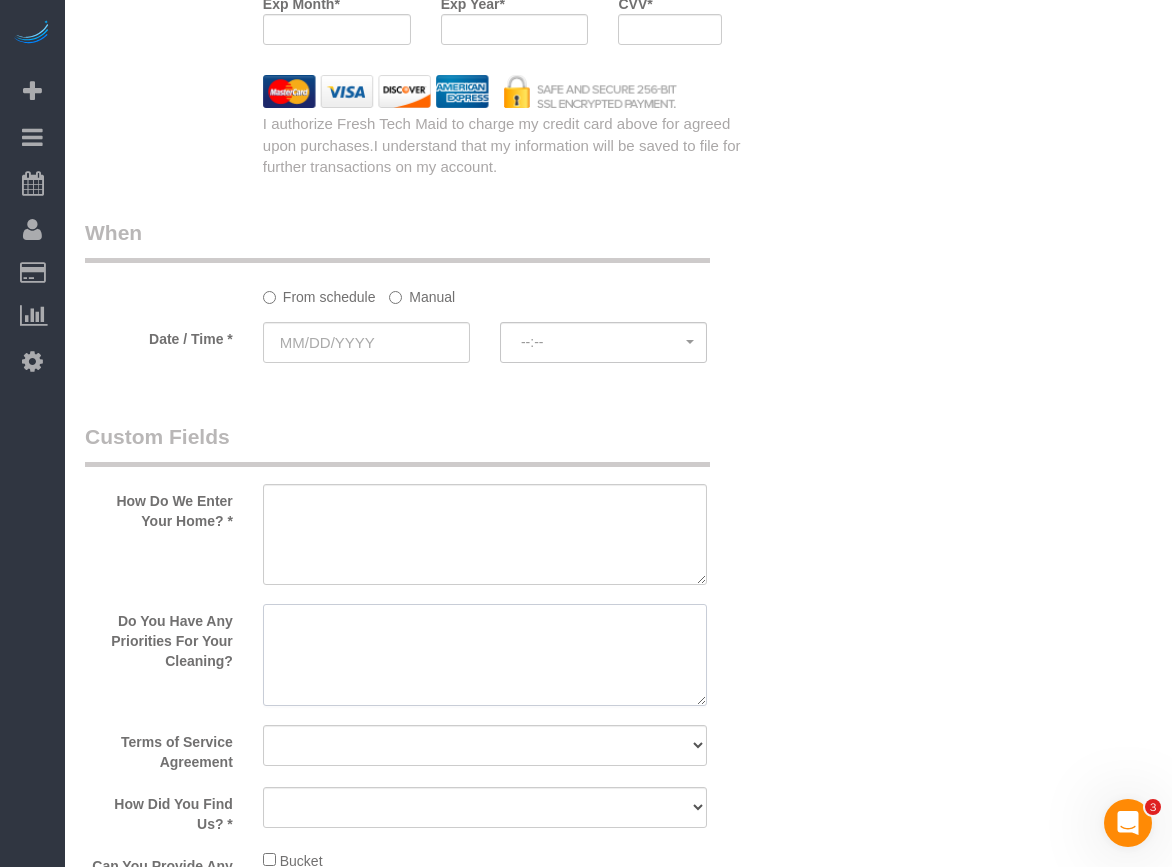 click at bounding box center [485, 655] 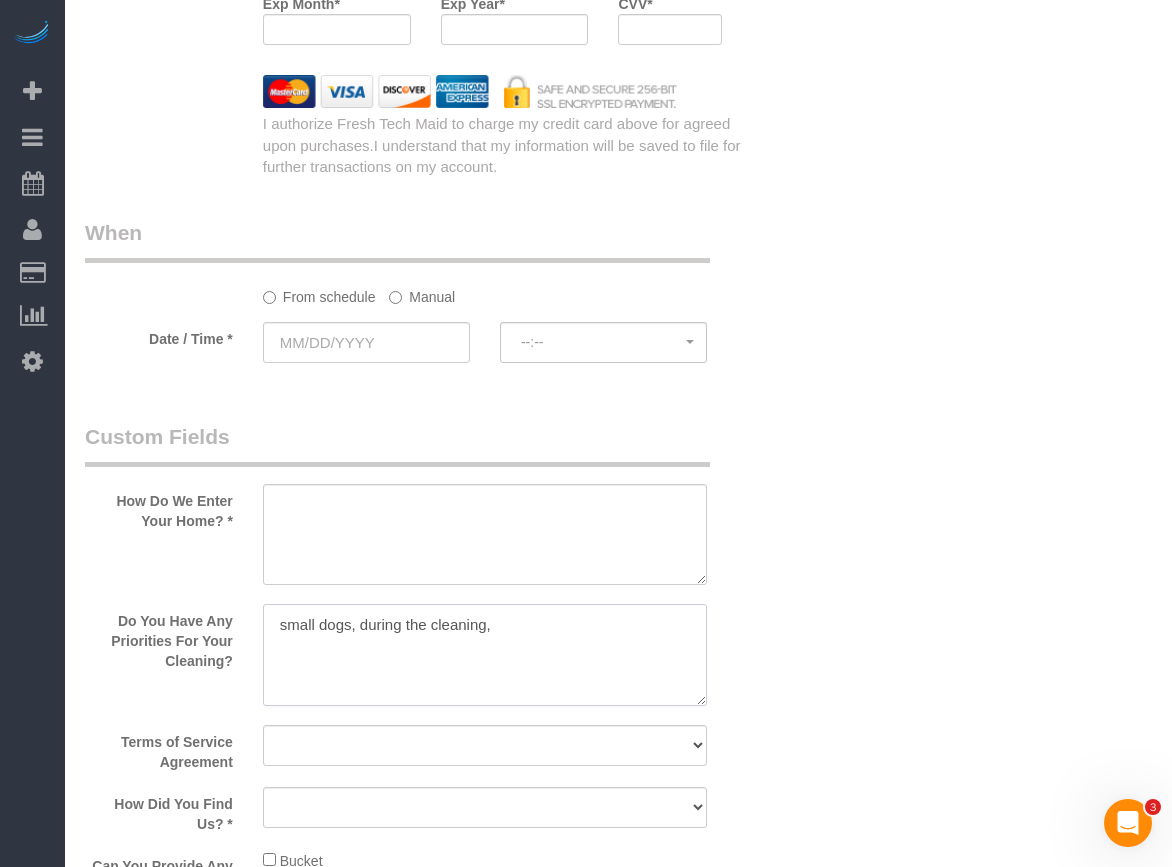 click at bounding box center [485, 655] 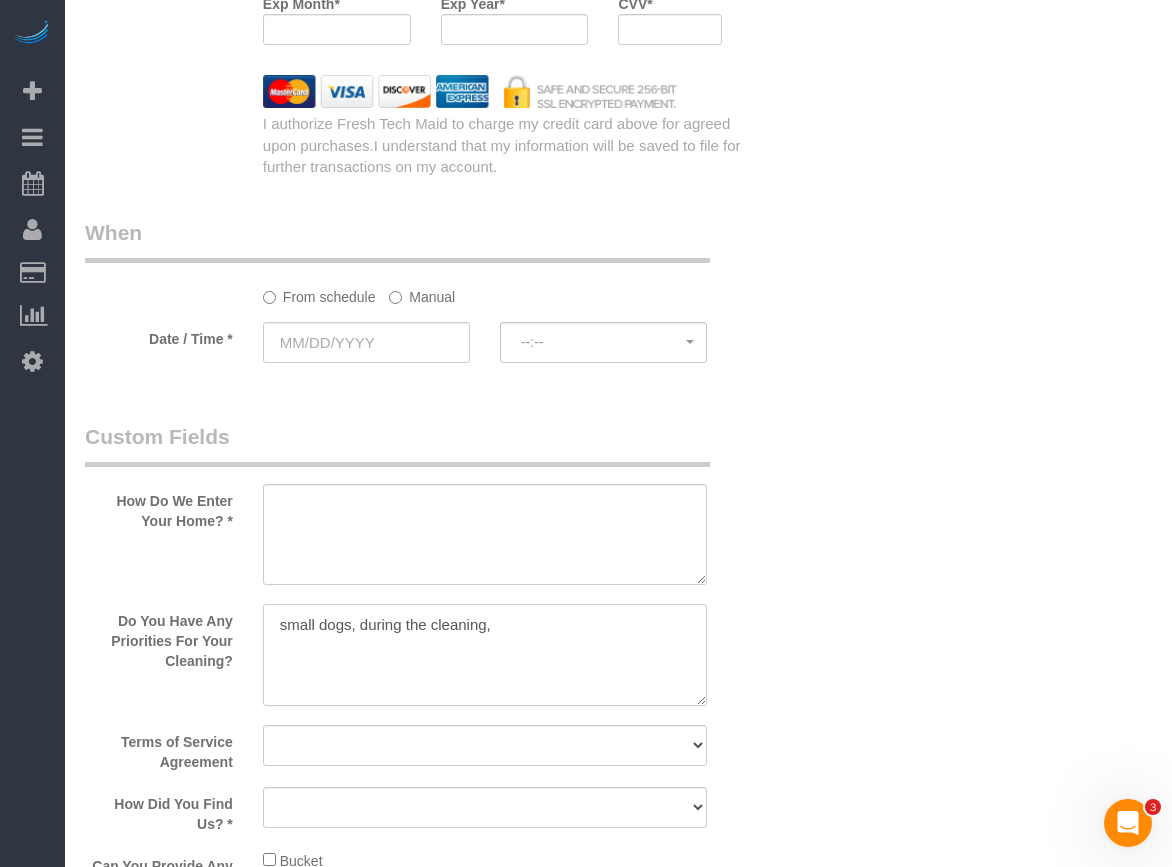 click at bounding box center [485, 655] 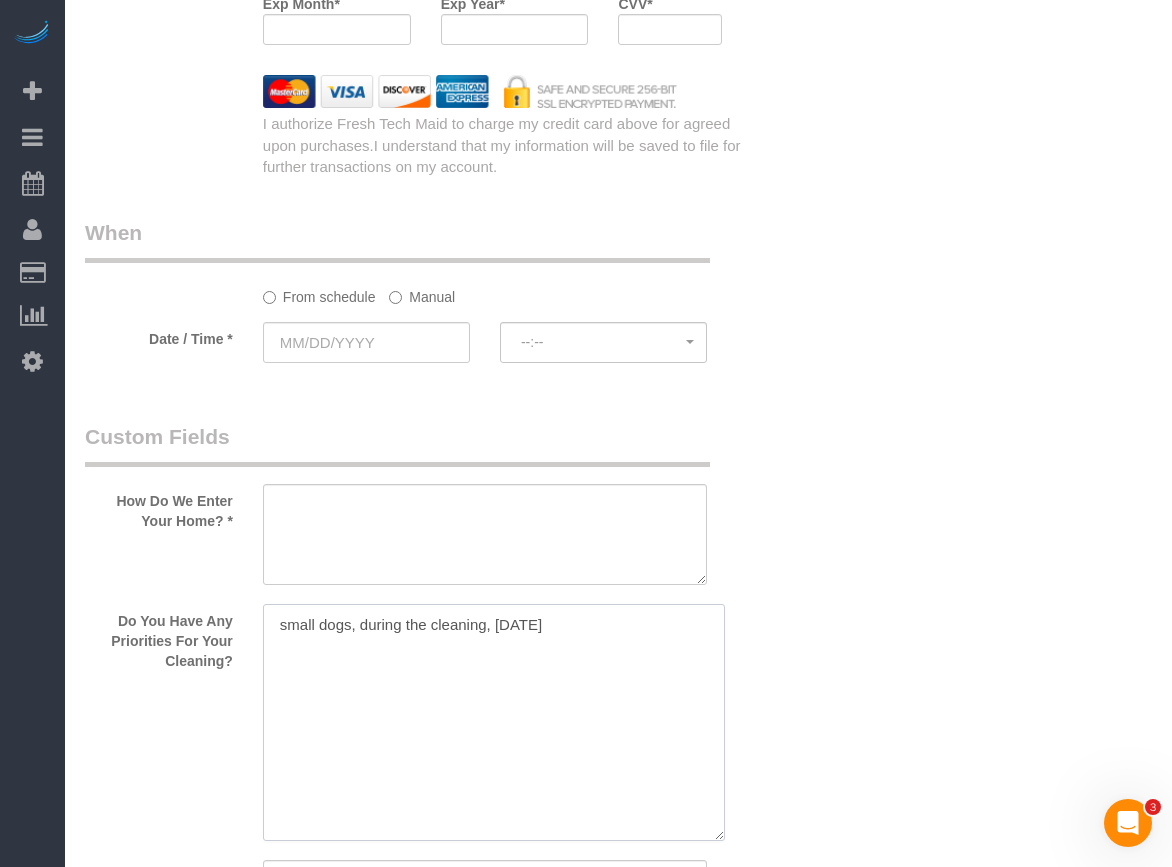 drag, startPoint x: 705, startPoint y: 719, endPoint x: 725, endPoint y: 904, distance: 186.07794 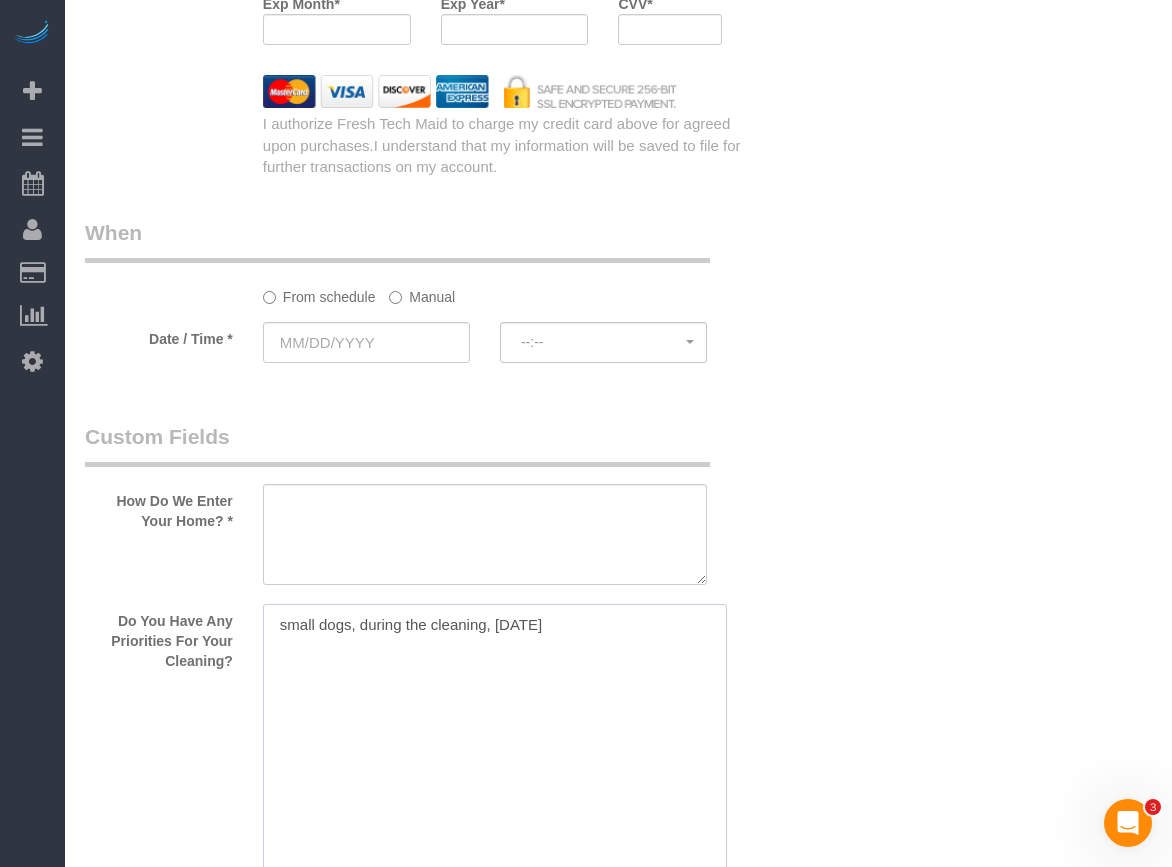 scroll, scrollTop: 2700, scrollLeft: 0, axis: vertical 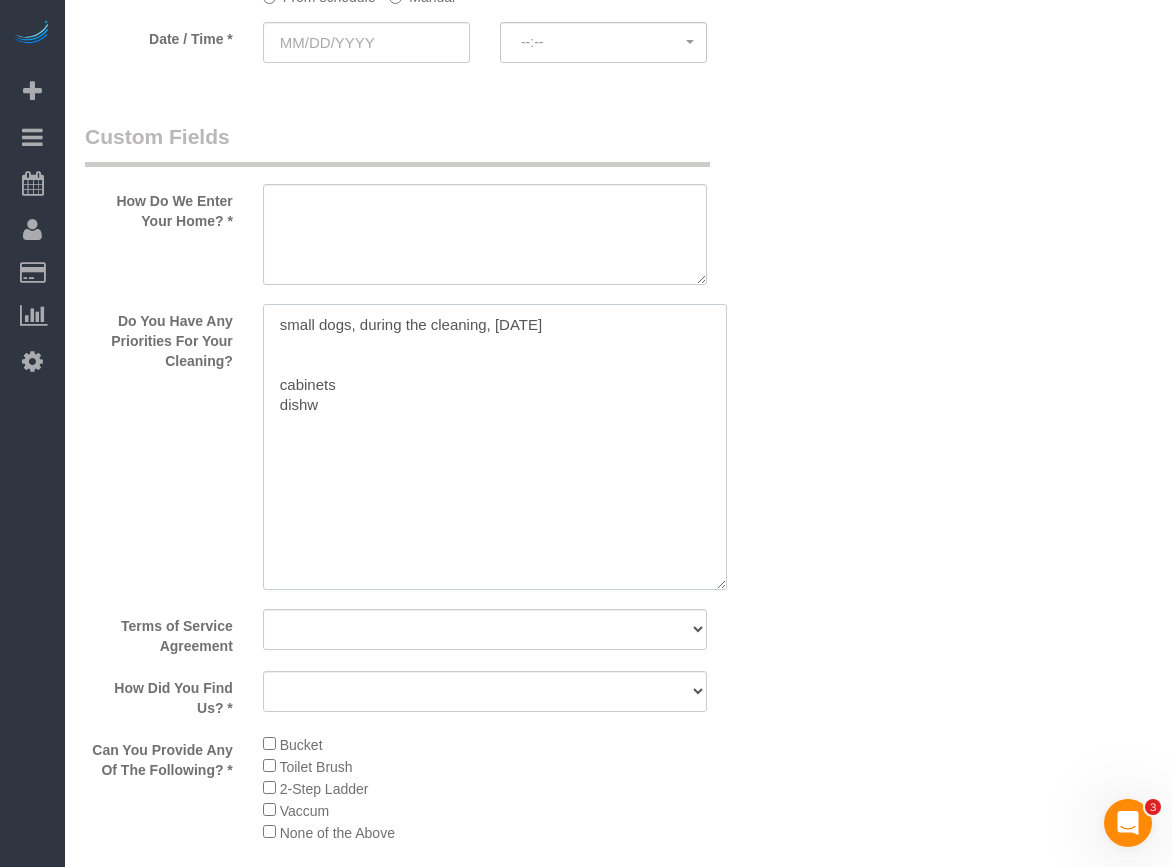 click at bounding box center (495, 447) 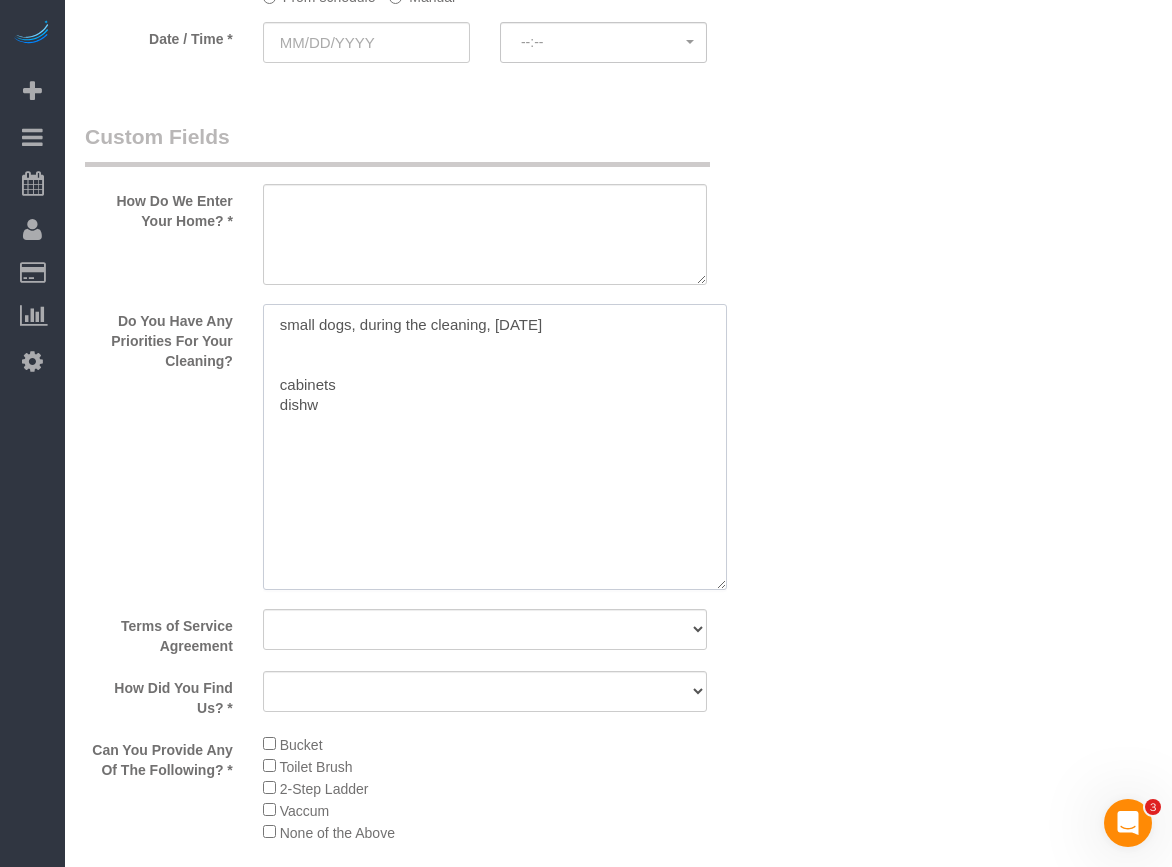 type on "small dogs, during the cleaning, [DATE]
cabinets
dishw" 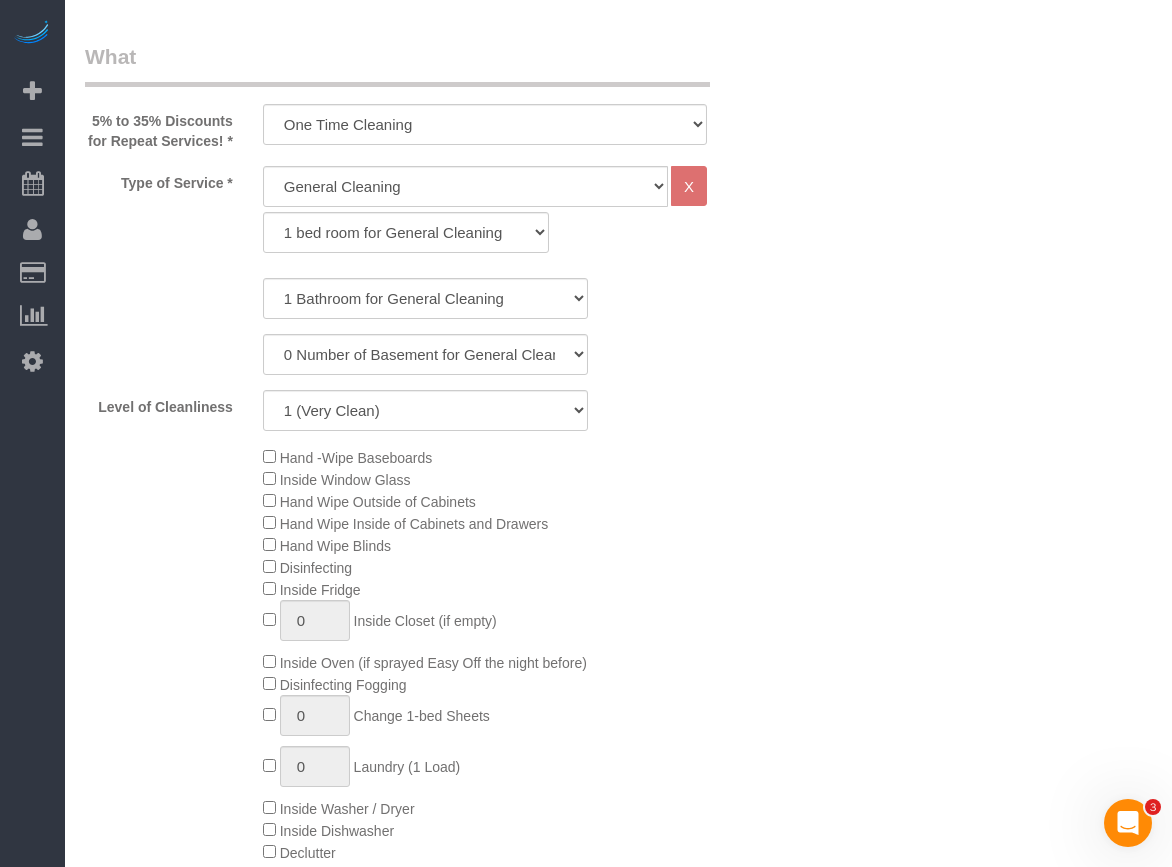 scroll, scrollTop: 700, scrollLeft: 0, axis: vertical 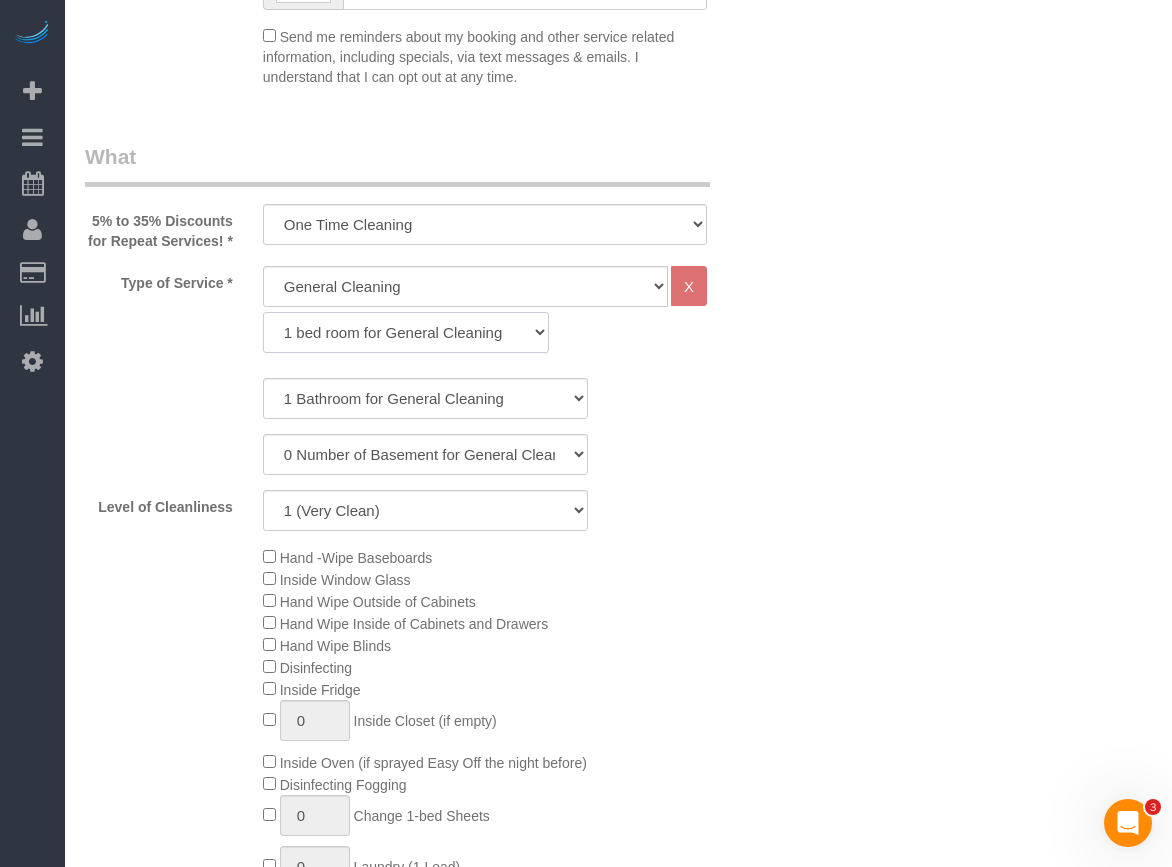 click on "1 bed room for General Cleaning 2 bed room for General Cleaning 3 bed room for General Cleaning 4 bed room for General Cleaning 5 bed room for General Cleaning 1 bed room Move-out Cleaning for Deposit 2 bed room Move-out Cleaning for Deposit 3 bed room Move-out Cleaning for Deposit 4 bed room Move-out Cleaning for Deposit 5 bed room Move-out Cleaning for Deposit" 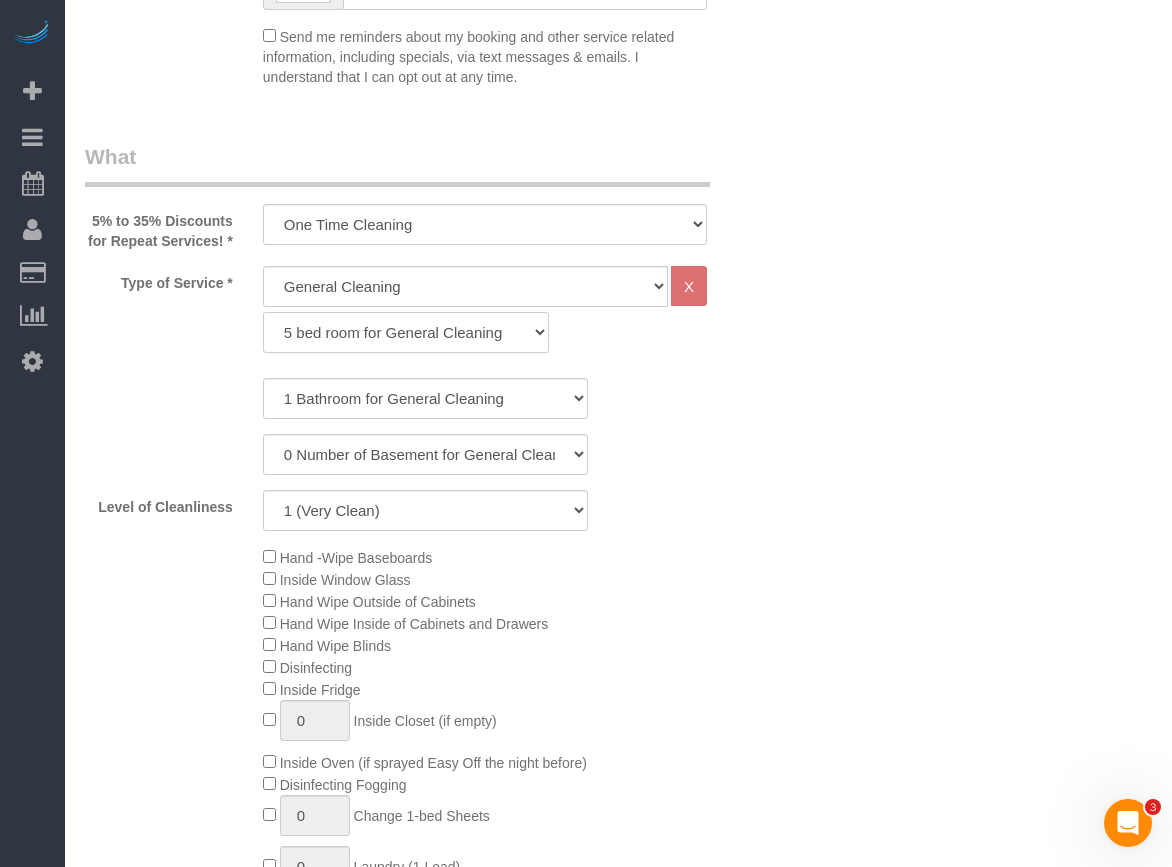 click on "1 bed room for General Cleaning 2 bed room for General Cleaning 3 bed room for General Cleaning 4 bed room for General Cleaning 5 bed room for General Cleaning 1 bed room Move-out Cleaning for Deposit 2 bed room Move-out Cleaning for Deposit 3 bed room Move-out Cleaning for Deposit 4 bed room Move-out Cleaning for Deposit 5 bed room Move-out Cleaning for Deposit" 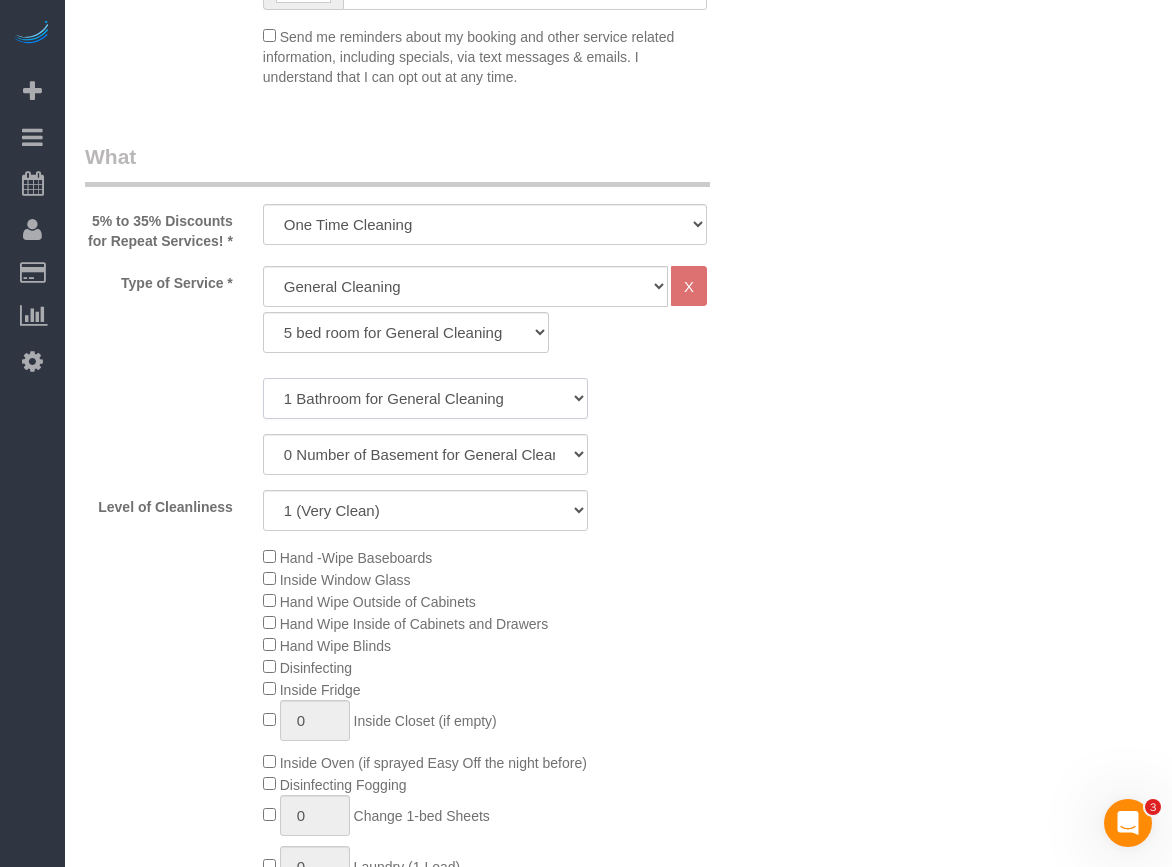 click on "1 Bathroom for General Cleaning
2 Bathroom for General Cleanings
3 Bathroom for General Cleanings
4 Bathroom for General Cleanings
5 Bathroom for General Cleanings
6 Bathroom for General Cleanings" 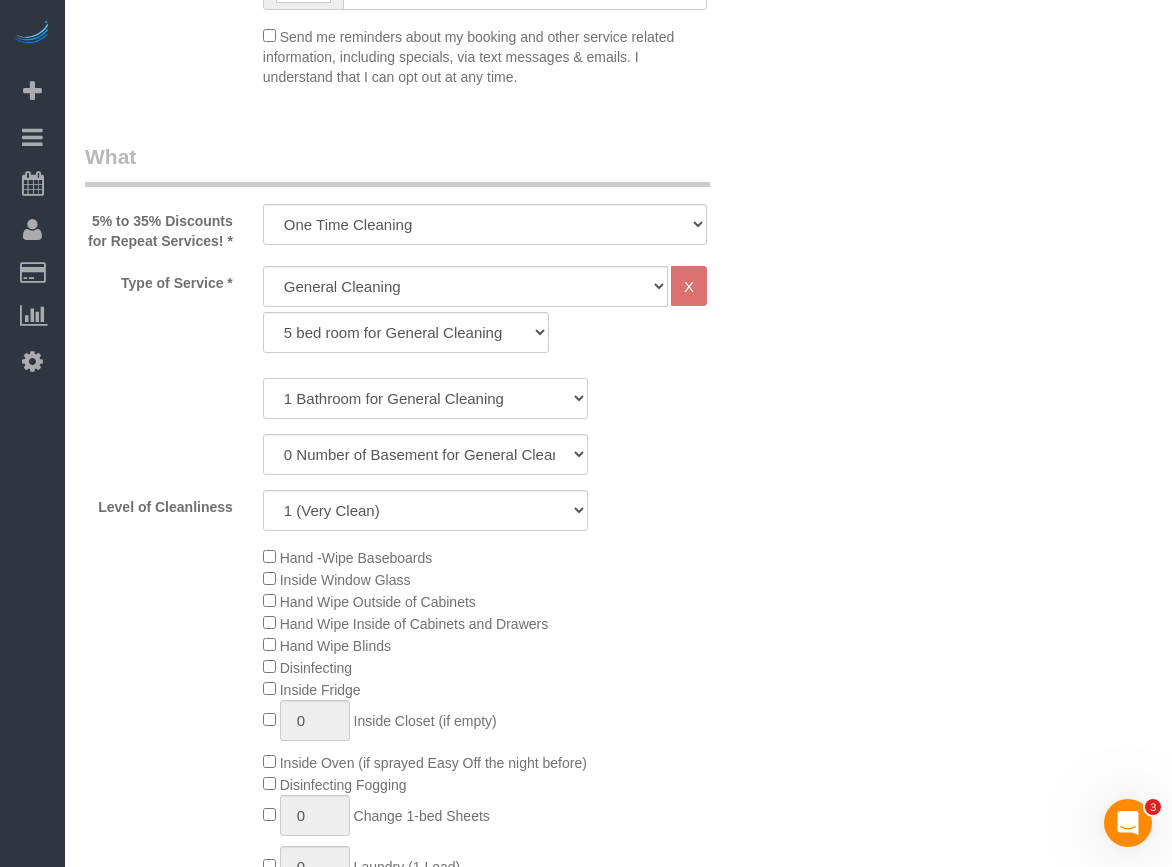 select on "3" 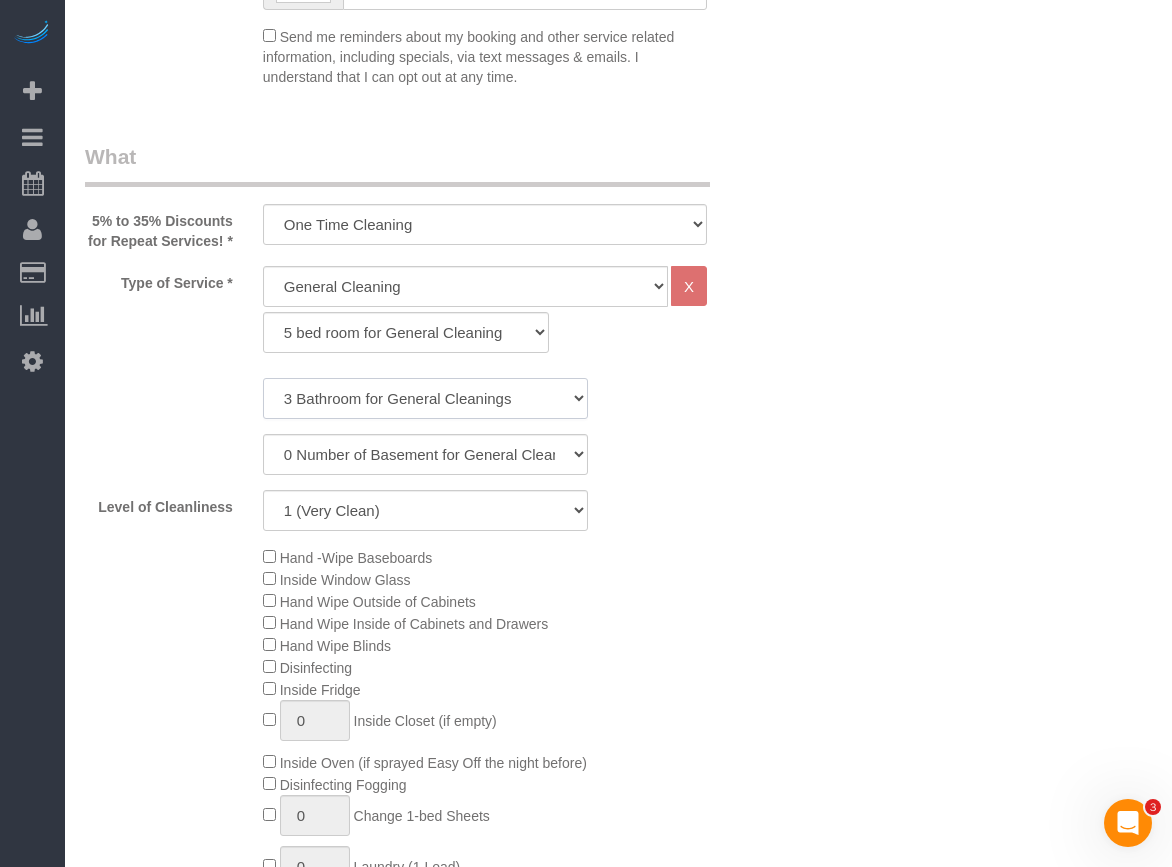 click on "1 Bathroom for General Cleaning
2 Bathroom for General Cleanings
3 Bathroom for General Cleanings
4 Bathroom for General Cleanings
5 Bathroom for General Cleanings
6 Bathroom for General Cleanings" 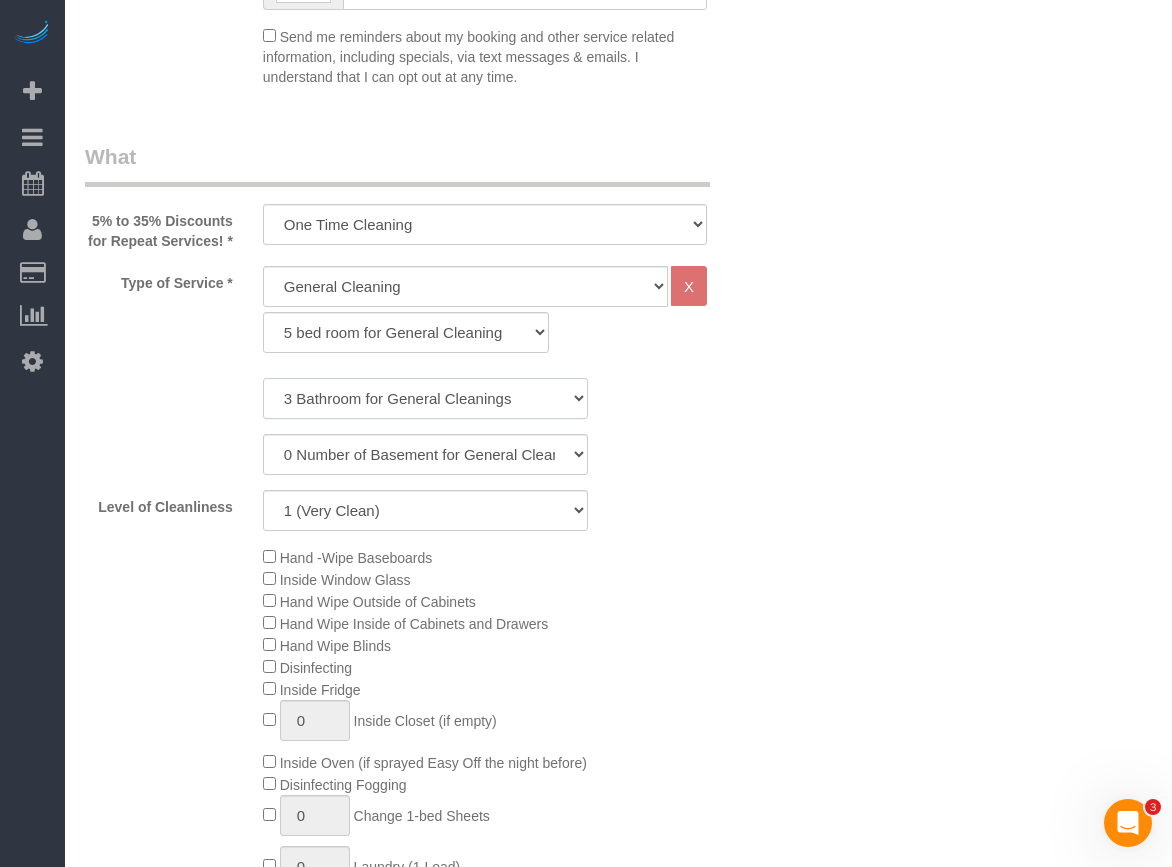 scroll, scrollTop: 800, scrollLeft: 0, axis: vertical 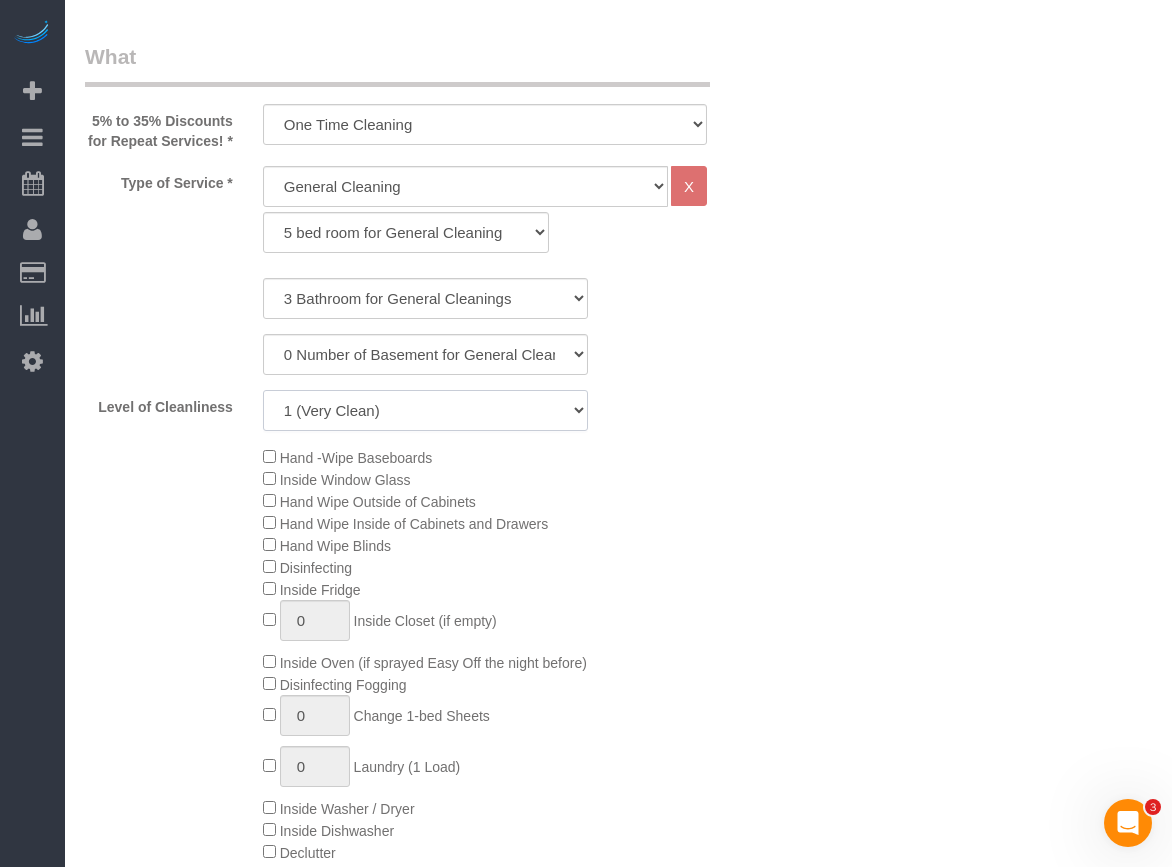 click on "1 (Very Clean)
2
3
4
5 (Average Condition)
6
7
8
9
10 (Extremely Dirty)" 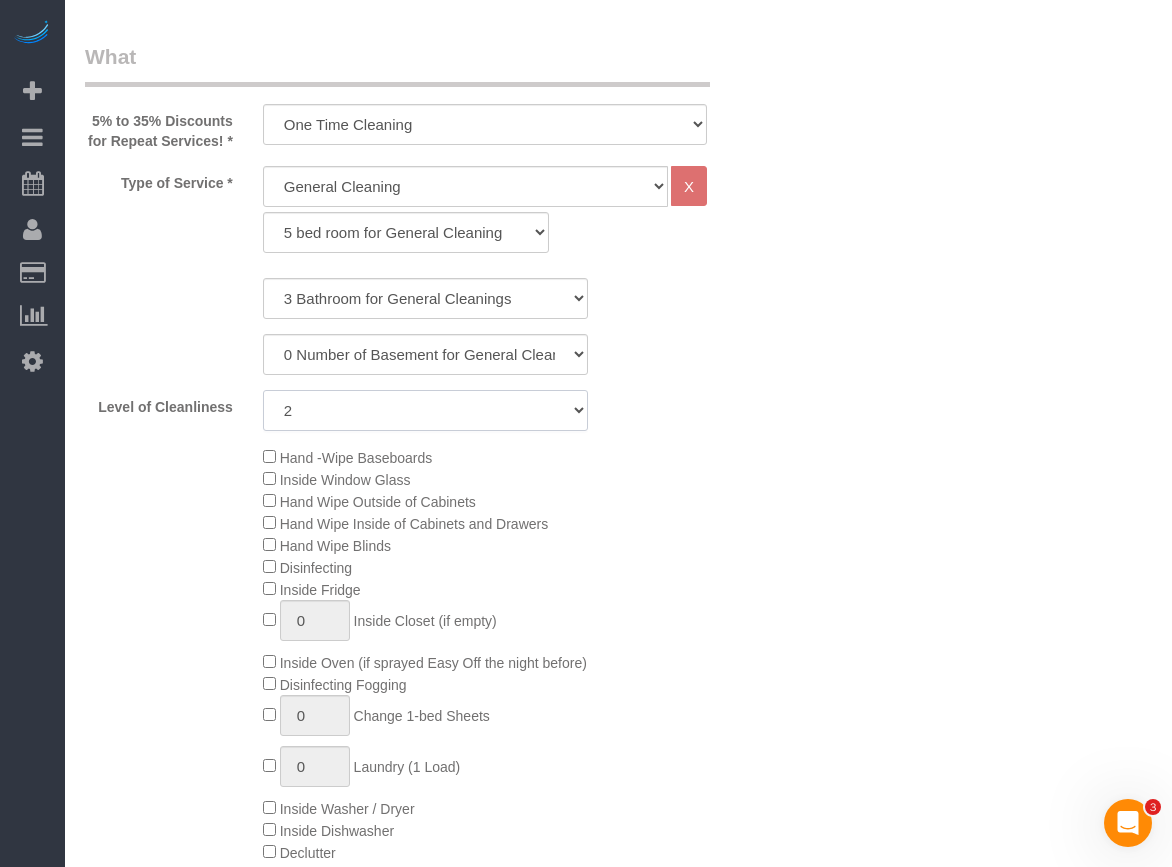 click on "1 (Very Clean)
2
3
4
5 (Average Condition)
6
7
8
9
10 (Extremely Dirty)" 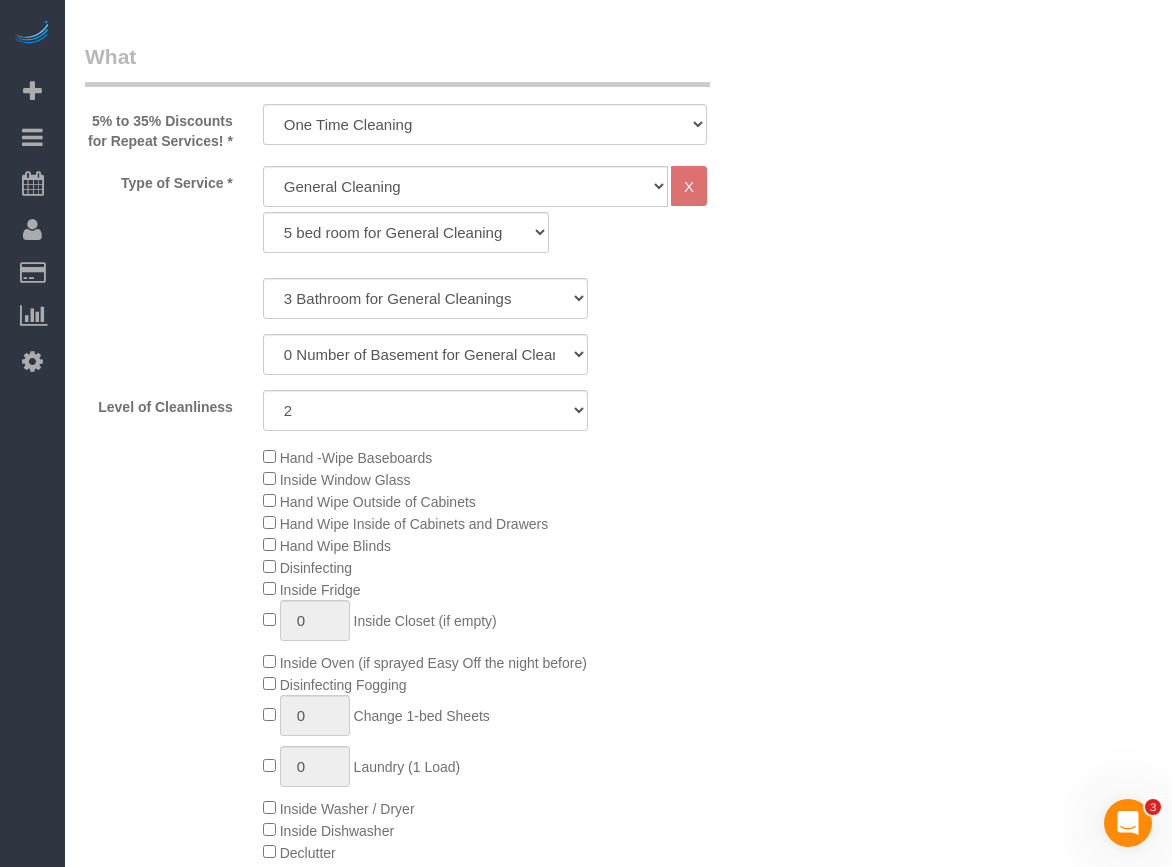 click on "Who
Email**
[EMAIL]
Name *
[FIRST]
[LAST]
Where
Address**
[STATE]
[STATE]
[STATE]
[STATE]
[STATE]
[STATE]
[STATE]
[STATE]
[STATE]
[STATE]
[STATE]
[STATE]
[STATE]
[STATE]
[STATE]
[STATE]
[STATE]
[STATE]
[STATE]
[STATE]
[STATE]
[STATE]
[STATE]
[STATE]
[STATE]
[STATE]
[STATE]
[STATE]
[STATE]
[STATE]
[STATE]
[STATE]" at bounding box center [618, 1656] 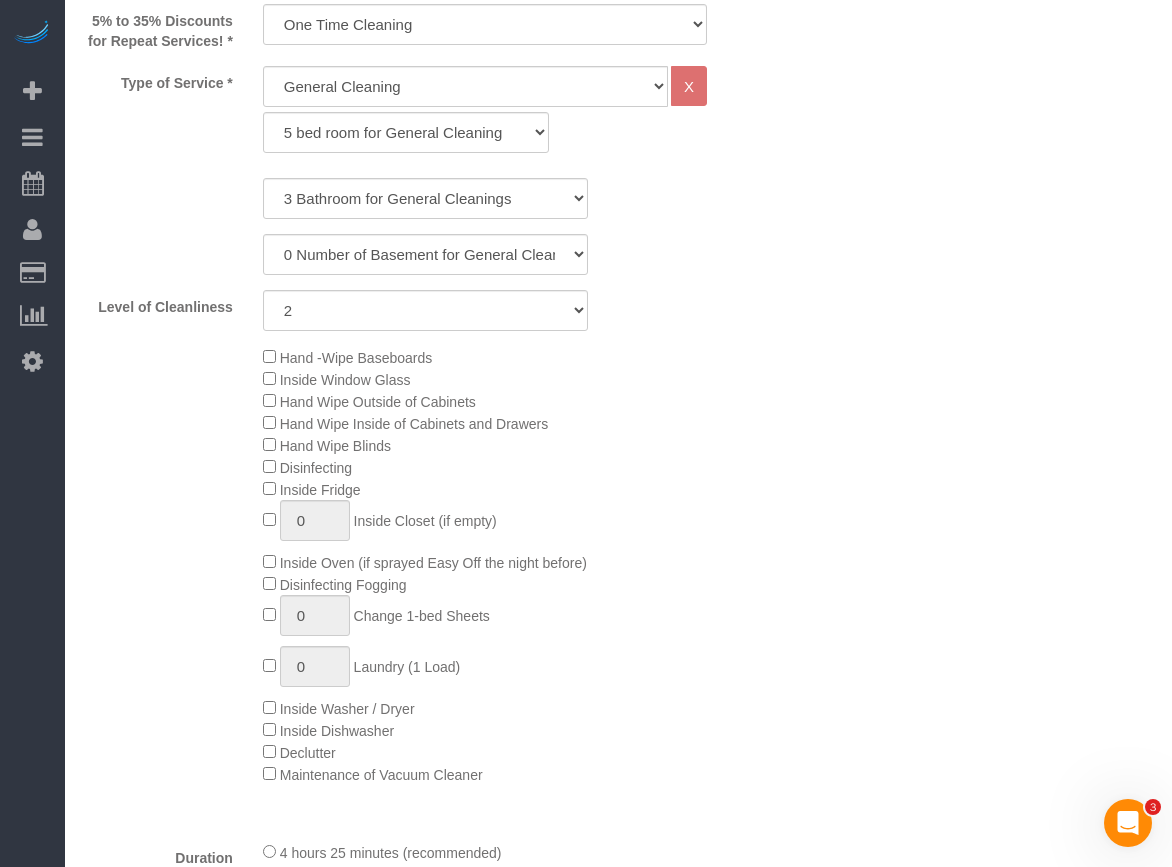 scroll, scrollTop: 800, scrollLeft: 0, axis: vertical 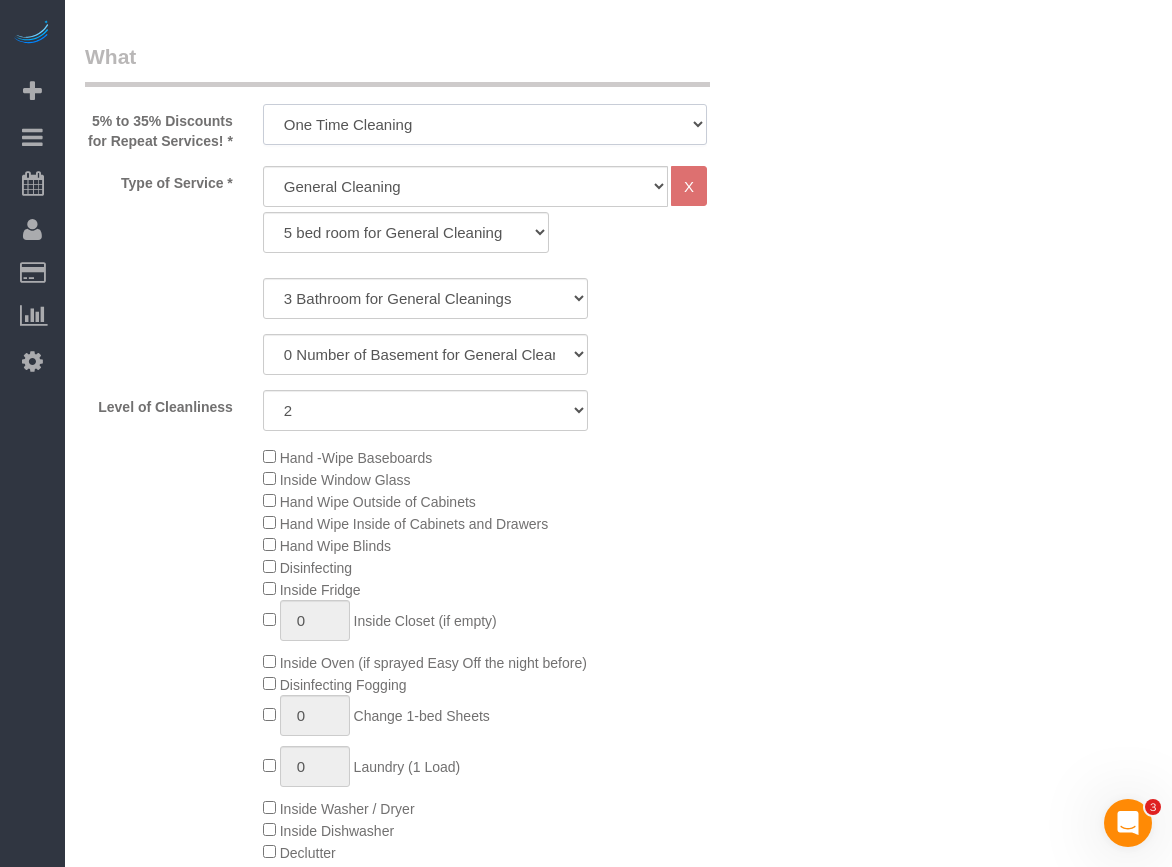 click on "One Time Cleaning Weekly Cleaning (35% Discount) - 35.00% (0% for the First Booking) Bi Weekly Cleaning (30% Discount) - 30.00% (0% for the First Booking) Monthly Cleaning (5% Discount) - 5.00% (0% for the First Booking) COUNTS Cleaning" at bounding box center [485, 124] 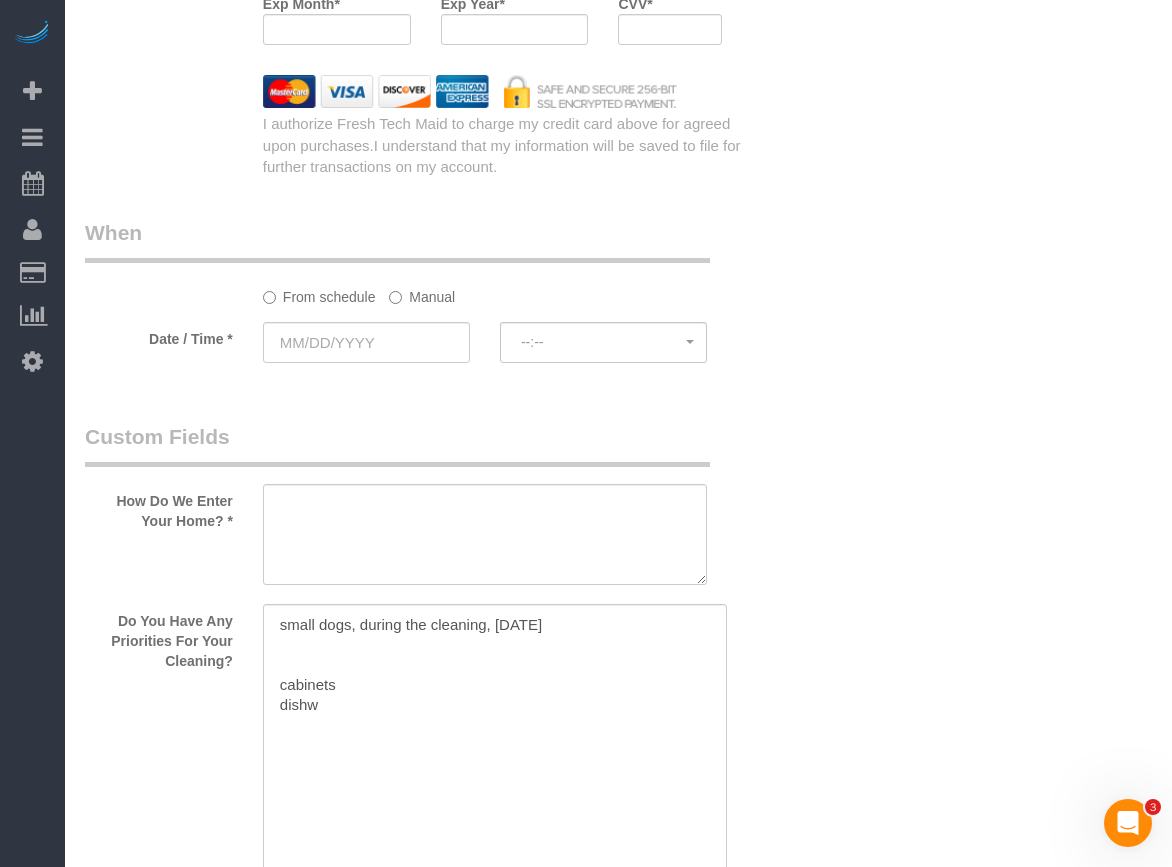 scroll, scrollTop: 2700, scrollLeft: 0, axis: vertical 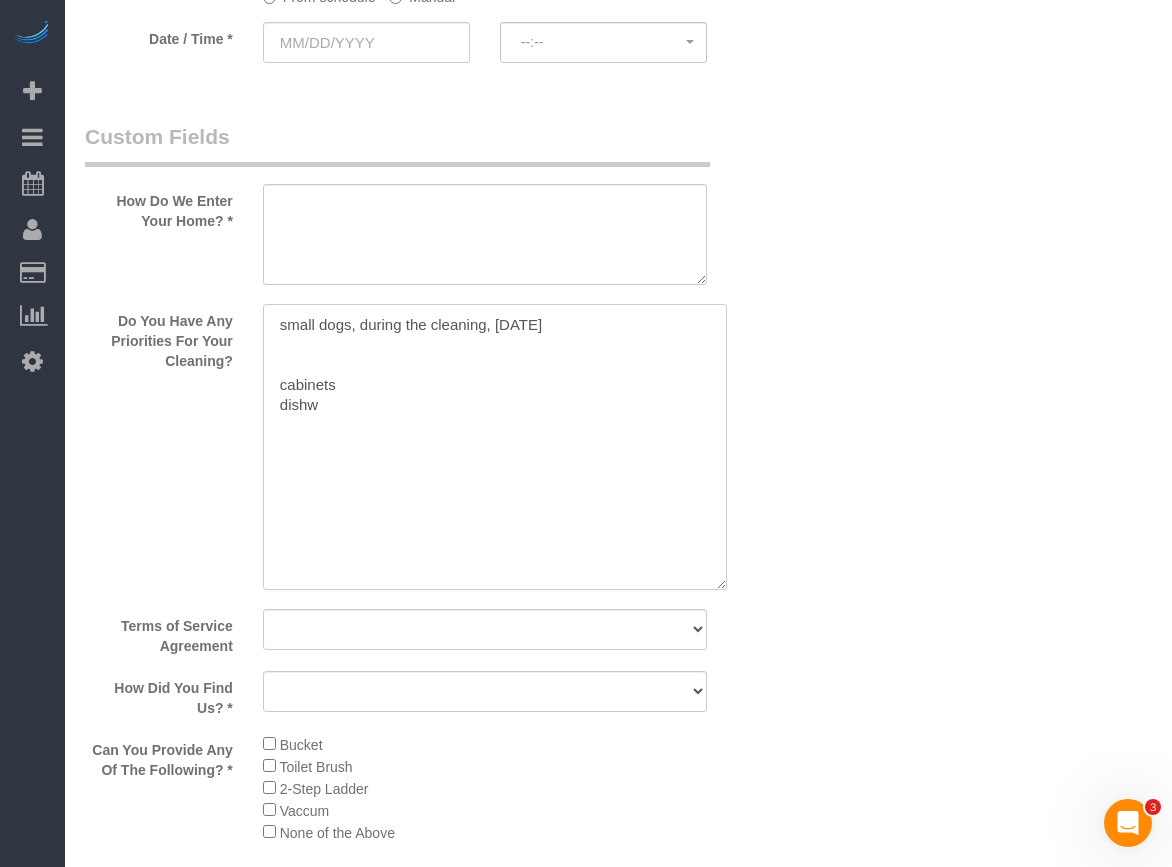 drag, startPoint x: 437, startPoint y: 448, endPoint x: 145, endPoint y: 322, distance: 318.02515 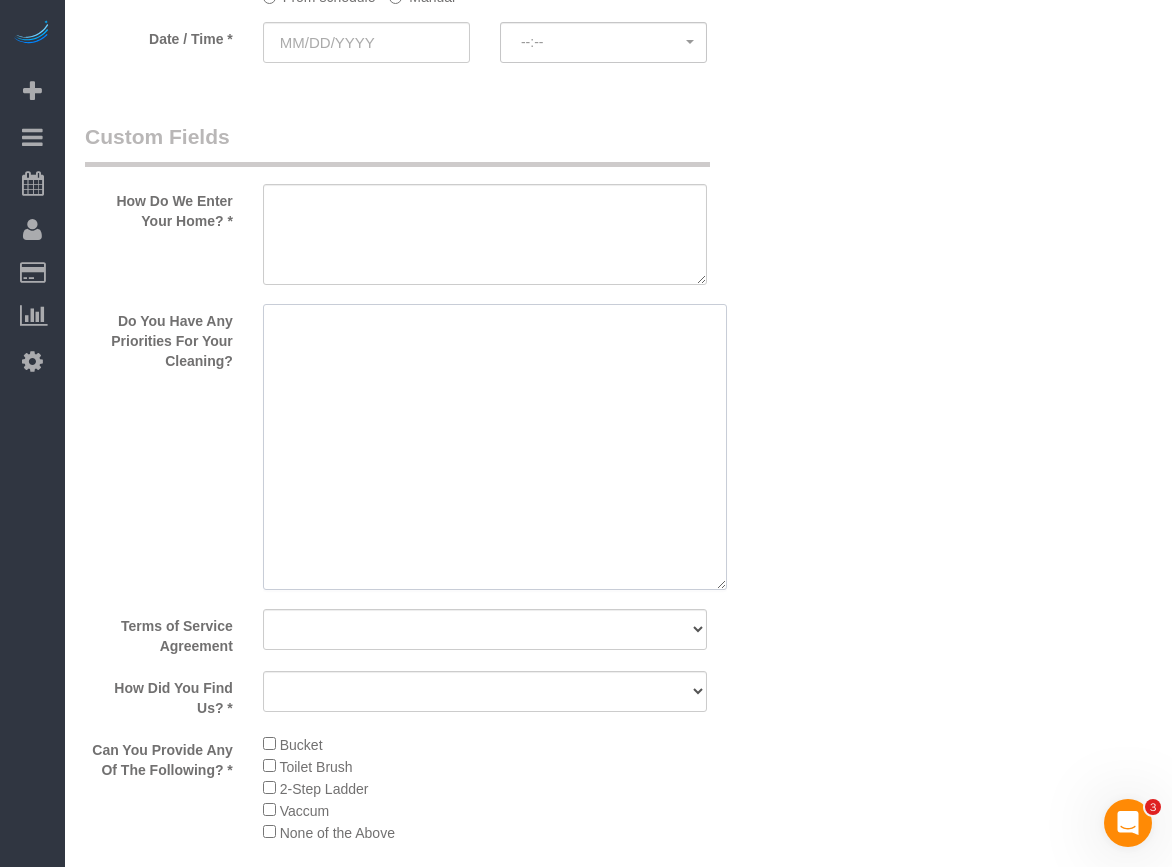 type 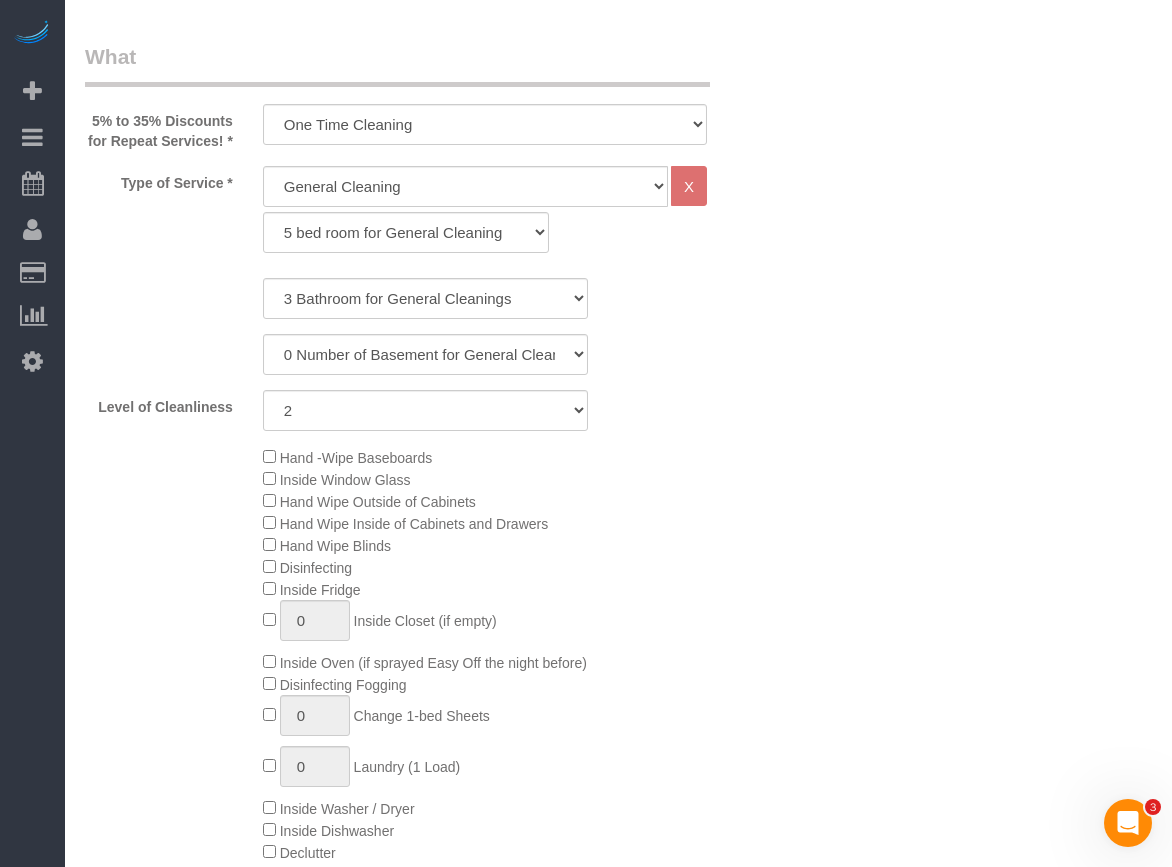 scroll, scrollTop: 700, scrollLeft: 0, axis: vertical 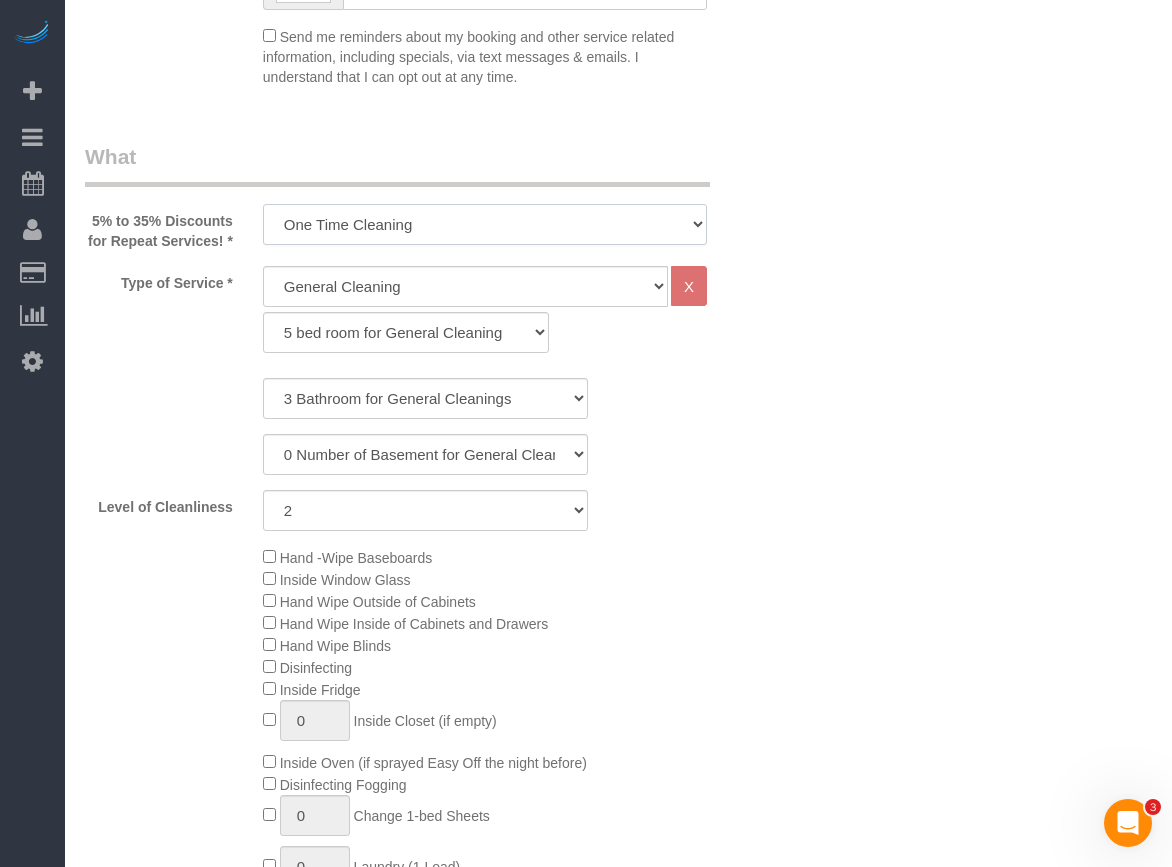 click on "One Time Cleaning Weekly Cleaning (35% Discount) - 35.00% (0% for the First Booking) Bi Weekly Cleaning (30% Discount) - 30.00% (0% for the First Booking) Monthly Cleaning (5% Discount) - 5.00% (0% for the First Booking) COUNTS Cleaning" at bounding box center [485, 224] 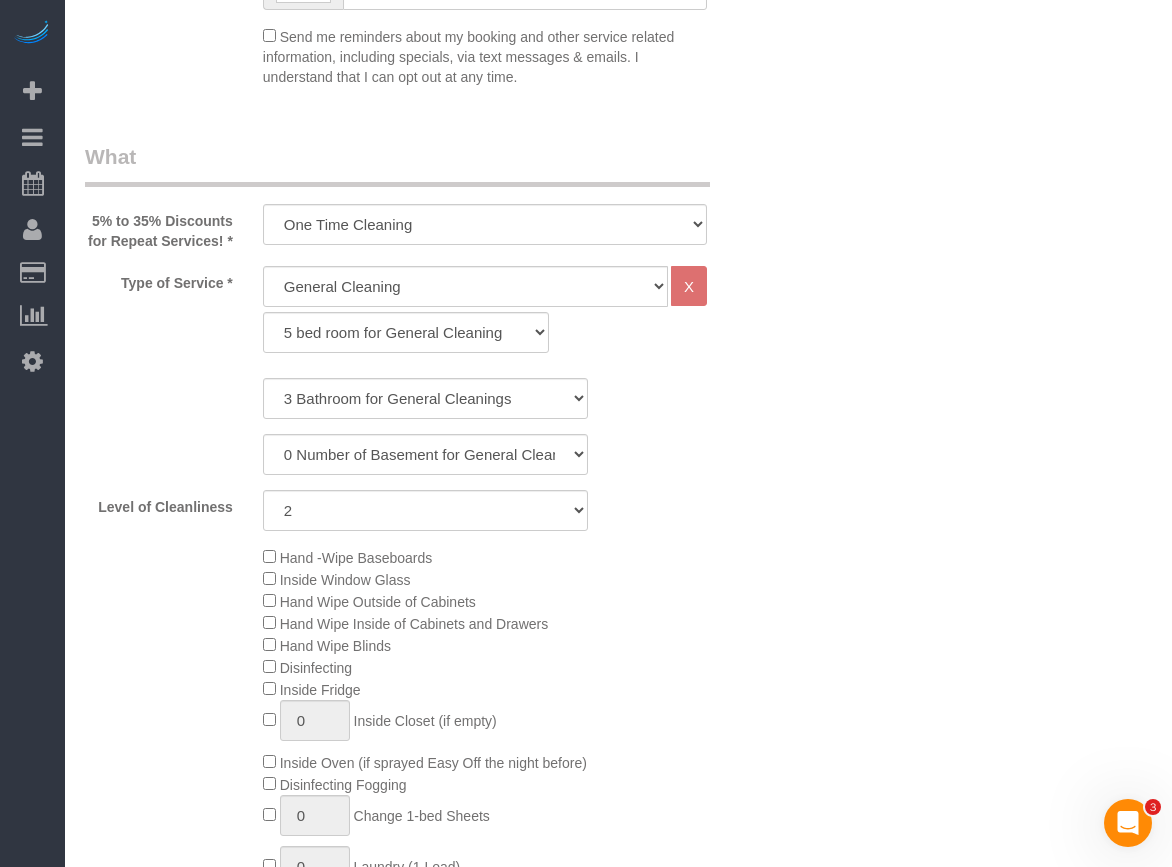 drag, startPoint x: 1011, startPoint y: 298, endPoint x: 565, endPoint y: 282, distance: 446.2869 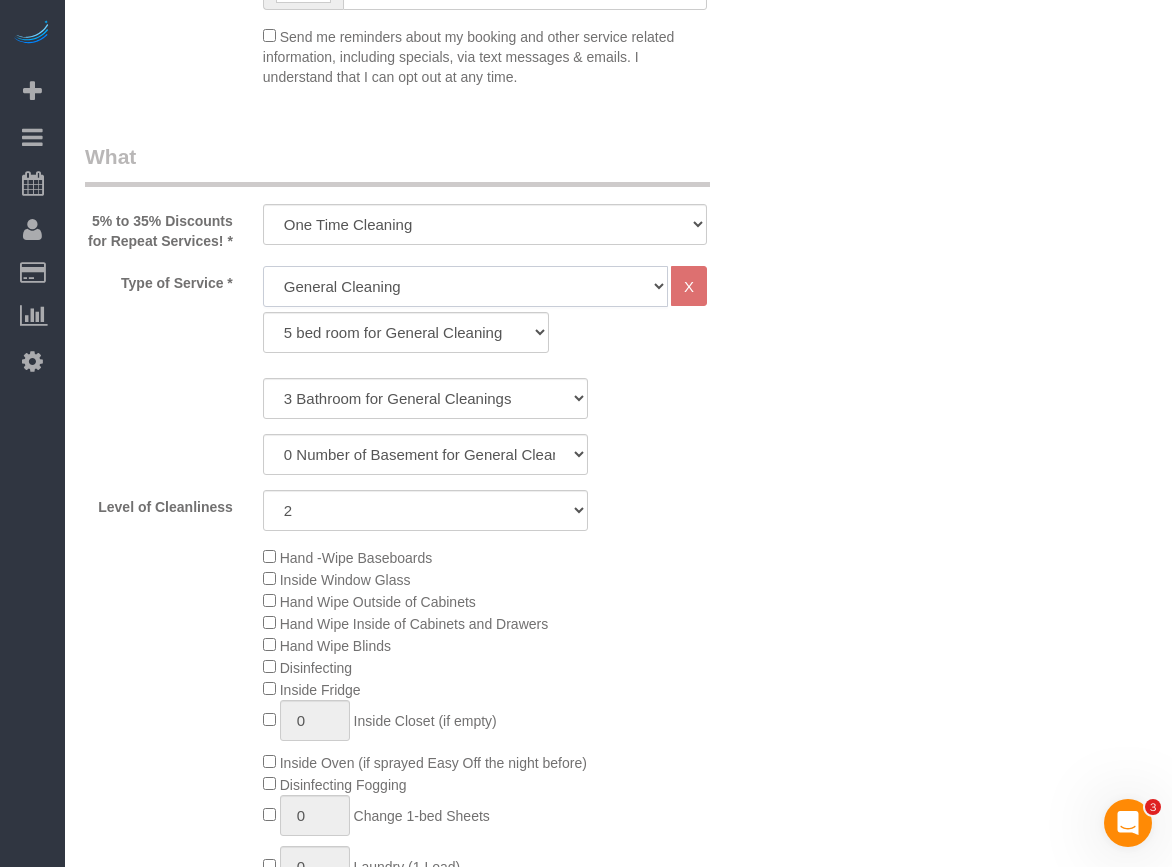 click on "General Cleaning Deep Cleaning Move-in / Move-out Cleaning COUNTS Cleaning" 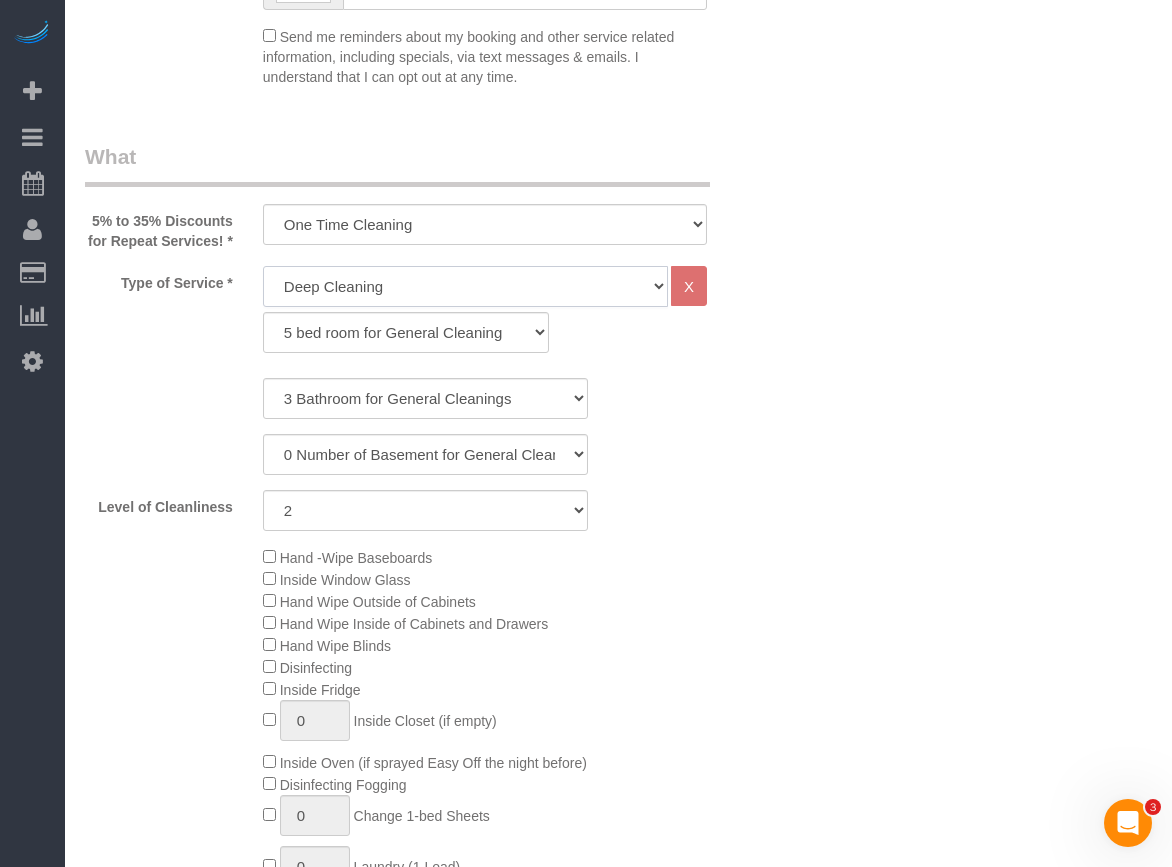 click on "General Cleaning Deep Cleaning Move-in / Move-out Cleaning COUNTS Cleaning" 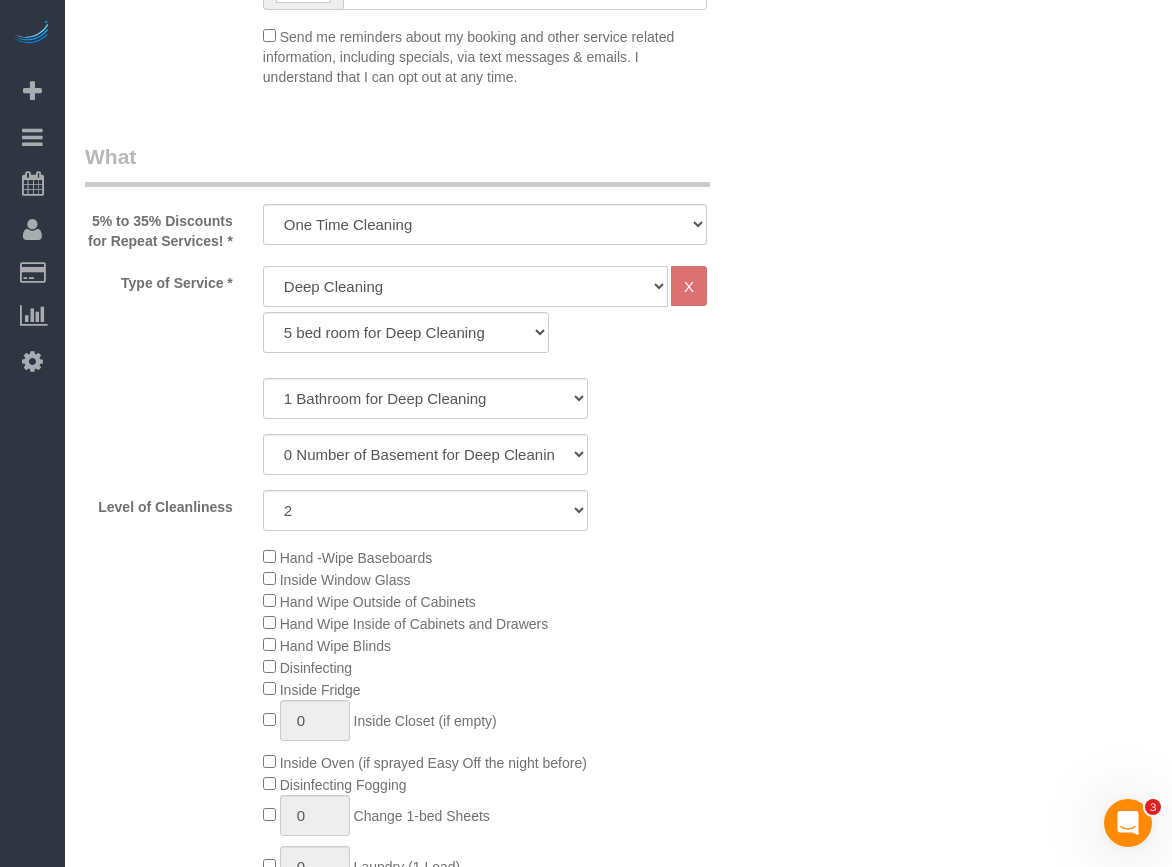 click on "General Cleaning Deep Cleaning Move-in / Move-out Cleaning COUNTS Cleaning" 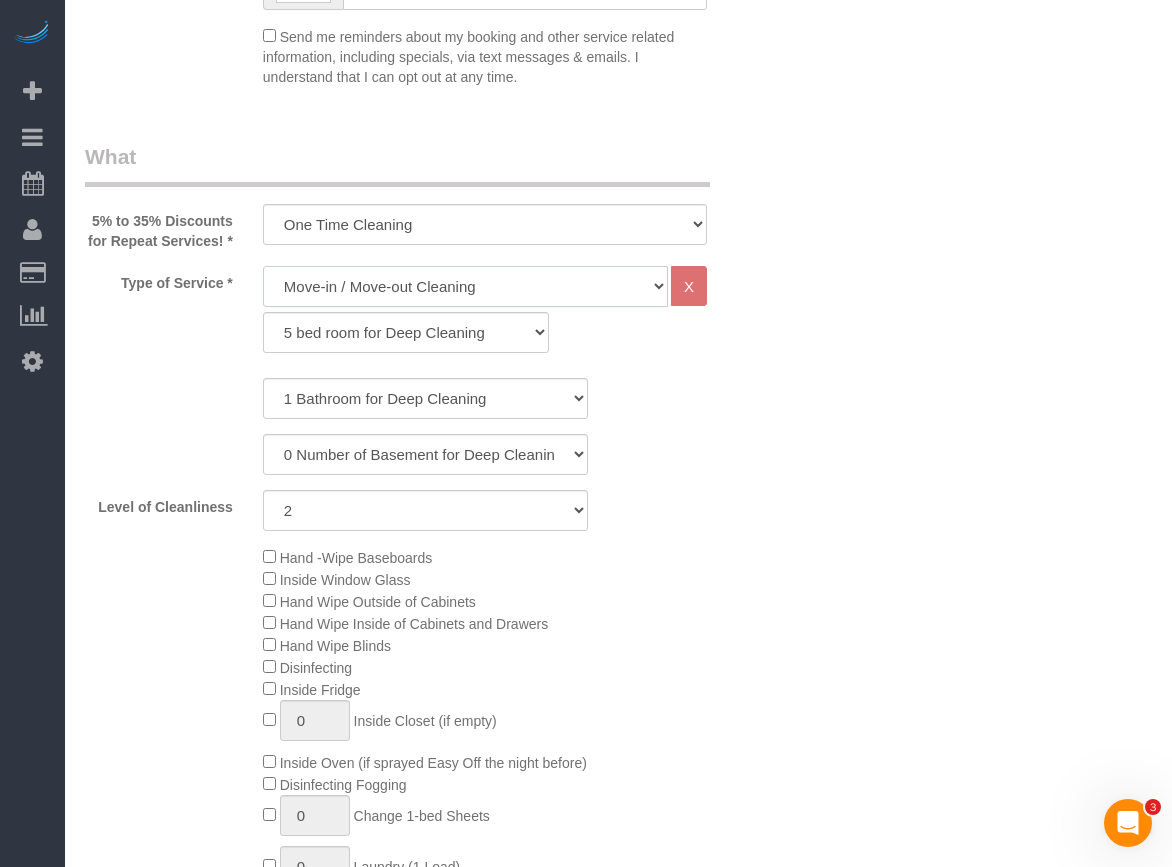 click on "General Cleaning Deep Cleaning Move-in / Move-out Cleaning COUNTS Cleaning" 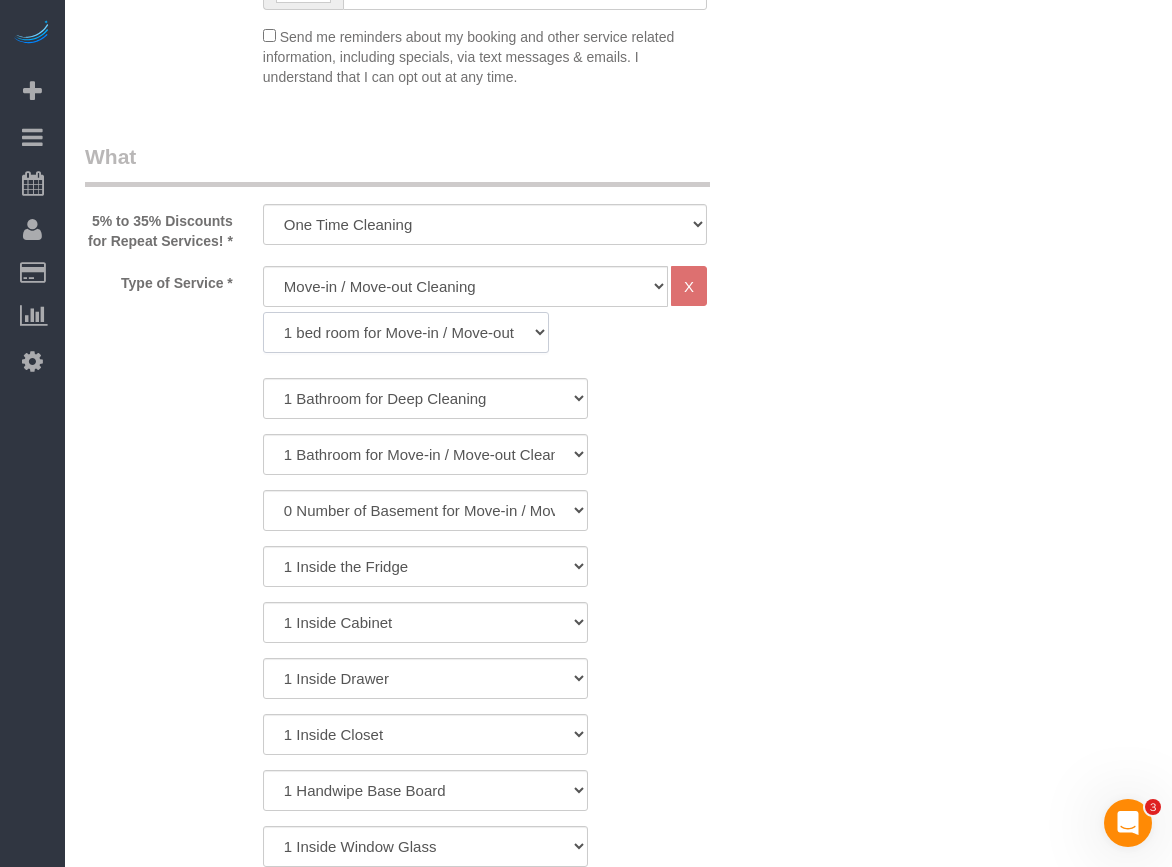 click on "1 bed room for Move-in / Move-out Cleaning (full scale) 2 bed room for Move-in / Move-out Cleaning (full scale) 3 bed room for Move-in / Move-out Cleaning (full scale) 4 bed room for Move-in / Move-out Cleaning (full scale) 5 bed room for Move-in / Move-out Cleaning (full scale) 1 bed room Move-out Cleaning for Deposit 2 bed room Move-out Cleaning for Deposit 3 bed room Move-out Cleaning for Deposit 4 bed room Move-out Cleaning for Deposit 5 bed room Move-out Cleaning for Deposit" 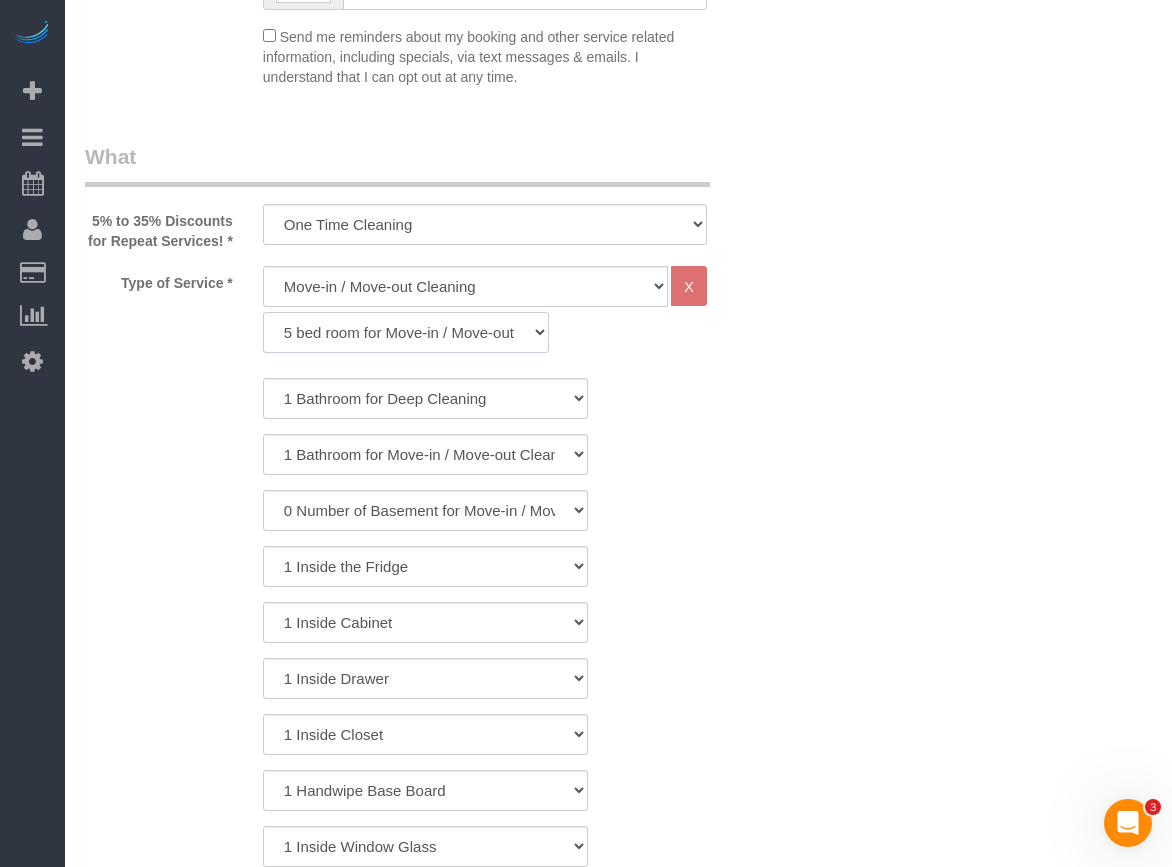 click on "1 bed room for Move-in / Move-out Cleaning (full scale) 2 bed room for Move-in / Move-out Cleaning (full scale) 3 bed room for Move-in / Move-out Cleaning (full scale) 4 bed room for Move-in / Move-out Cleaning (full scale) 5 bed room for Move-in / Move-out Cleaning (full scale) 1 bed room Move-out Cleaning for Deposit 2 bed room Move-out Cleaning for Deposit 3 bed room Move-out Cleaning for Deposit 4 bed room Move-out Cleaning for Deposit 5 bed room Move-out Cleaning for Deposit" 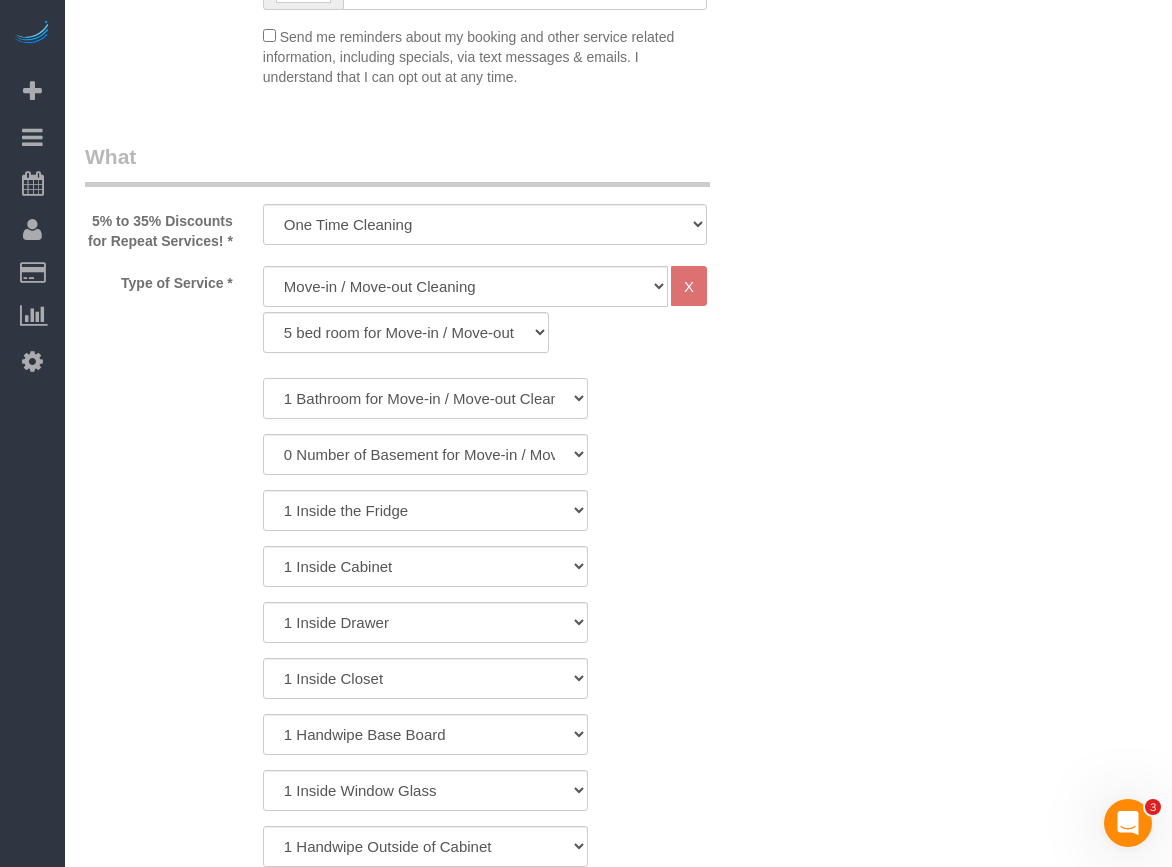 drag, startPoint x: 363, startPoint y: 418, endPoint x: 358, endPoint y: 438, distance: 20.615528 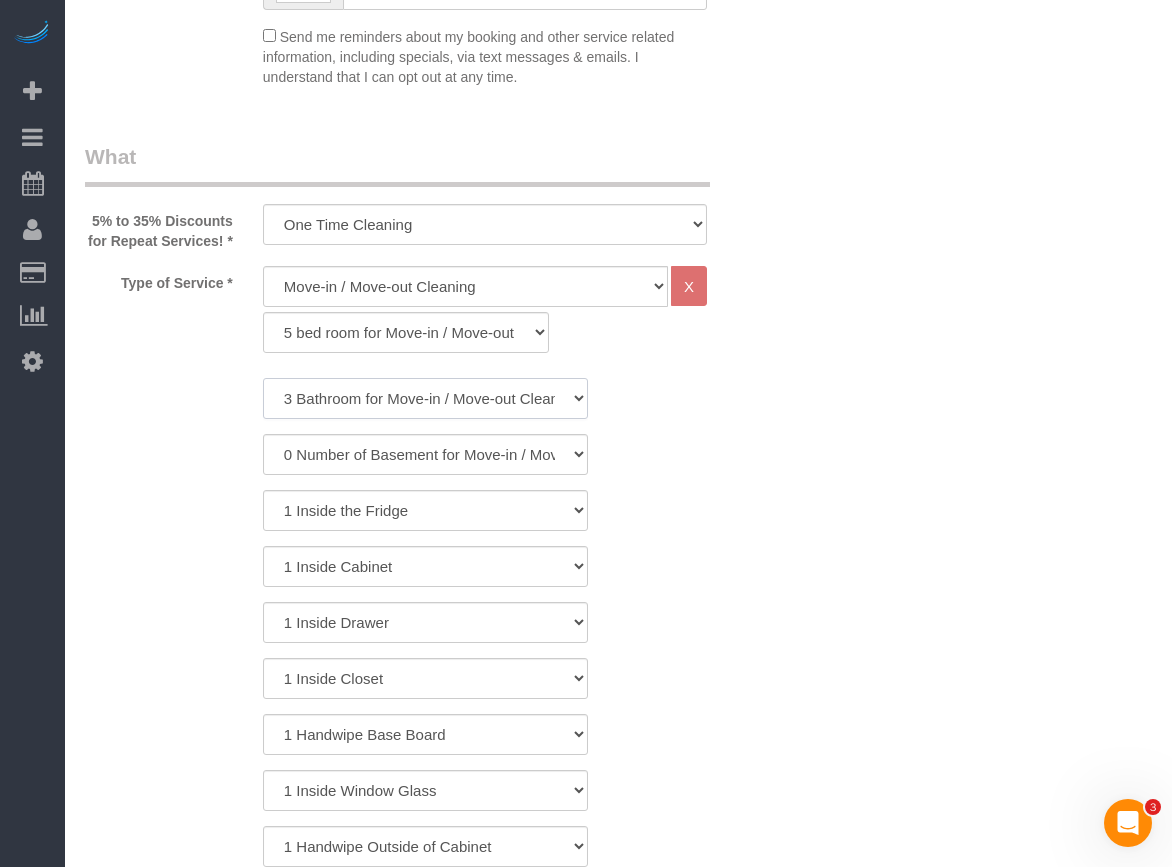 click on "1 Bathroom for Move-in / Move-out Cleaning
2 Bathroom for Move-in / Move-out Cleanings
3 Bathroom for Move-in / Move-out Cleanings
4 Bathroom for Move-in / Move-out Cleanings
5 Bathroom for Move-in / Move-out Cleanings
6 Bathroom for Move-in / Move-out Cleanings" 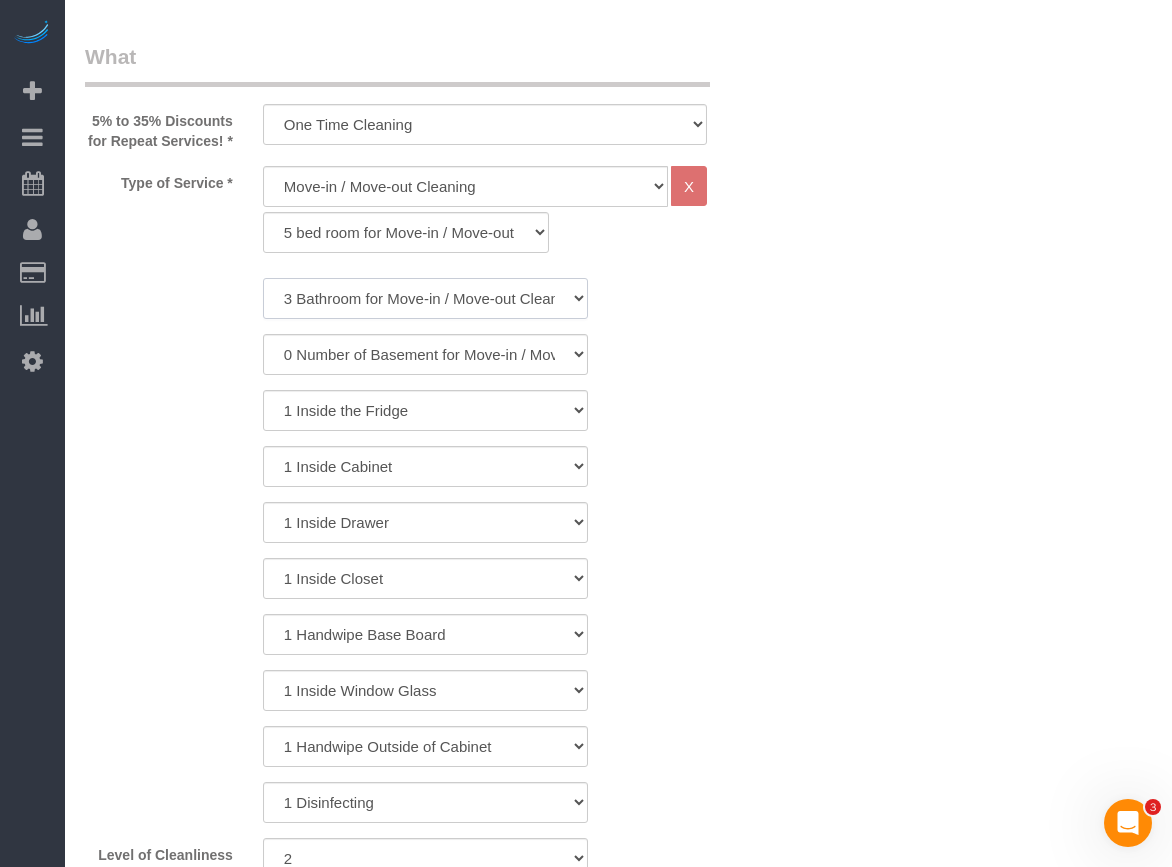 scroll, scrollTop: 700, scrollLeft: 0, axis: vertical 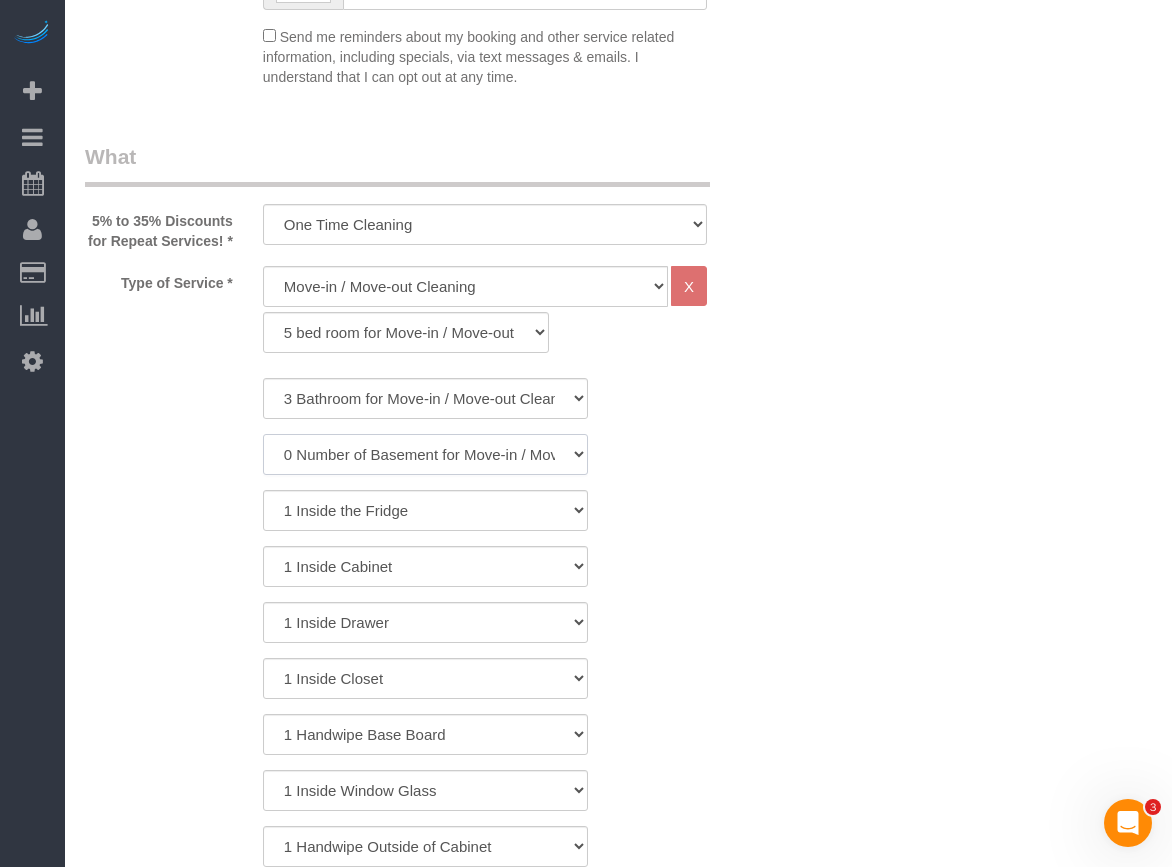 click on "0 Number of Basement for Move-in / Move-out Cleanings
1 Number of Basement for Move-in / Move-out Cleaning
2 Number of Basement for Move-in / Move-out Cleanings" 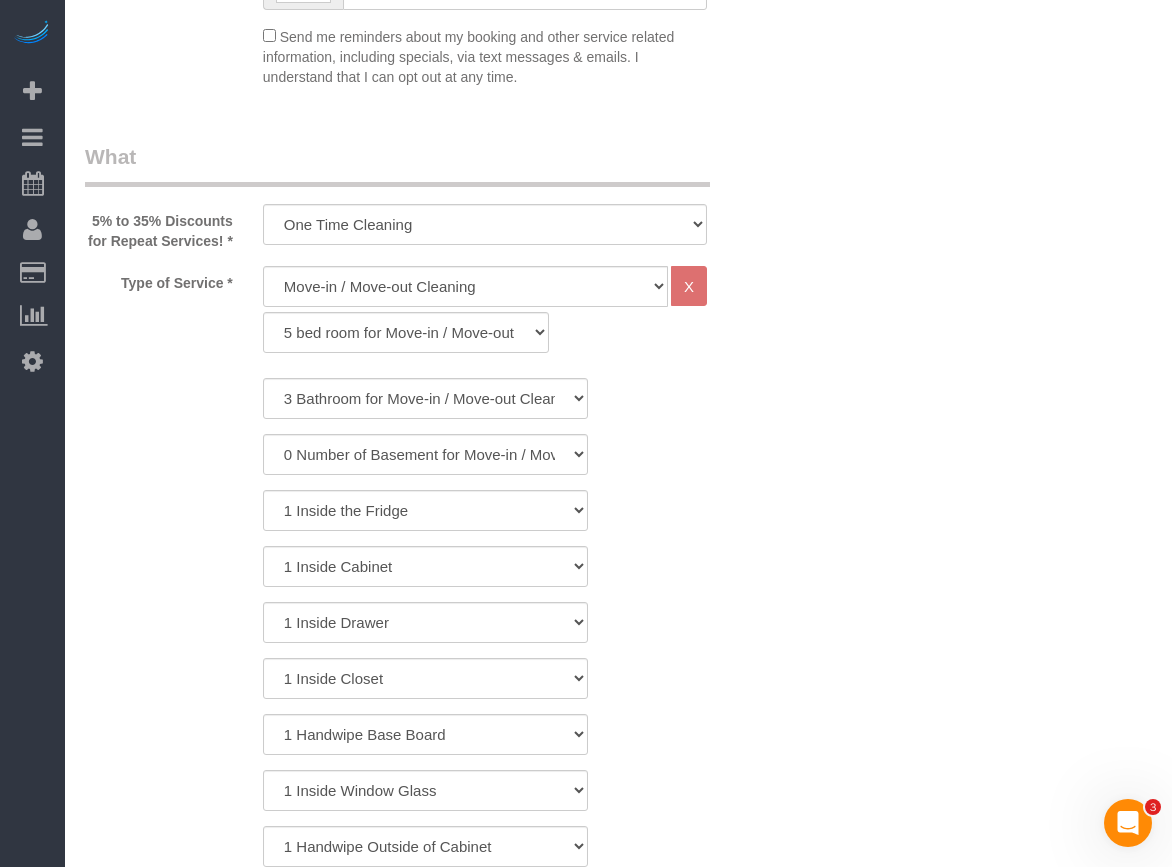 click on "1 Bathroom for Move-in / Move-out Cleaning
2 Bathroom for Move-in / Move-out Cleanings
3 Bathroom for Move-in / Move-out Cleanings
4 Bathroom for Move-in / Move-out Cleanings
5 Bathroom for Move-in / Move-out Cleanings
6 Bathroom for Move-in / Move-out Cleanings
0 Number of Basement for Move-in / Move-out Cleanings
1 Number of Basement for Move-in / Move-out Cleaning
2 Number of Basement for Move-in / Move-out Cleanings" 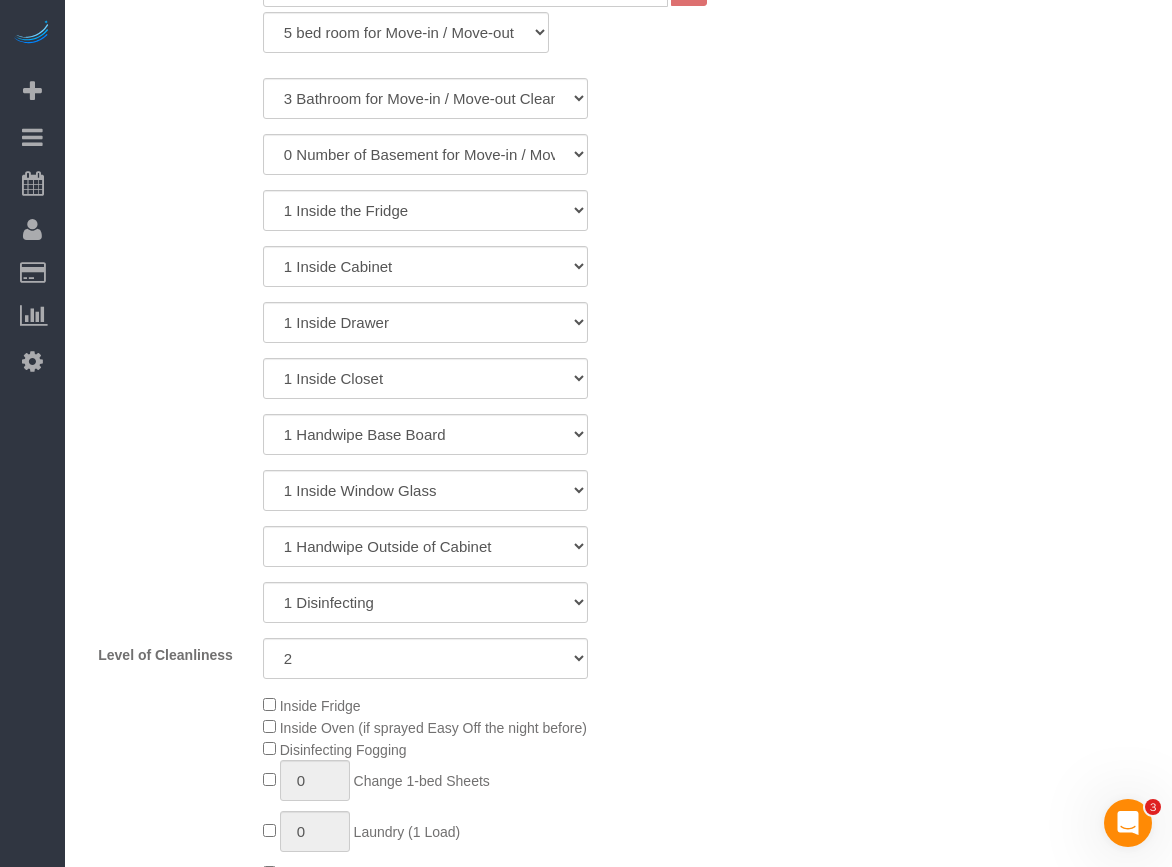 scroll, scrollTop: 700, scrollLeft: 0, axis: vertical 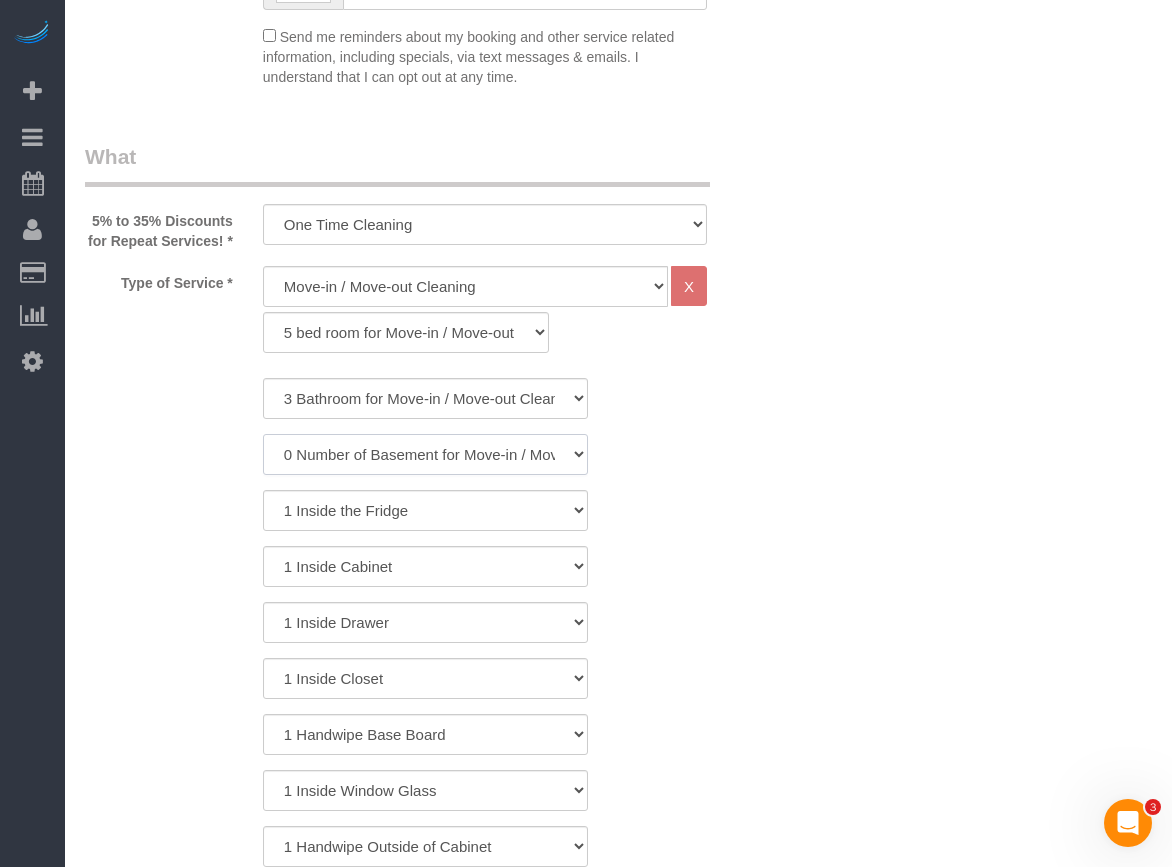 click on "0 Number of Basement for Move-in / Move-out Cleanings
1 Number of Basement for Move-in / Move-out Cleaning
2 Number of Basement for Move-in / Move-out Cleanings" 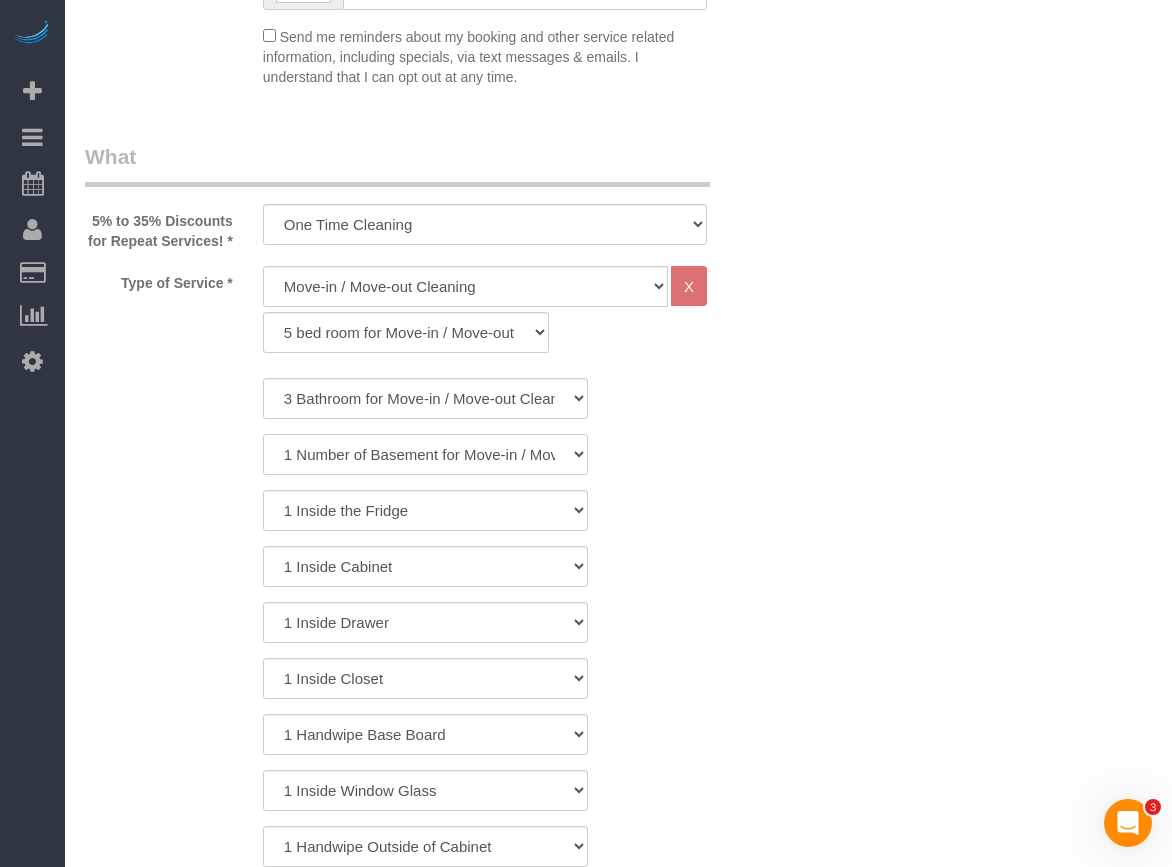 click on "0 Number of Basement for Move-in / Move-out Cleanings
1 Number of Basement for Move-in / Move-out Cleaning
2 Number of Basement for Move-in / Move-out Cleanings" 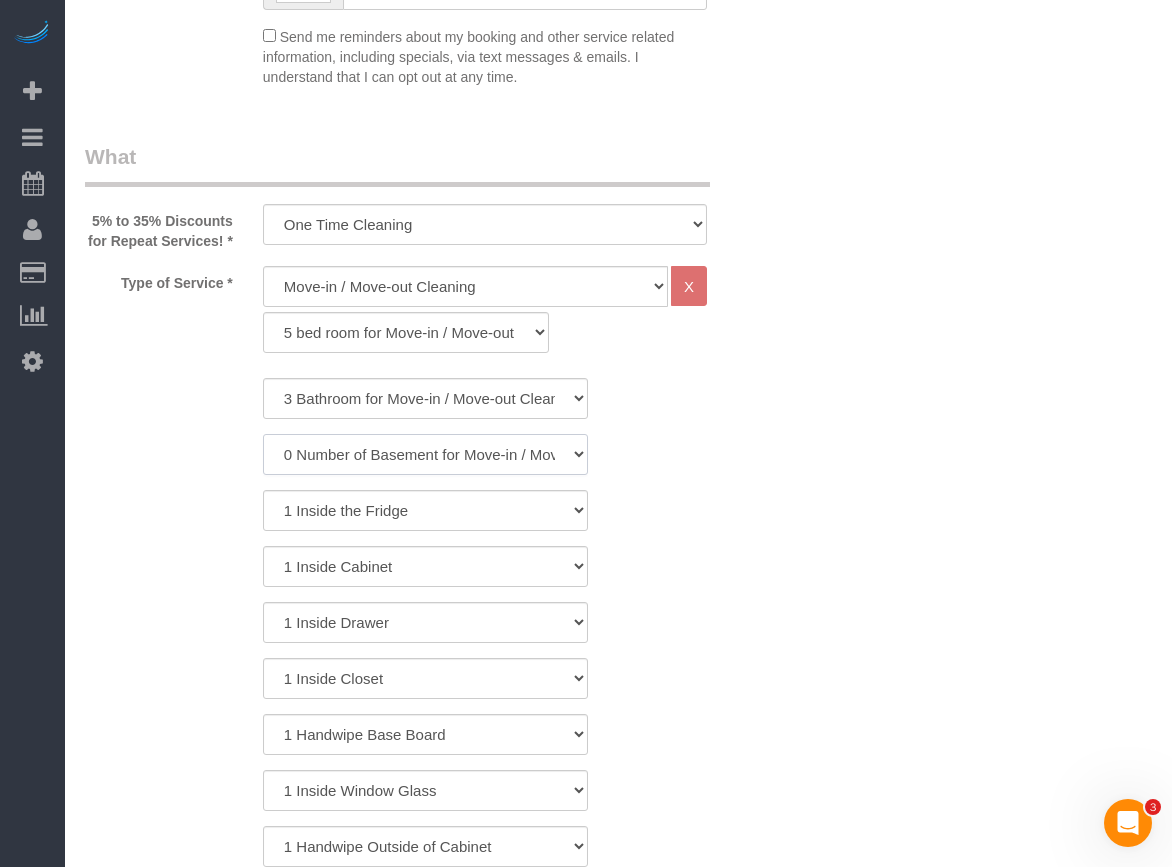 click on "0 Number of Basement for Move-in / Move-out Cleanings
1 Number of Basement for Move-in / Move-out Cleaning
2 Number of Basement for Move-in / Move-out Cleanings" 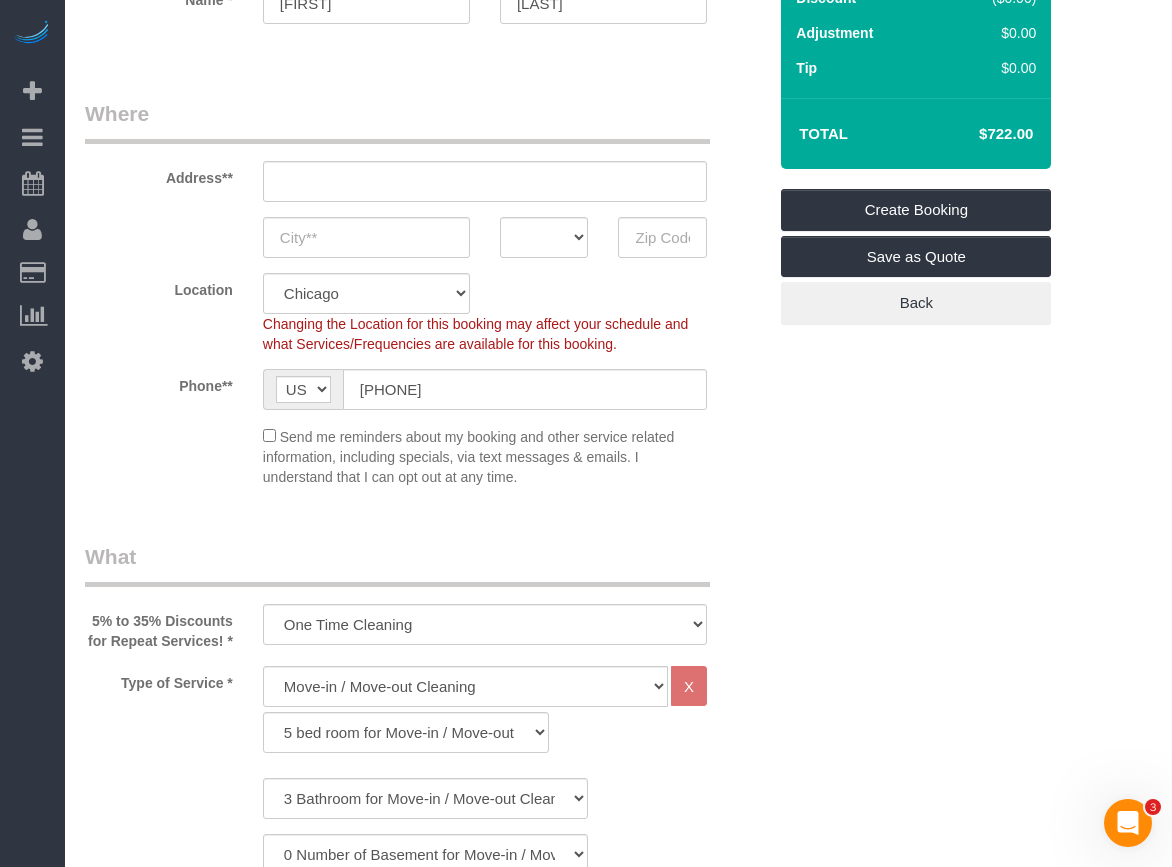 click on "Who
Email**
[EMAIL]
Name *
[FIRST]
[LAST]
Where
Address**
[STATE]
[STATE]
[STATE]
[STATE]
[STATE]
[STATE]
[STATE]
[STATE]
[STATE]
[STATE]
[STATE]
[STATE]
[STATE]
[STATE]
[STATE]
[STATE]
[STATE]
[STATE]
[STATE]
[STATE]
[STATE]
[STATE]
[STATE]
[STATE]
[STATE]
[STATE]
[STATE]
[STATE]
[STATE]
[STATE]
[STATE]
[STATE]" at bounding box center (618, 2288) 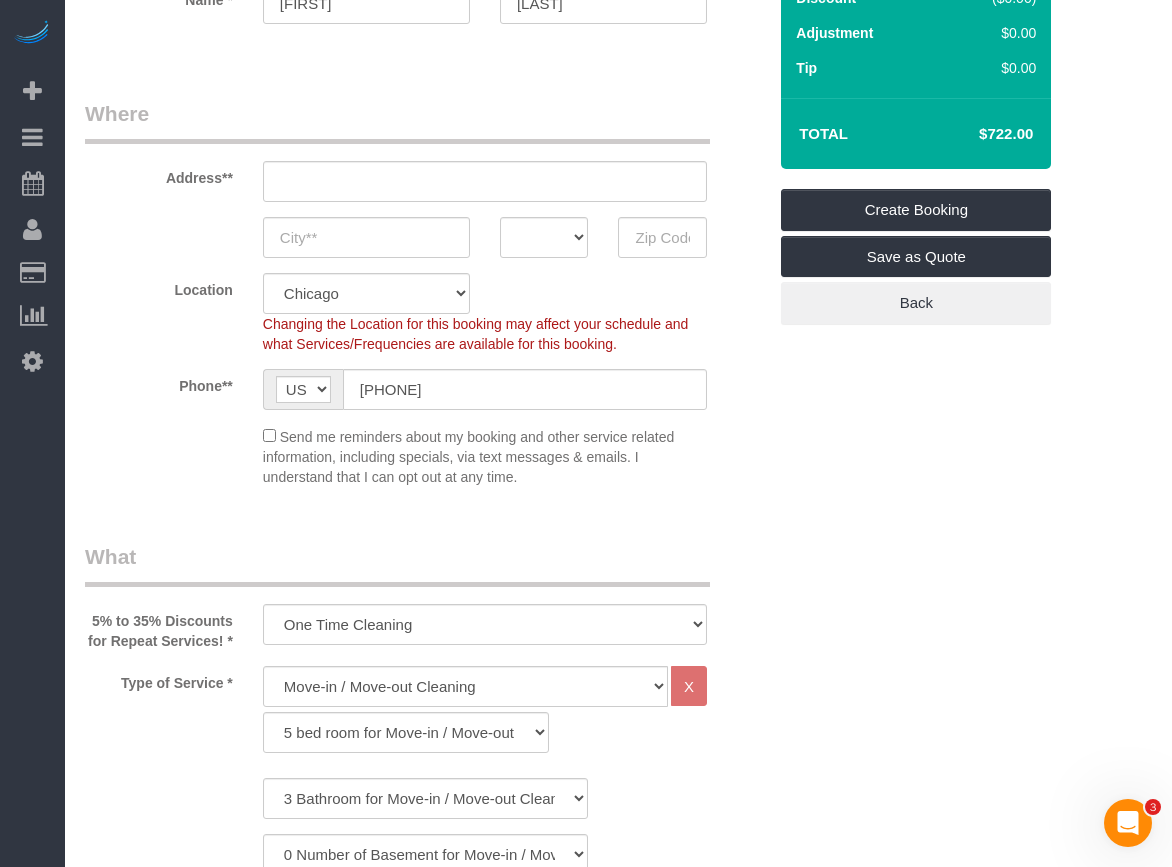 scroll, scrollTop: 500, scrollLeft: 0, axis: vertical 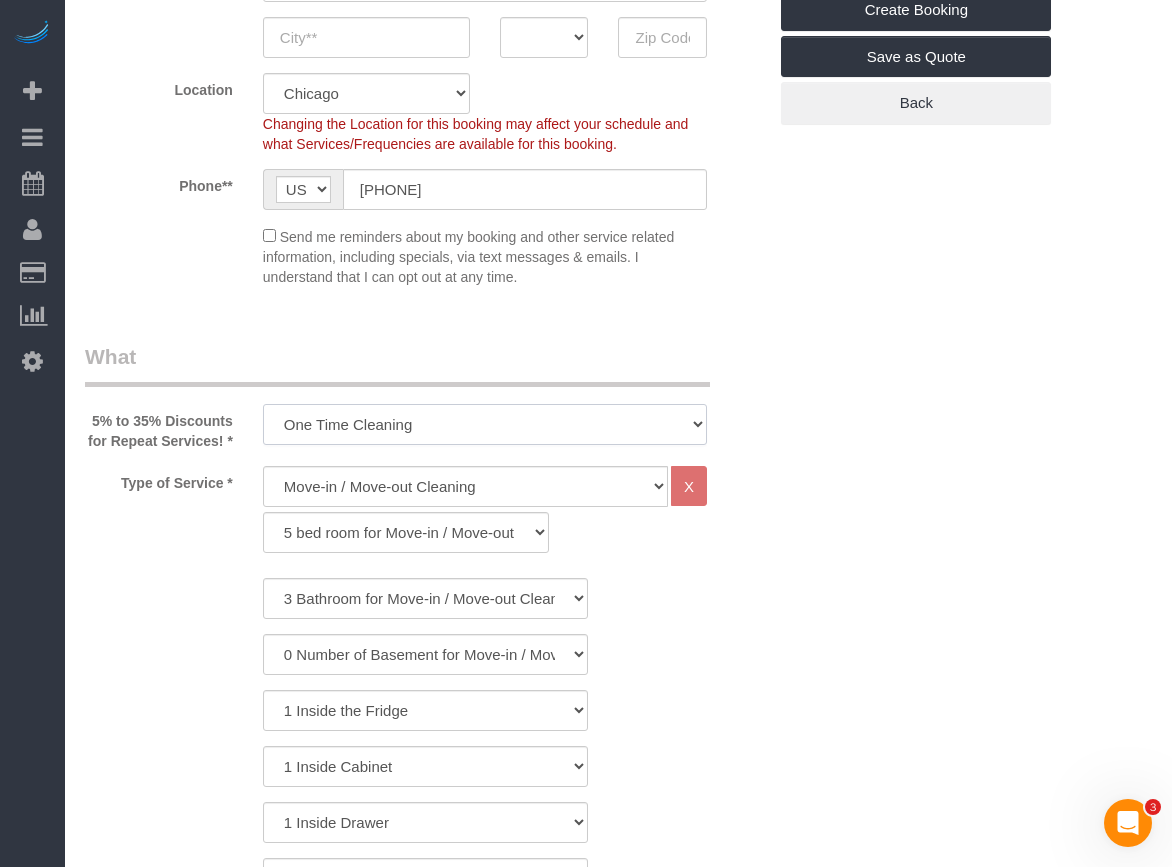 click on "One Time Cleaning Weekly Cleaning (35% Discount) - 35.00% (0% for the First Booking) Bi Weekly Cleaning (30% Discount) - 30.00% (0% for the First Booking) Monthly Cleaning (5% Discount) - 5.00% (0% for the First Booking) COUNTS Cleaning" at bounding box center [485, 424] 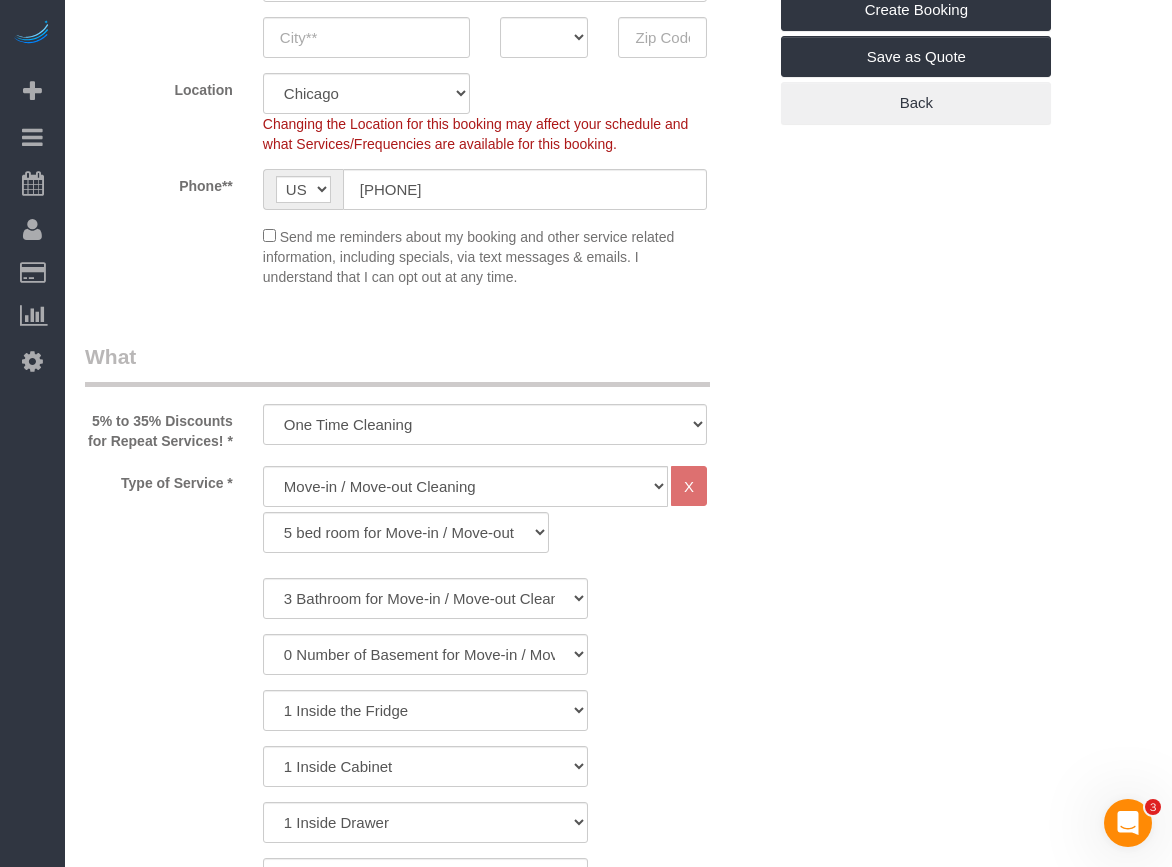 click on "Who
Email**
[EMAIL]
Name *
[FIRST]
[LAST]
Where
Address**
[STATE]
[STATE]
[STATE]
[STATE]
[STATE]
[STATE]
[STATE]
[STATE]
[STATE]
[STATE]
[STATE]
[STATE]
[STATE]
[STATE]
[STATE]
[STATE]
[STATE]
[STATE]
[STATE]
[STATE]
[STATE]
[STATE]
[STATE]
[STATE]
[STATE]
[STATE]
[STATE]
[STATE]
[STATE]
[STATE]
[STATE]
[STATE]" at bounding box center (618, 2088) 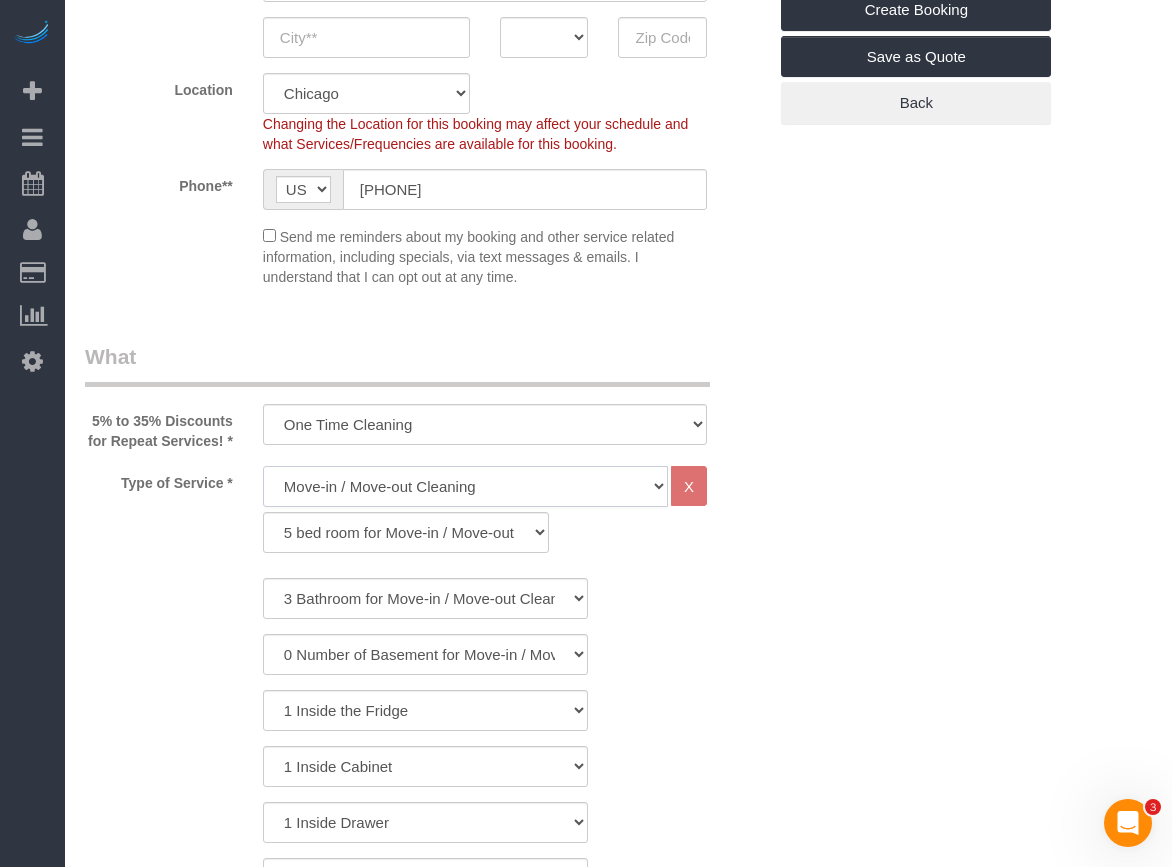 click on "General Cleaning Deep Cleaning Move-in / Move-out Cleaning COUNTS Cleaning" 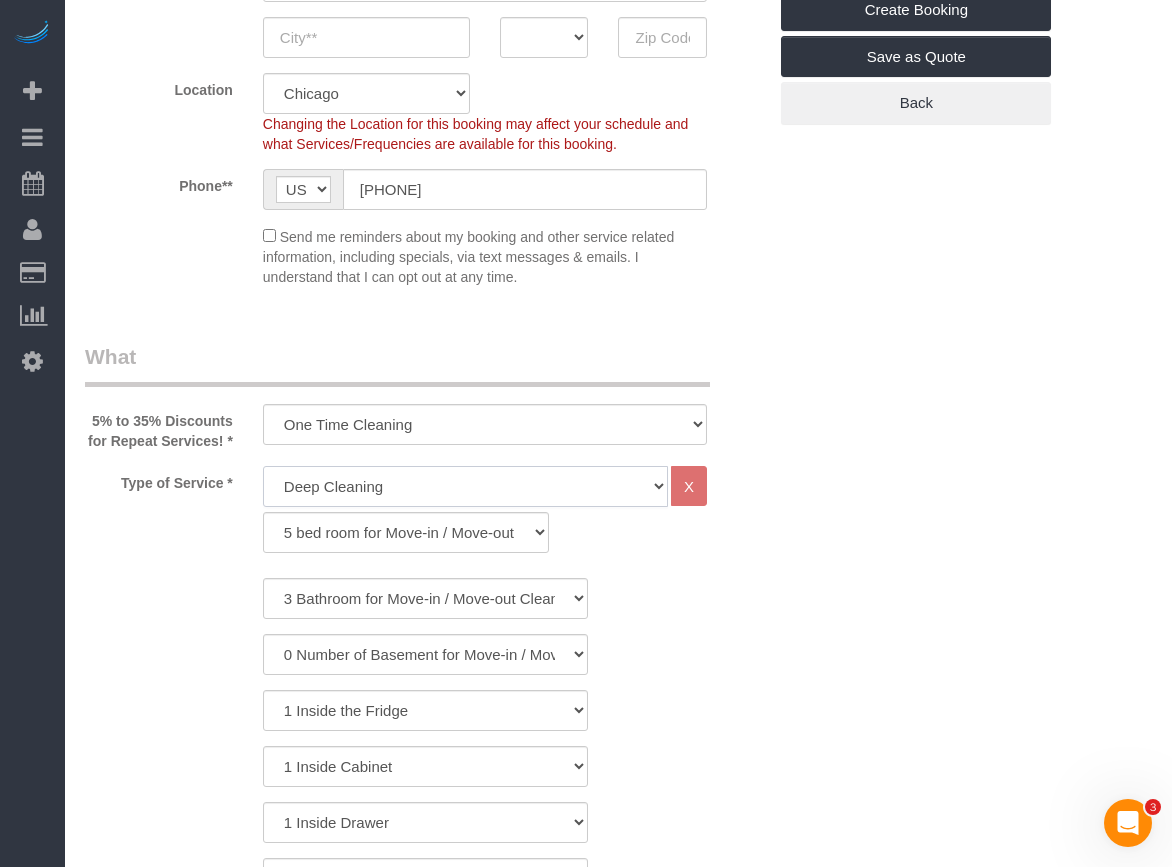 click on "General Cleaning Deep Cleaning Move-in / Move-out Cleaning COUNTS Cleaning" 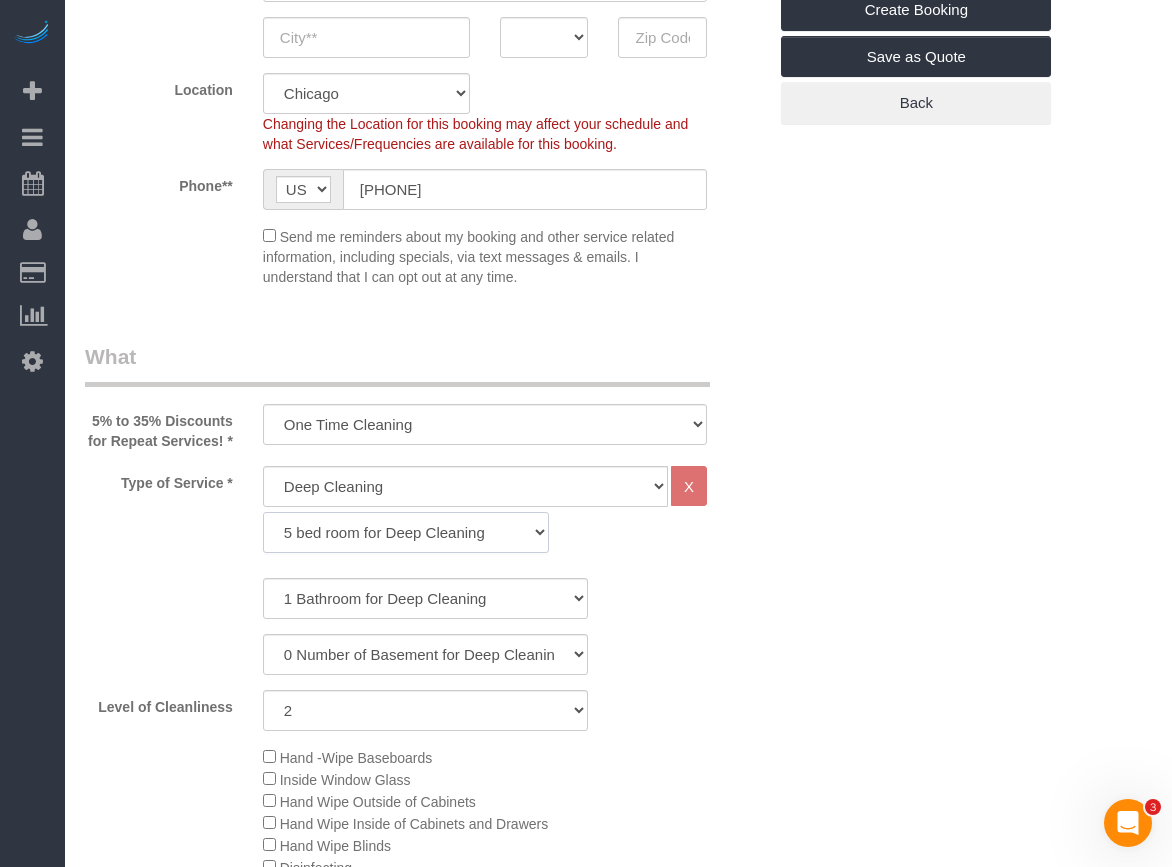 click on "1 bed room for Deep Cleaning 2 bed room for Deep Cleaning 3 bed room for Deep Cleaning 4 bed room for Deep Cleaning 5 bed room for Deep Cleaning" 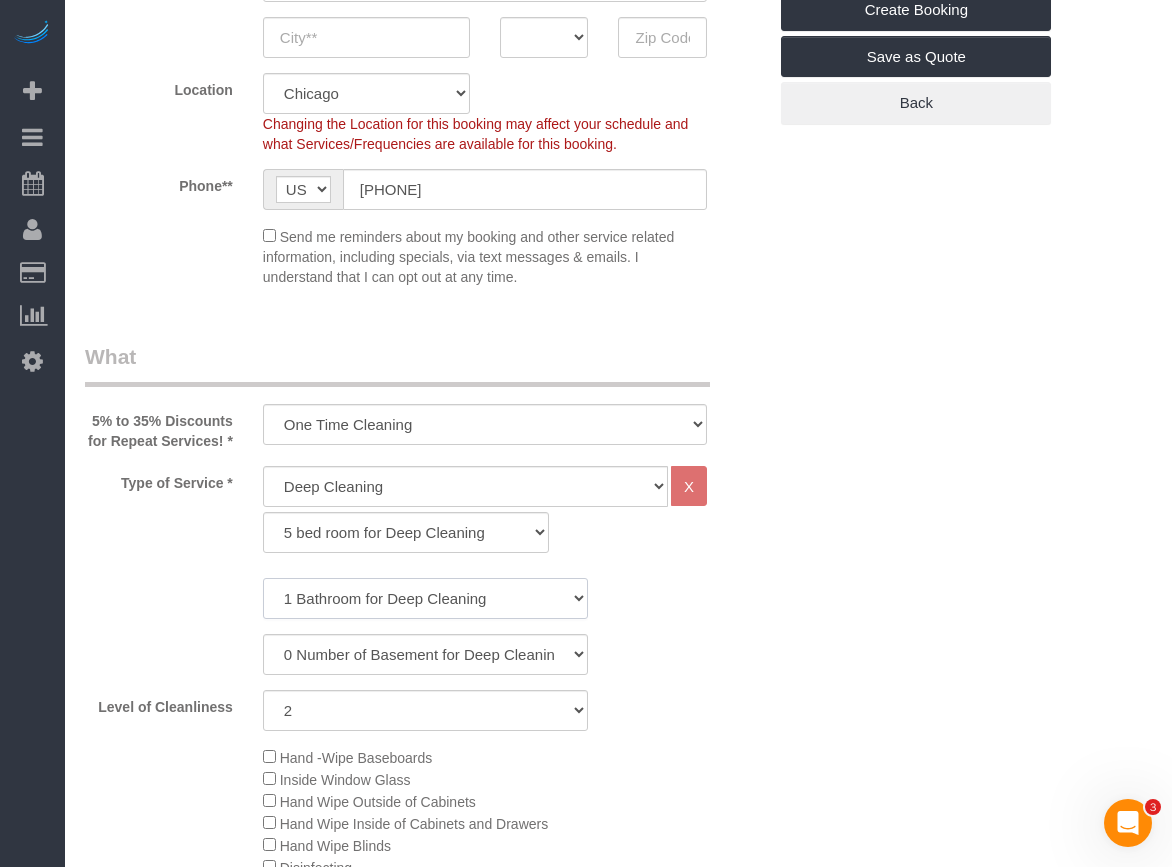 click on "1 Bathroom for Deep Cleaning
2 Bathroom for Deep Cleanings
3 Bathroom for Deep Cleanings
4 Bathroom for Deep Cleanings
5 Bathroom for Deep Cleanings
6 Bathroom for Deep Cleanings" 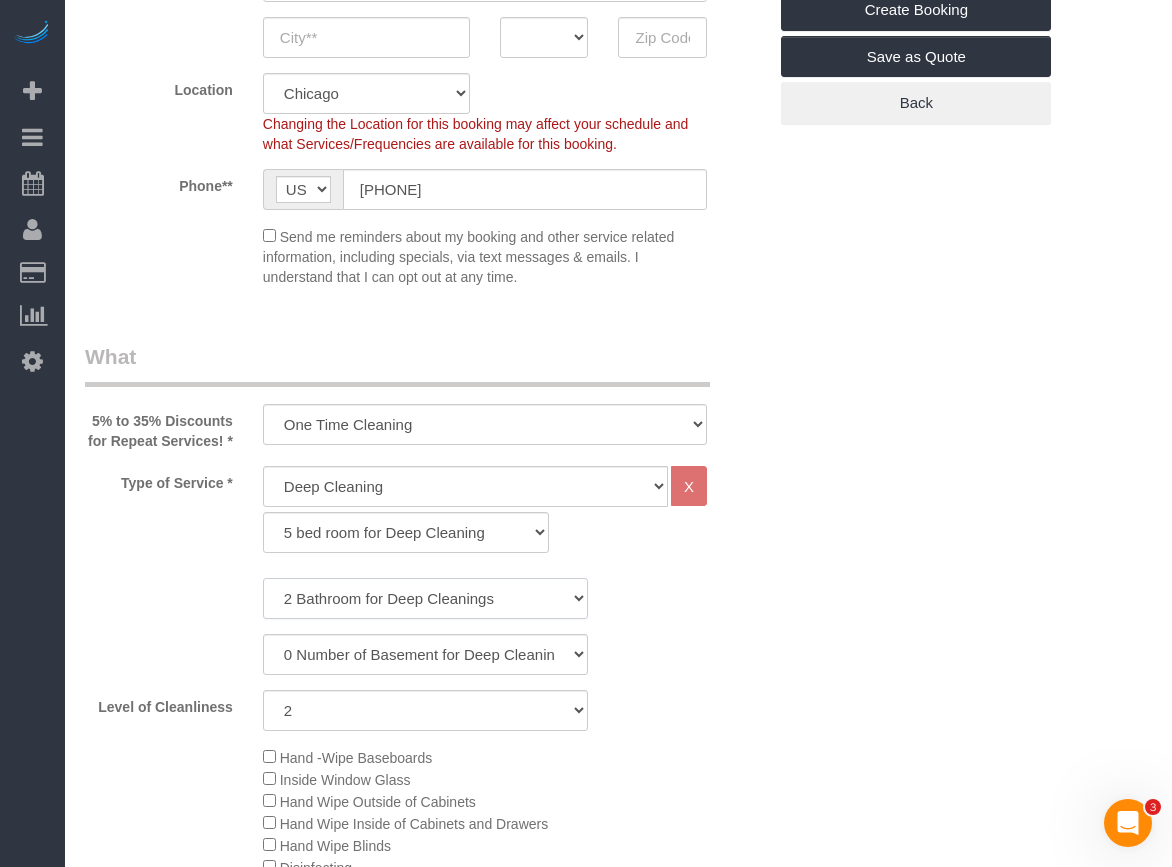 click on "1 Bathroom for Deep Cleaning
2 Bathroom for Deep Cleanings
3 Bathroom for Deep Cleanings
4 Bathroom for Deep Cleanings
5 Bathroom for Deep Cleanings
6 Bathroom for Deep Cleanings" 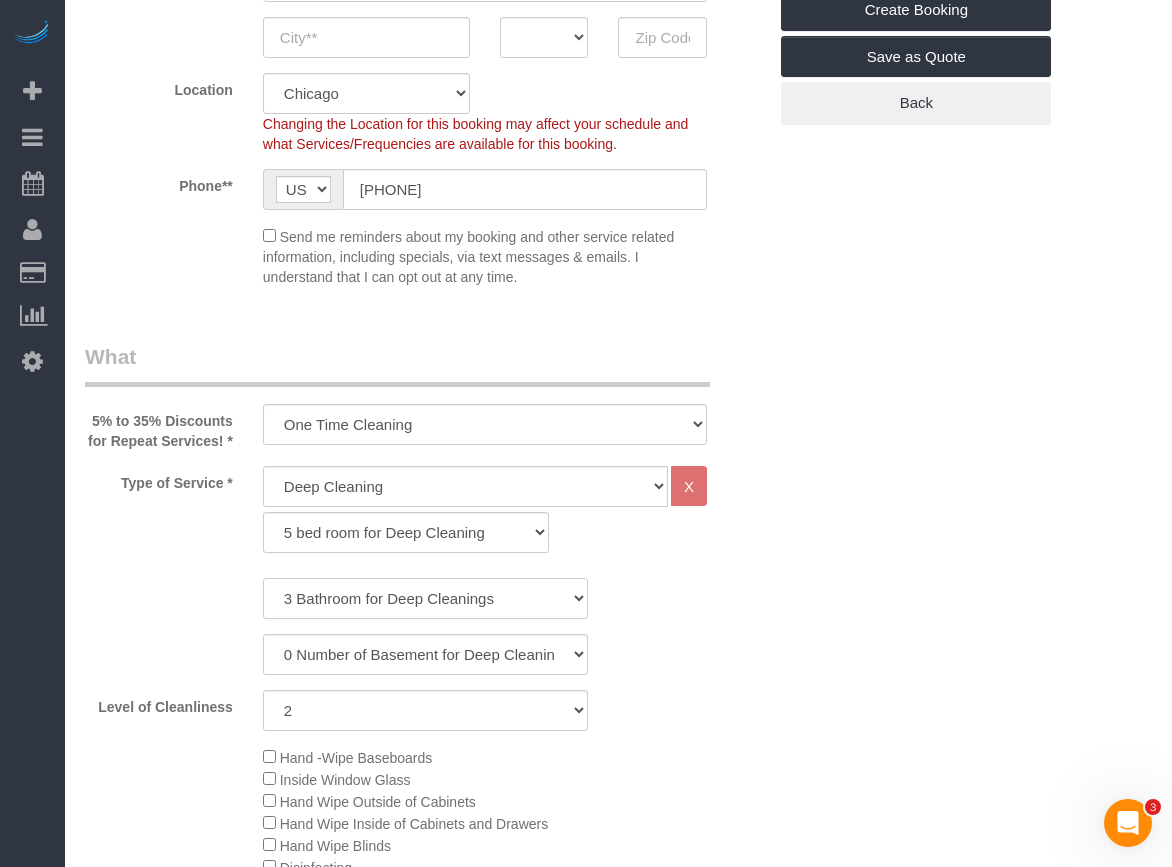 click on "1 Bathroom for Deep Cleaning
2 Bathroom for Deep Cleanings
3 Bathroom for Deep Cleanings
4 Bathroom for Deep Cleanings
5 Bathroom for Deep Cleanings
6 Bathroom for Deep Cleanings" 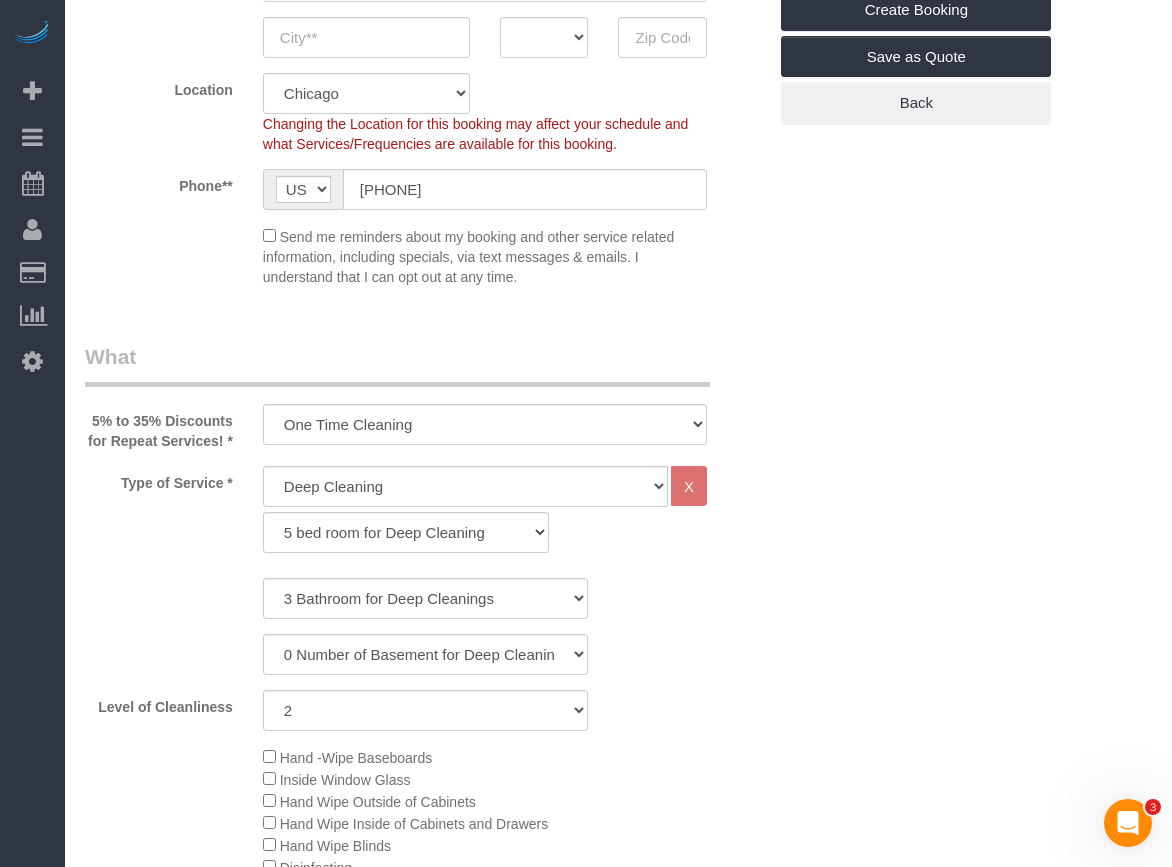 click on "1 Bathroom for Deep Cleaning
2 Bathroom for Deep Cleanings
3 Bathroom for Deep Cleanings
4 Bathroom for Deep Cleanings
5 Bathroom for Deep Cleanings
6 Bathroom for Deep Cleanings
0 Number of Basement for Deep Cleanings
1 Number of Basement for Deep Cleaning
2 Number of Basement for Deep Cleanings
Level of Cleanliness
1 (Very Clean)
2
3" 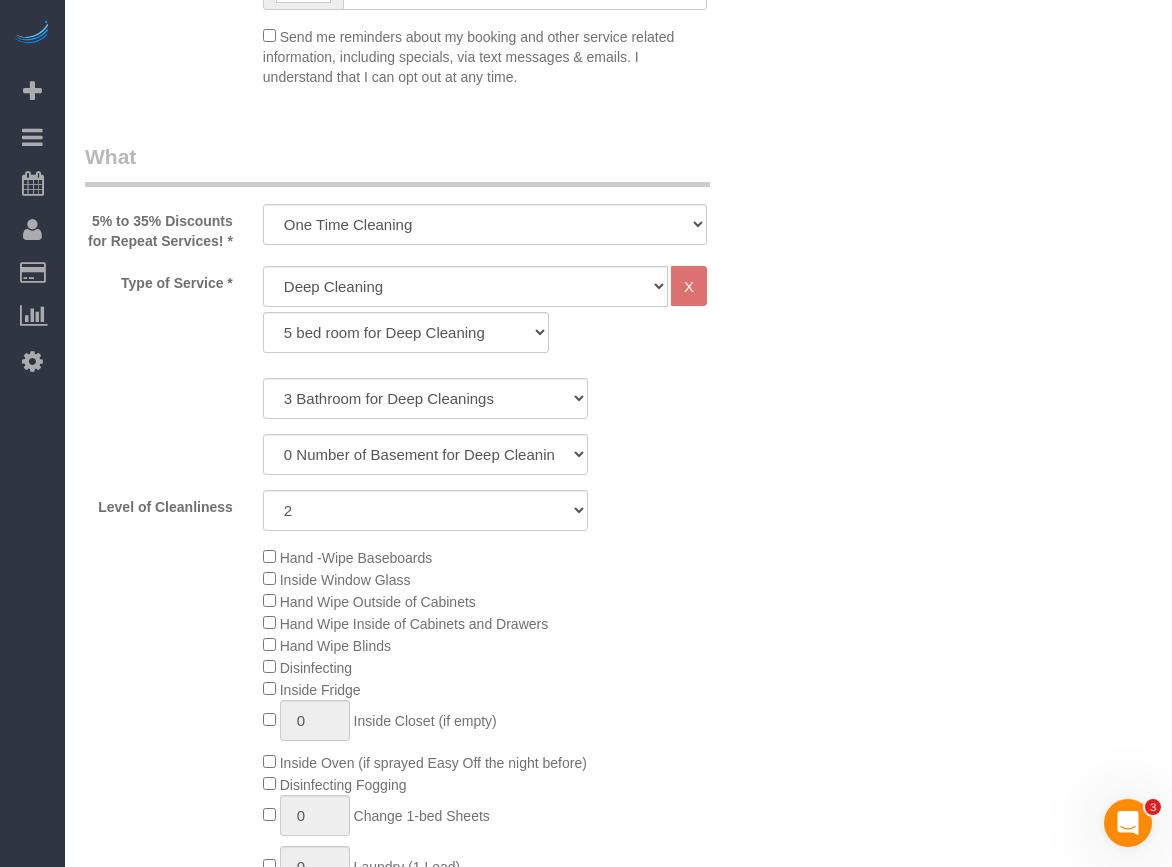 scroll, scrollTop: 800, scrollLeft: 0, axis: vertical 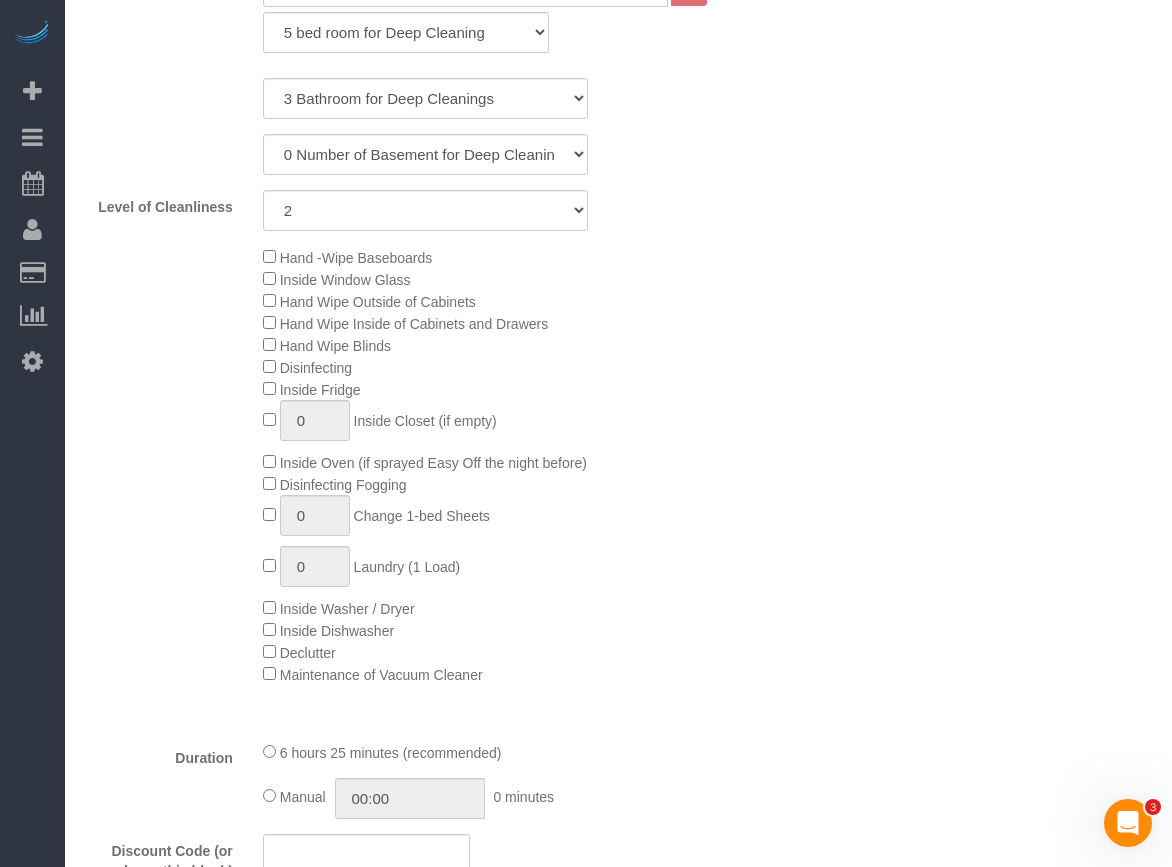 click on "Inside Fridge" 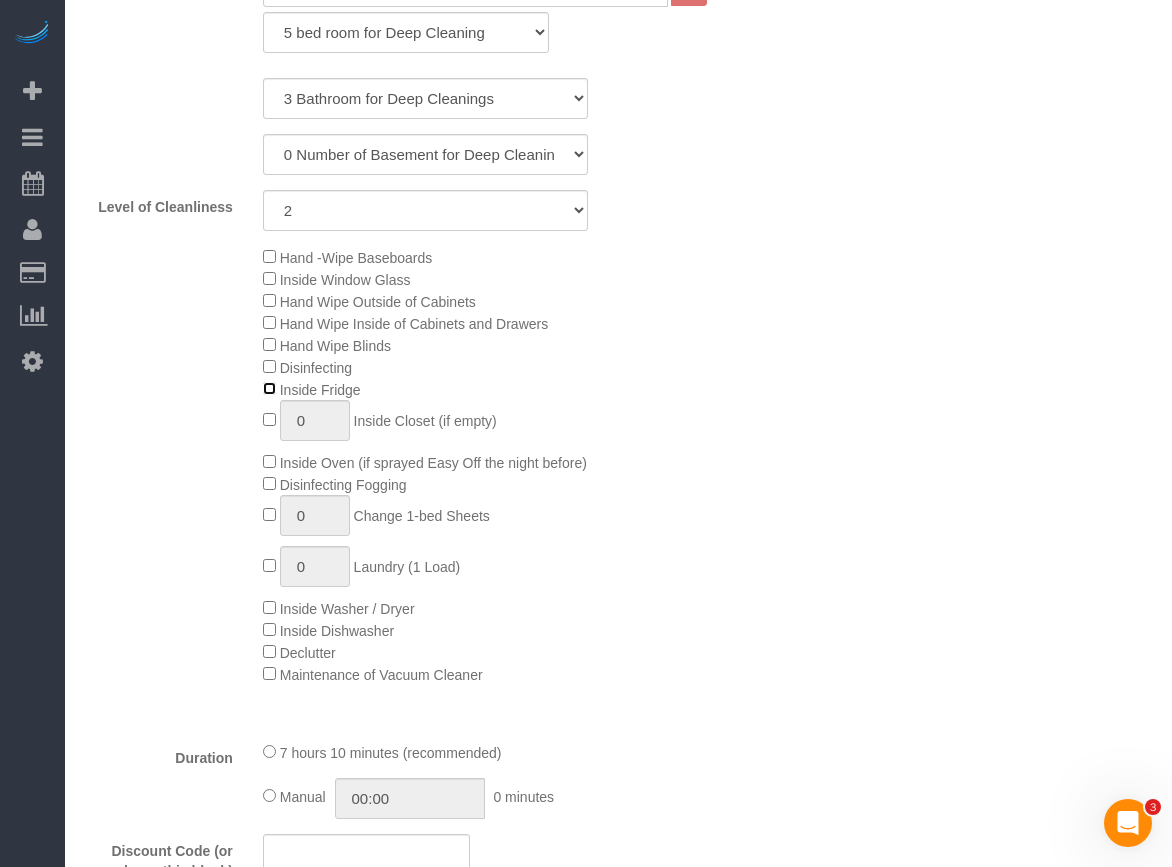 scroll, scrollTop: 900, scrollLeft: 0, axis: vertical 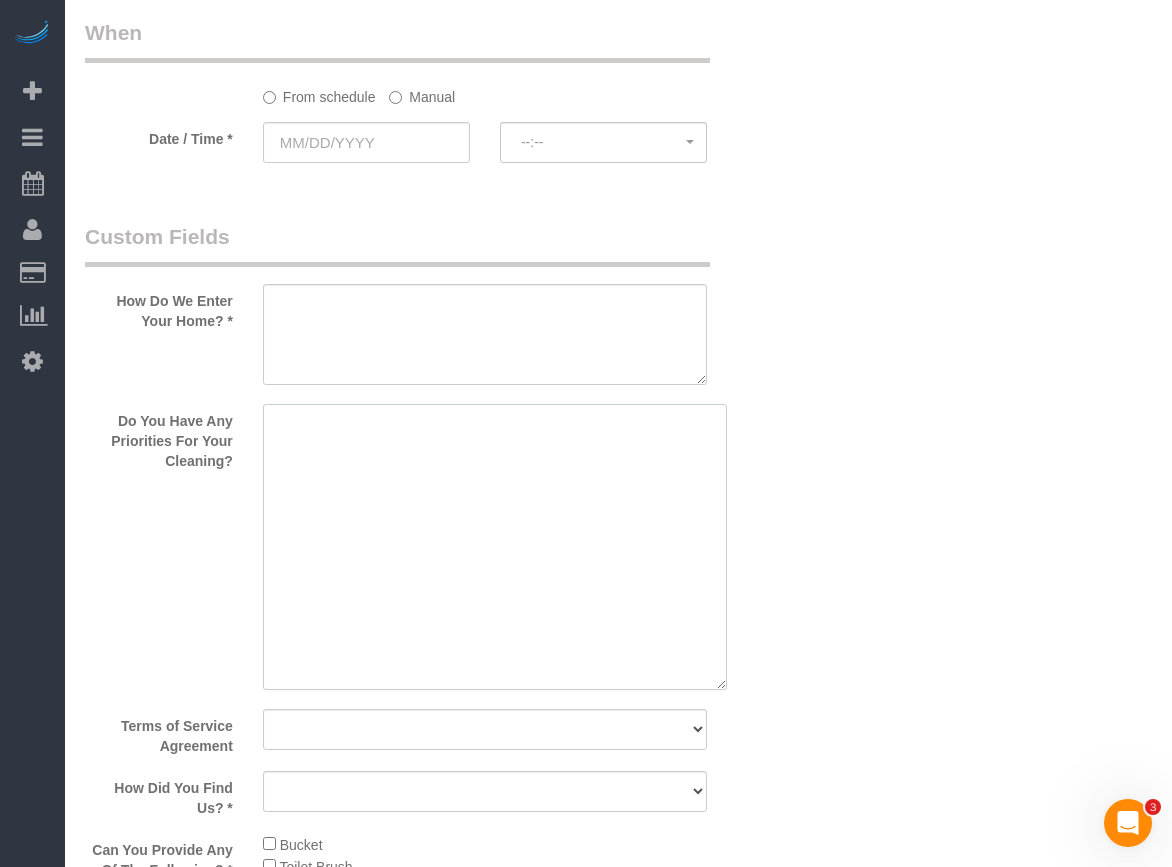 click at bounding box center (495, 547) 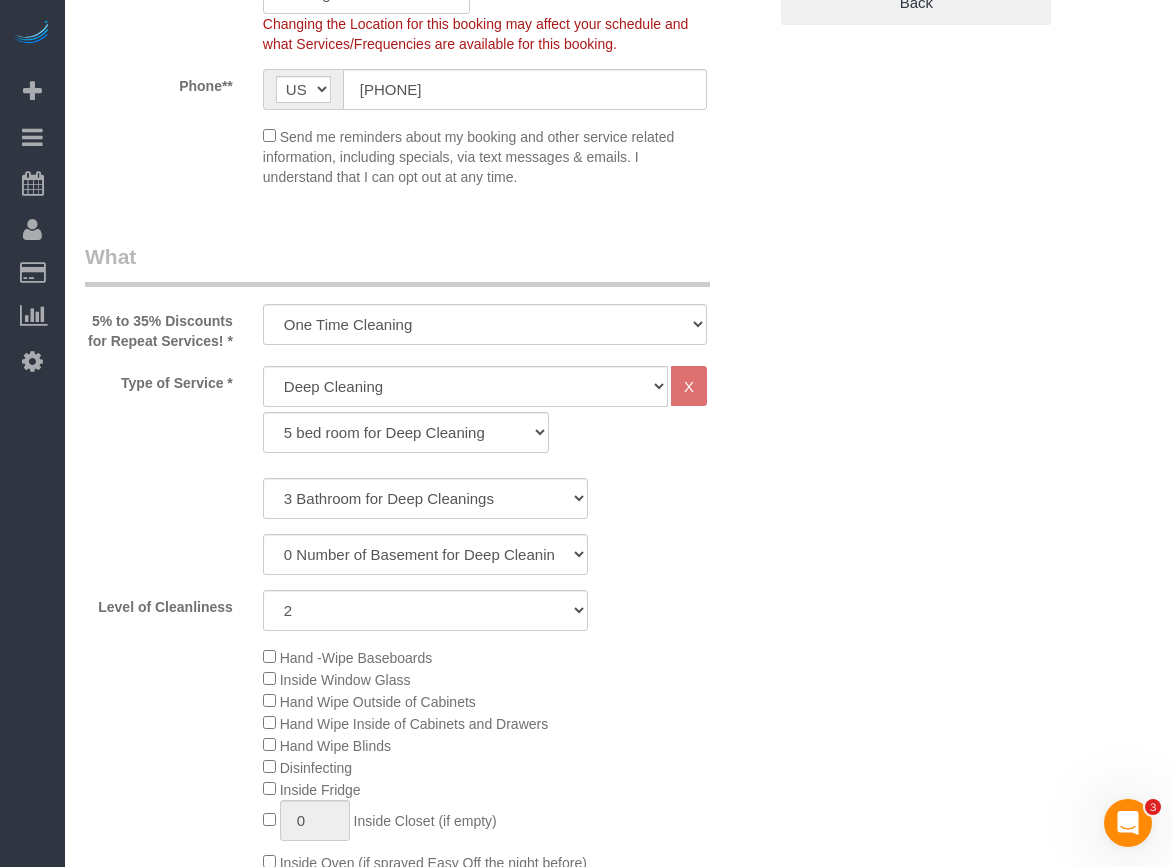 scroll, scrollTop: 0, scrollLeft: 0, axis: both 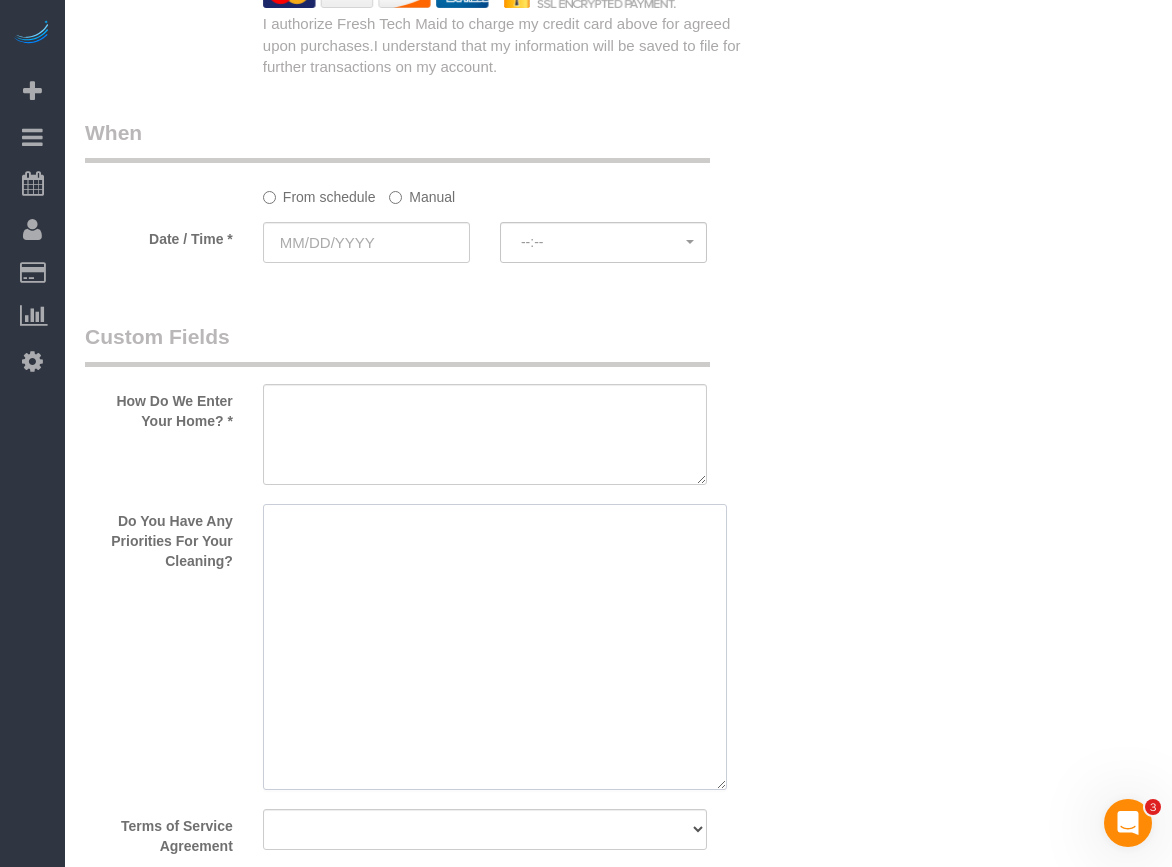 click at bounding box center [495, 647] 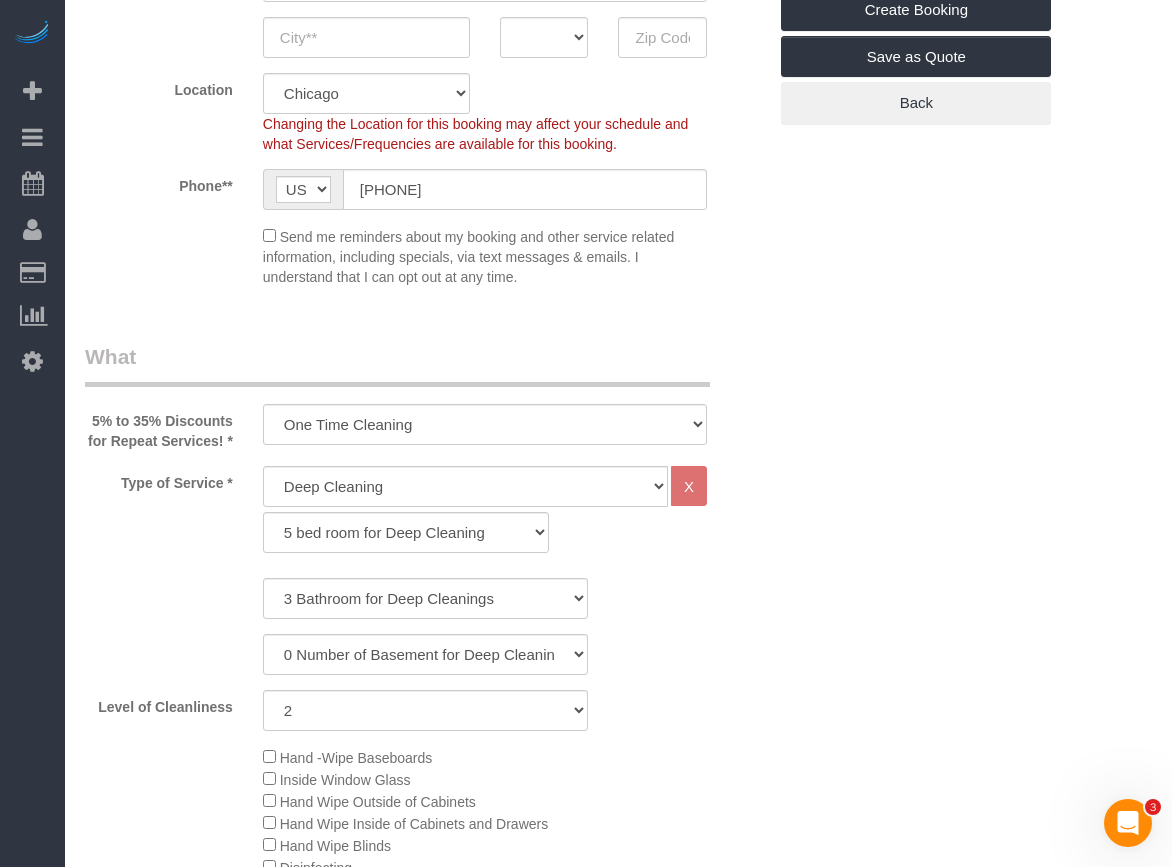 scroll, scrollTop: 0, scrollLeft: 0, axis: both 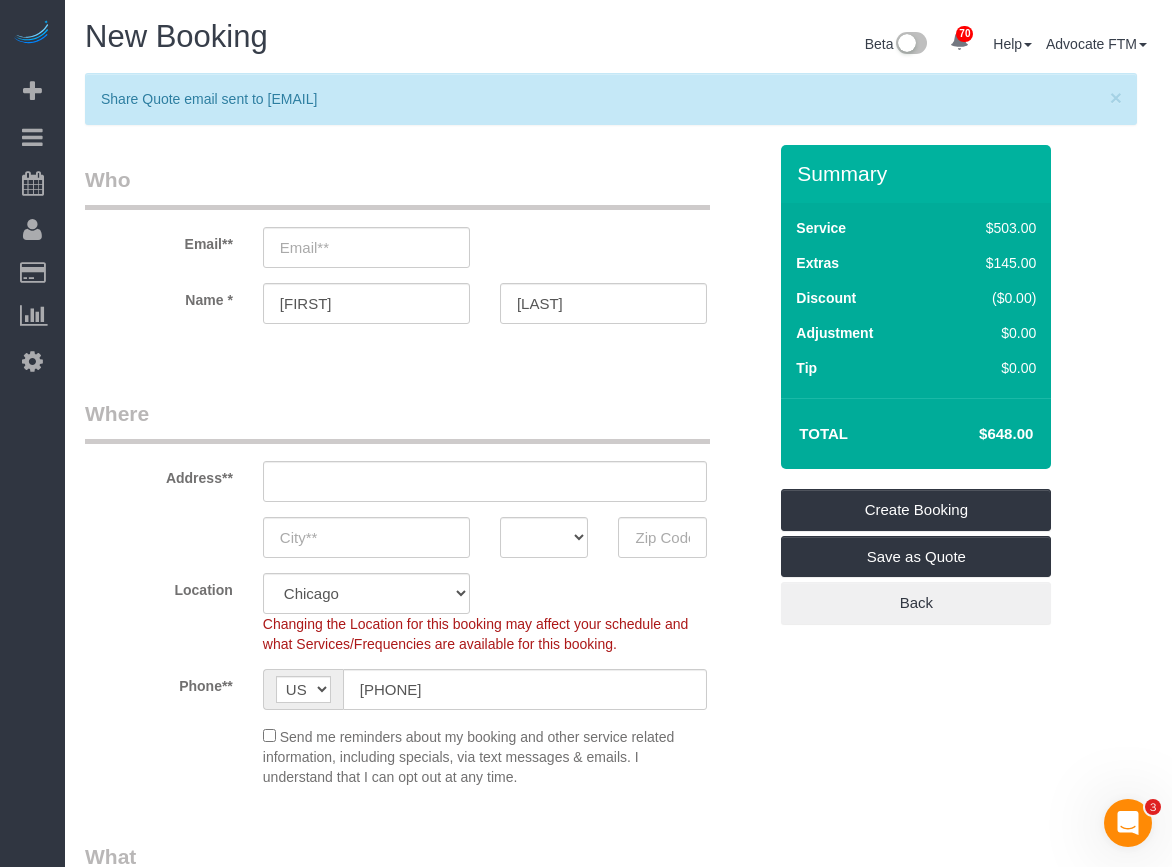 click on "Who
Email**
[EMAIL]
Name *
[FIRST]
[LAST]
Where
Address**
[STATE]
[STATE]
[STATE]
[STATE]
[STATE]
[STATE]
[STATE]
[STATE]
[STATE]
[STATE]
[STATE]
[STATE]
[STATE]
[STATE]
[STATE]
[STATE]
[STATE]
[STATE]
[STATE]
[STATE]
[STATE]
[STATE]
[STATE]
[STATE]
[STATE]
[STATE]
[STATE]
[STATE]
[STATE]
[STATE]
[STATE]
[STATE]" at bounding box center (425, 2456) 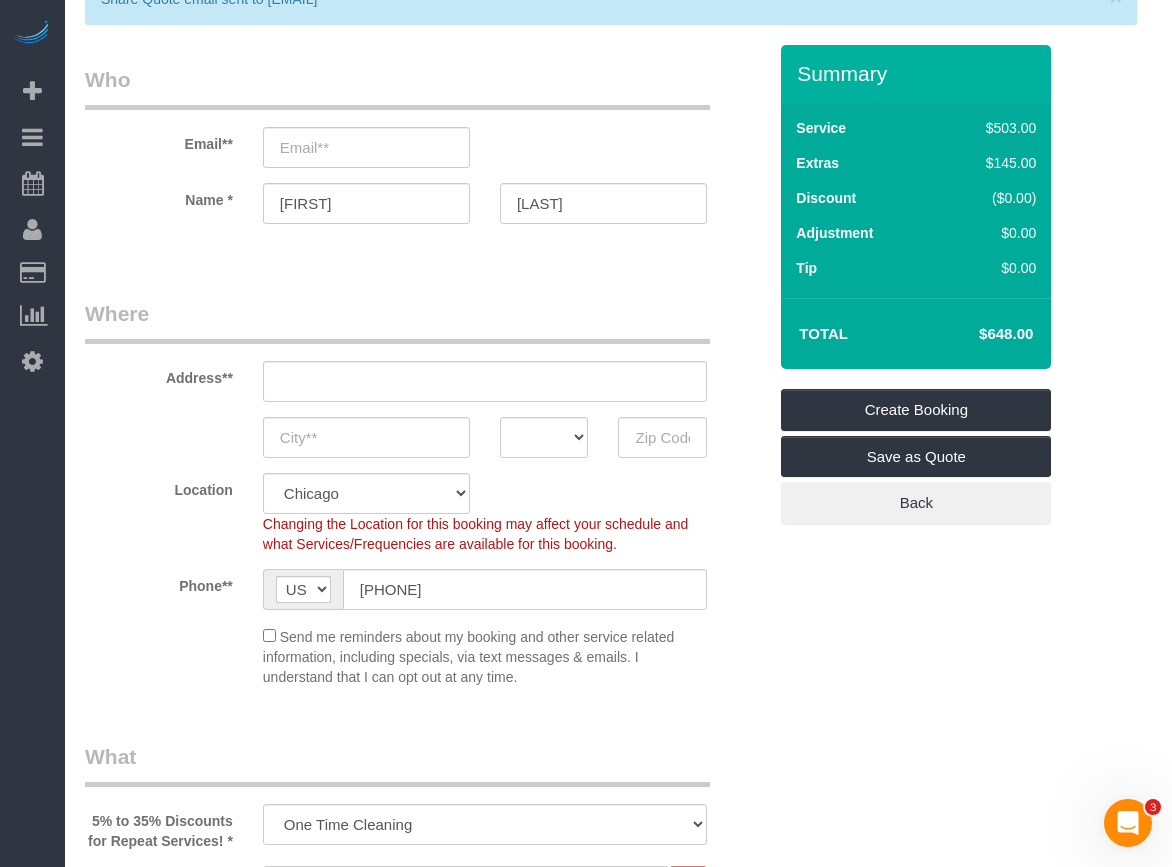 scroll, scrollTop: 0, scrollLeft: 0, axis: both 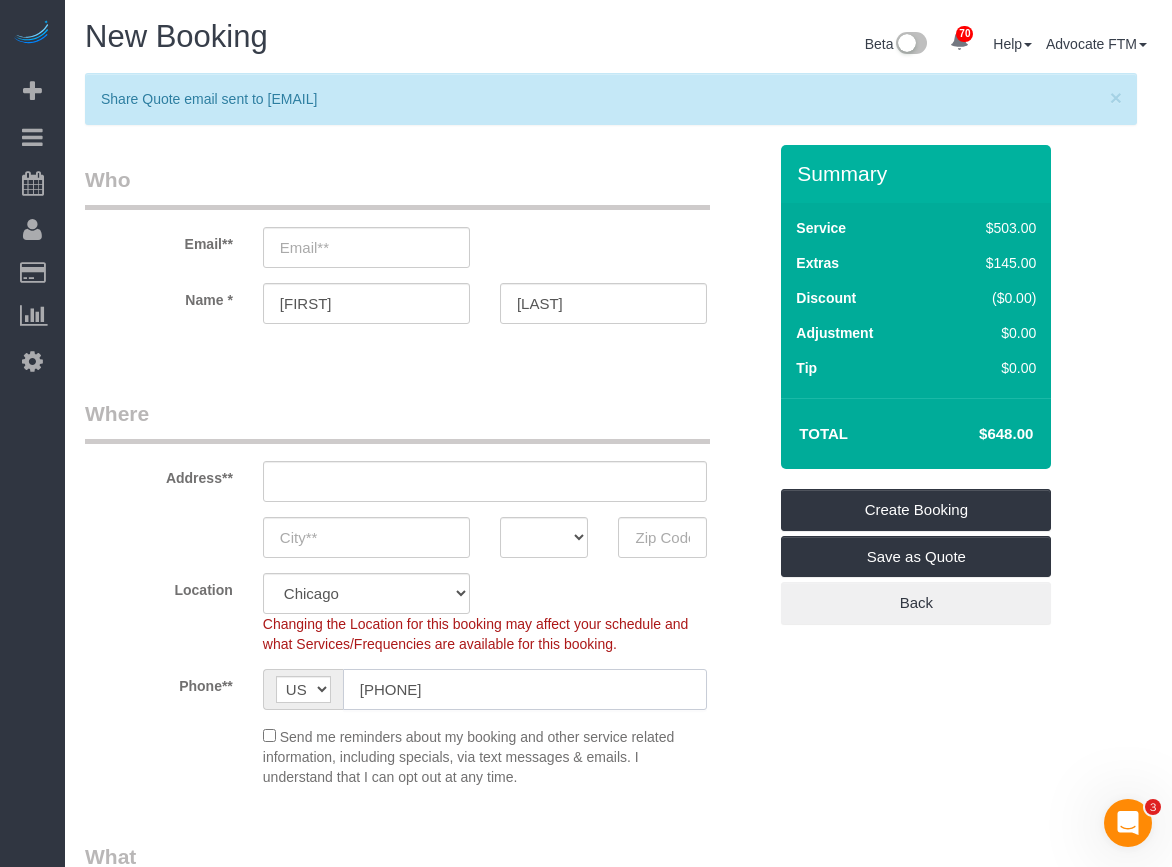 drag, startPoint x: 596, startPoint y: 703, endPoint x: 573, endPoint y: 698, distance: 23.537205 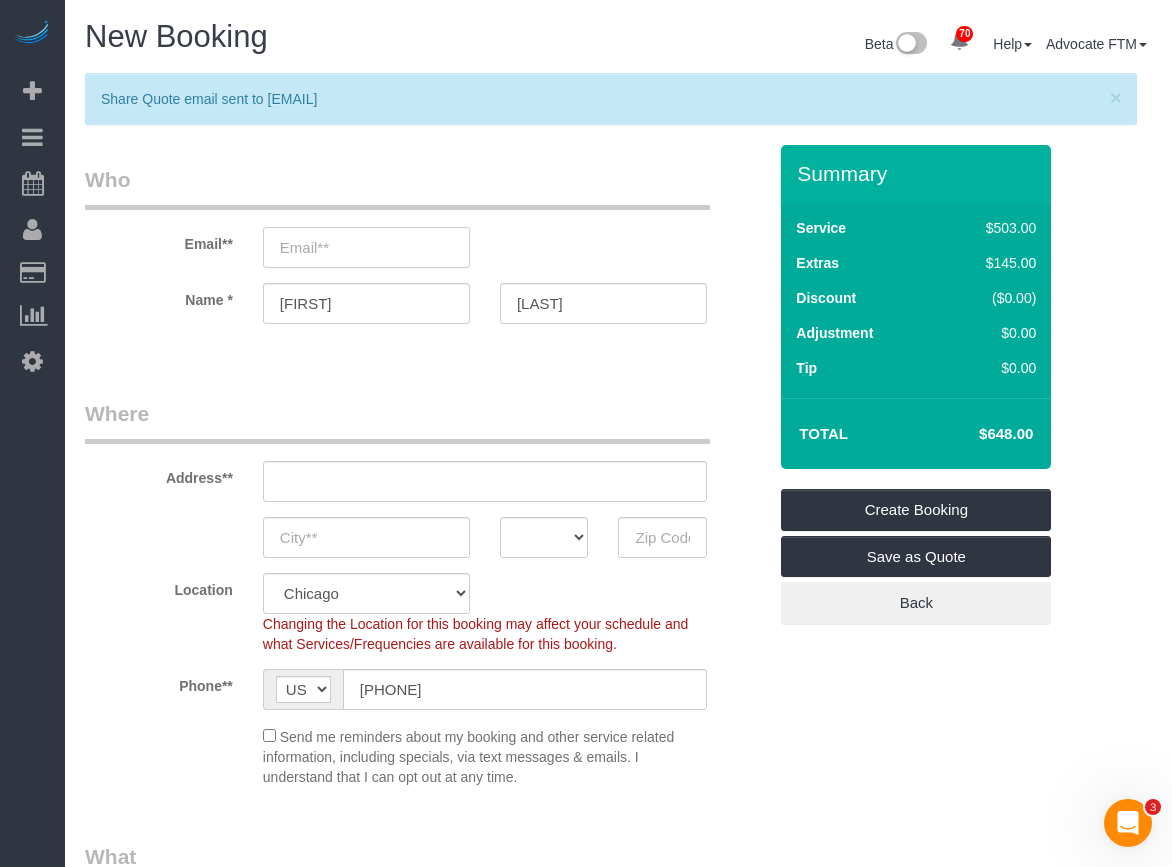click at bounding box center (366, 247) 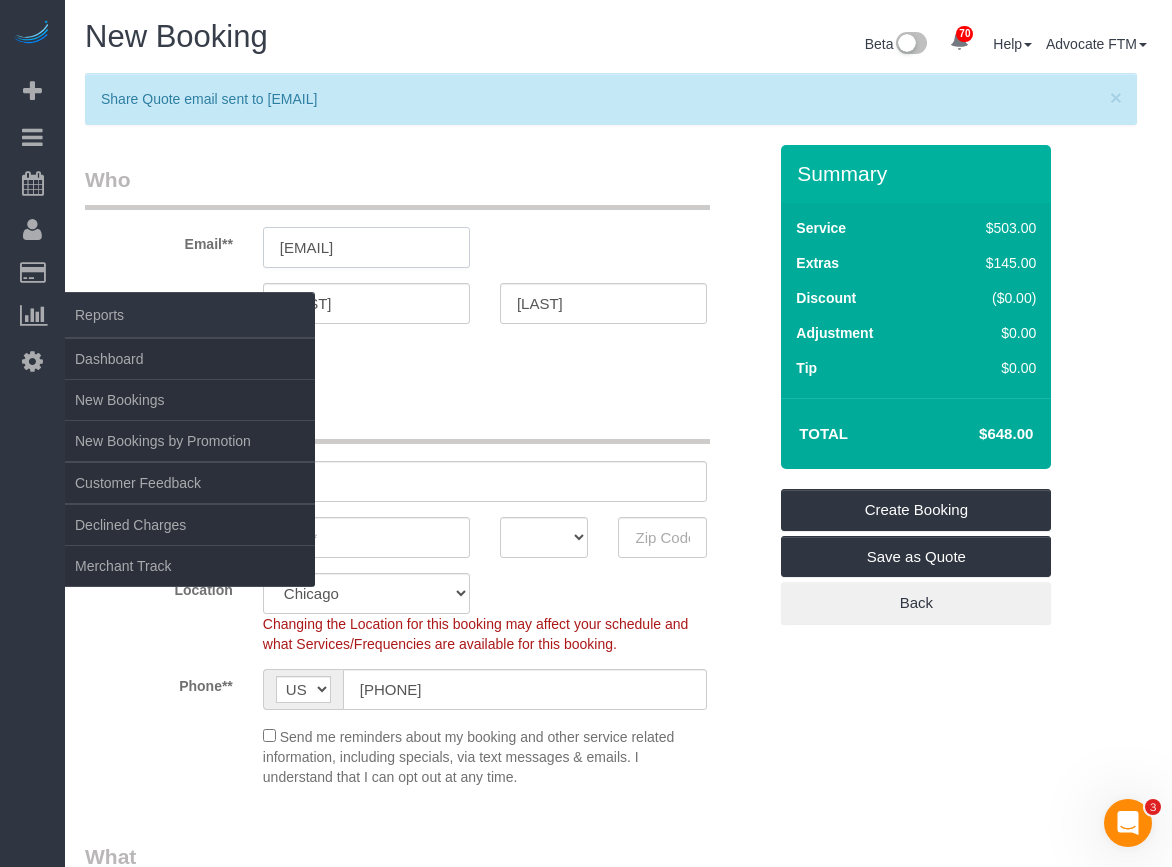 type on "[EMAIL]" 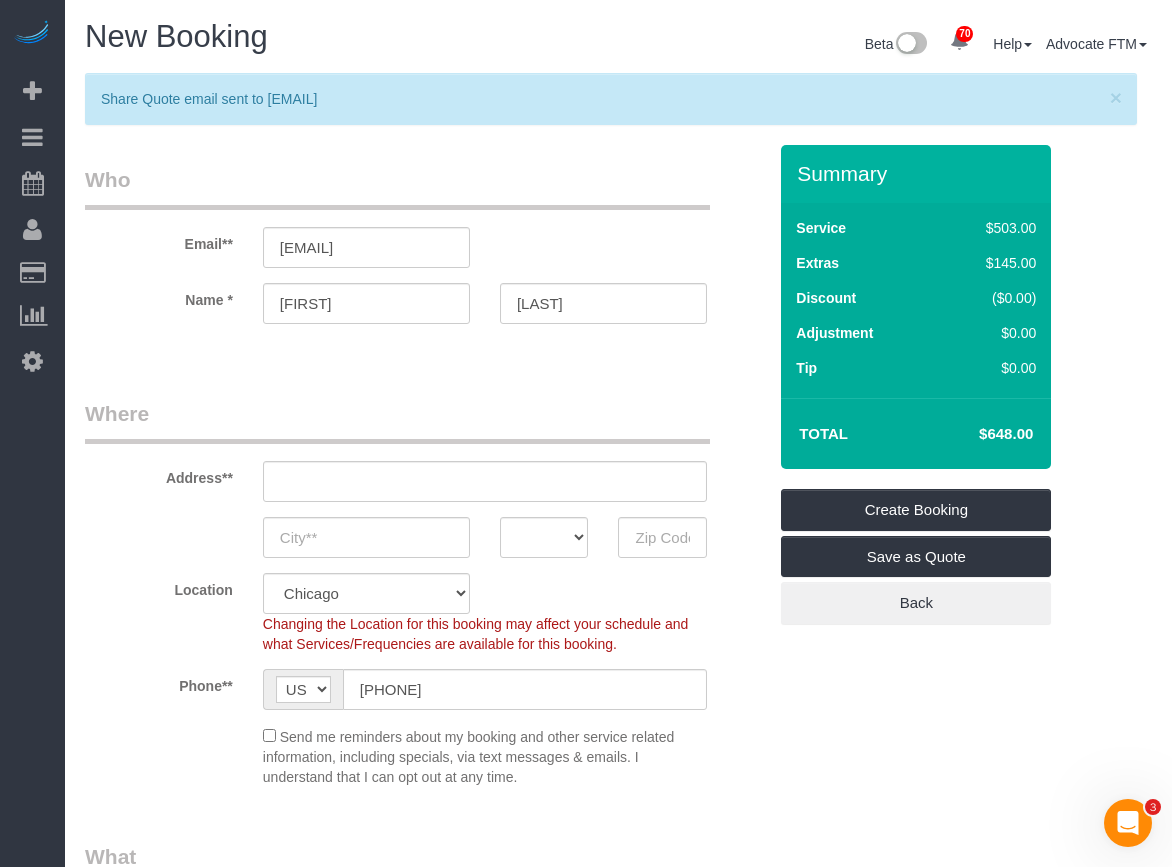 click on "Who
Email**
[EMAIL]
Name *
[FIRST]
[LAST]
Where
Address**
[STATE]
[STATE]
[STATE]
[STATE]
[STATE]
[STATE]
[STATE]
[STATE]
[STATE]
[STATE]
[STATE]
[STATE]
[STATE]
[STATE]
[STATE]
[STATE]
[STATE]
[STATE]
[STATE]
[STATE]
[STATE]
[STATE]
[STATE]
[STATE]
[STATE]
[STATE]
[STATE]
[STATE]
[STATE]
[STATE]
[STATE]" at bounding box center [425, 2456] 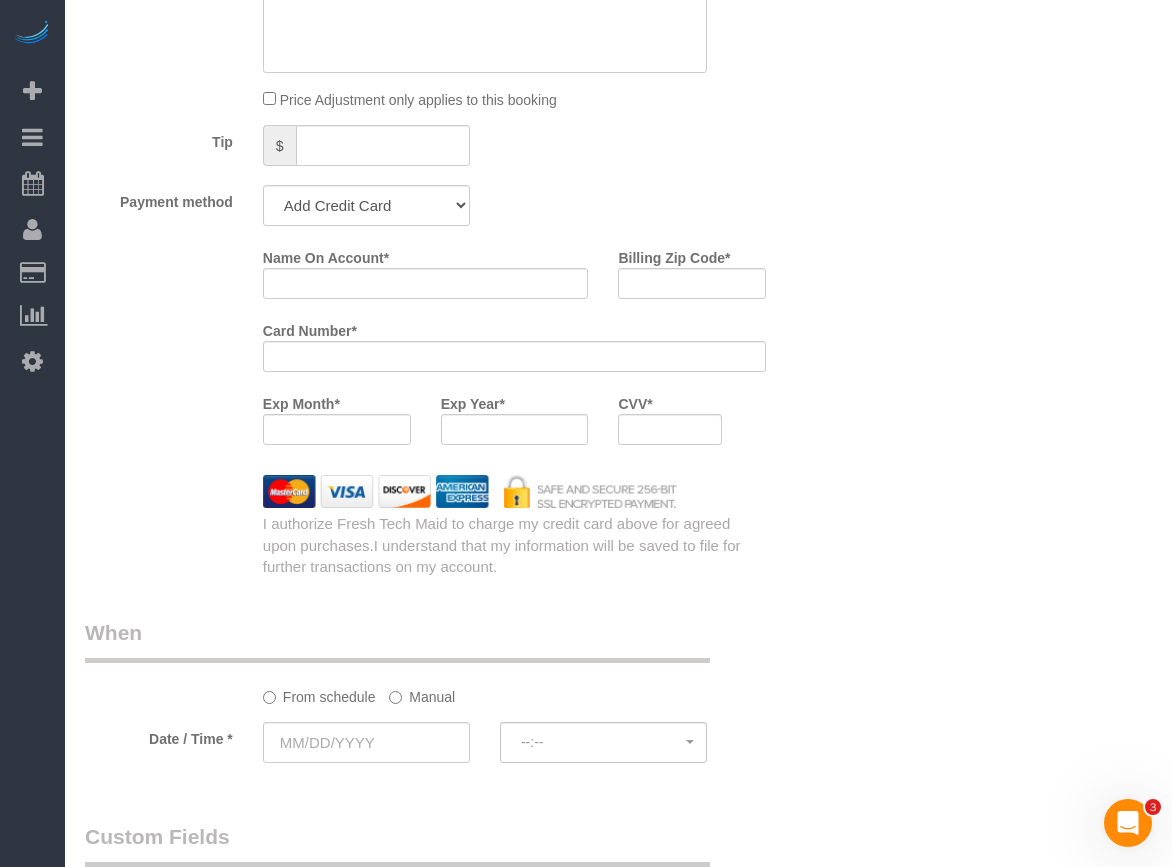 scroll, scrollTop: 2600, scrollLeft: 0, axis: vertical 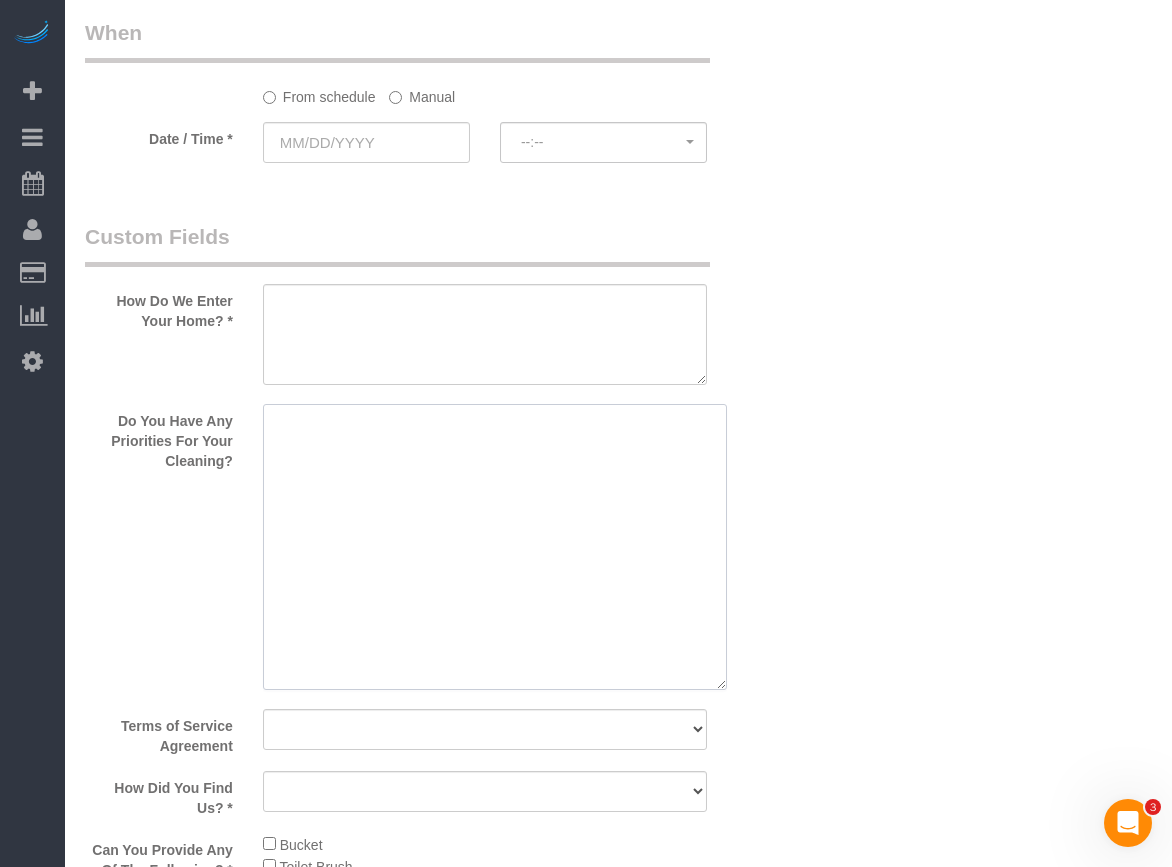 click at bounding box center (495, 547) 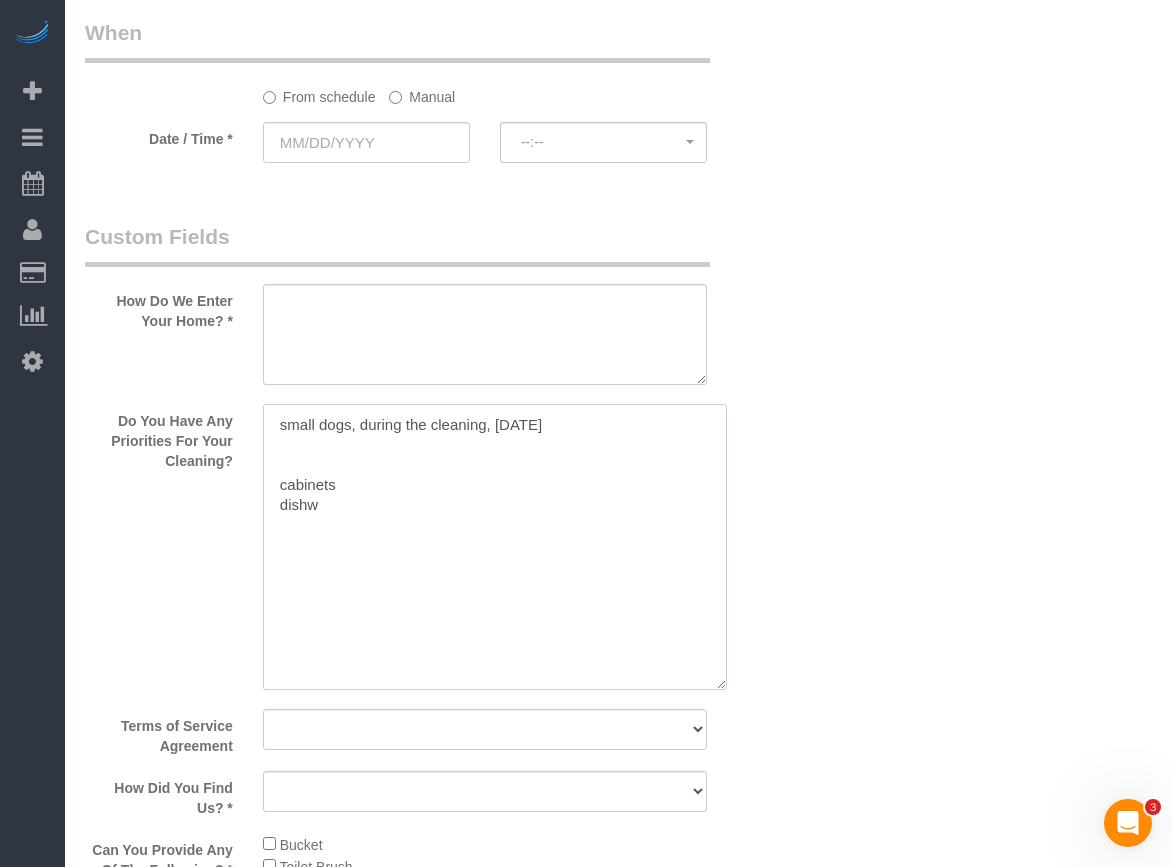 type on "small dogs, during the cleaning, [DATE]
cabinets
dishw" 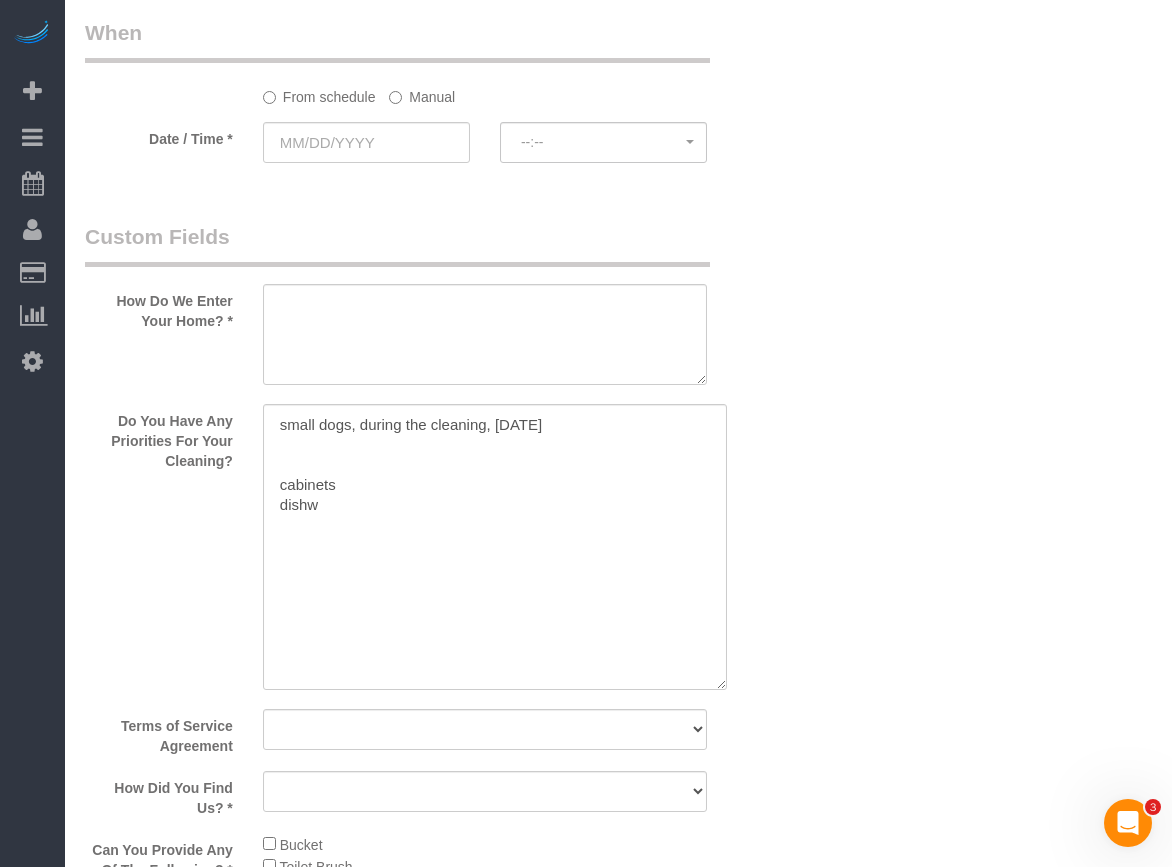 click on "Who
Email**
[EMAIL]
Name *
[FIRST]
[LAST]
Where
Address**
[STATE]
[STATE]
[STATE]
[STATE]
[STATE]
[STATE]
[STATE]
[STATE]
[STATE]
[STATE]
[STATE]
[STATE]
[STATE]
[STATE]
[STATE]
[STATE]
[STATE]
[STATE]
[STATE]
[STATE]
[STATE]
[STATE]
[STATE]
[STATE]
[STATE]
[STATE]
[STATE]
[STATE]
[STATE]
[STATE]
[STATE]" at bounding box center (618, -144) 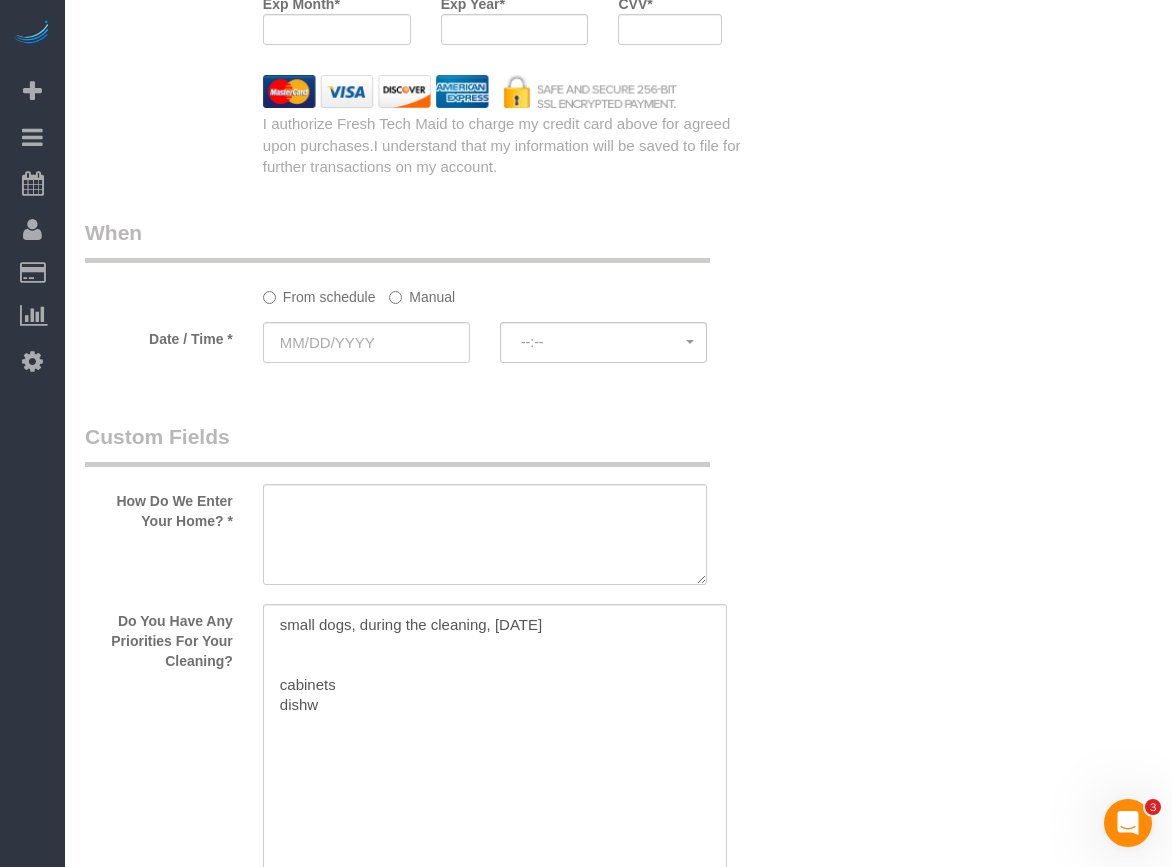 scroll, scrollTop: 2500, scrollLeft: 0, axis: vertical 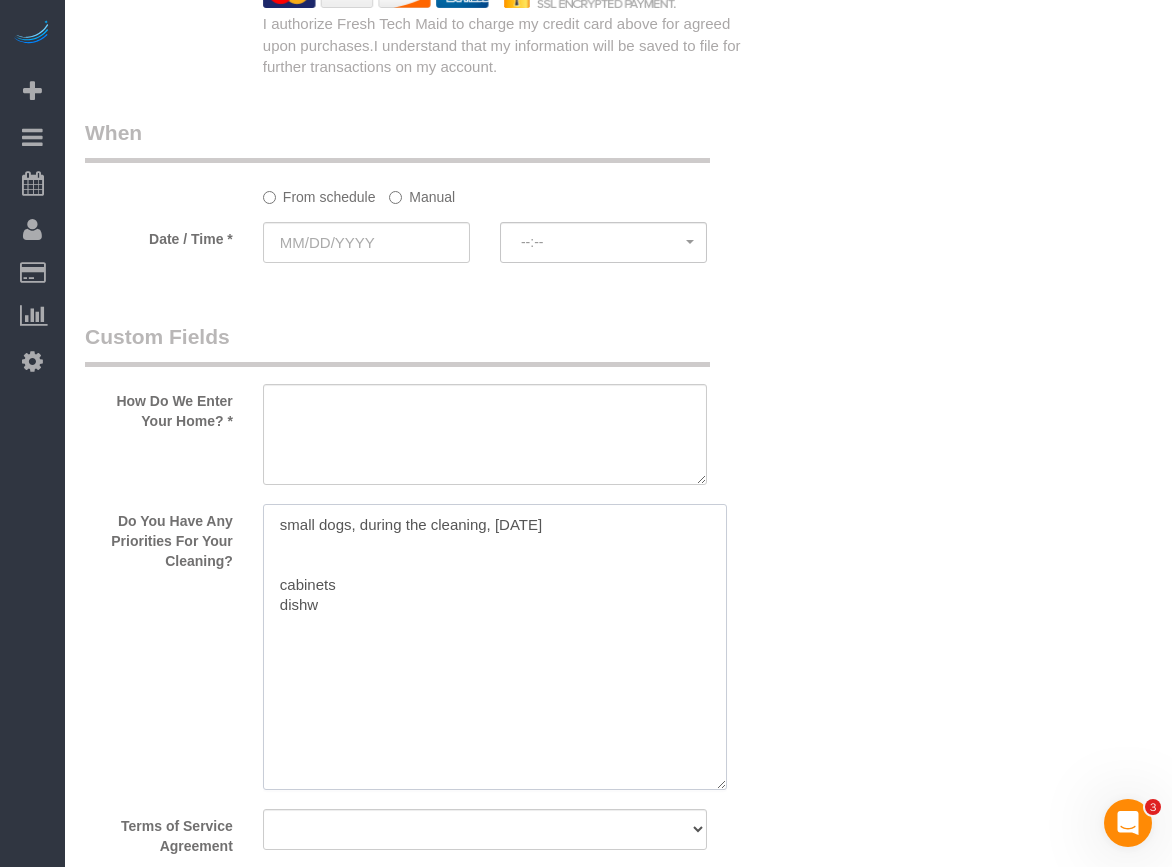 drag, startPoint x: 484, startPoint y: 701, endPoint x: 6, endPoint y: 463, distance: 533.97375 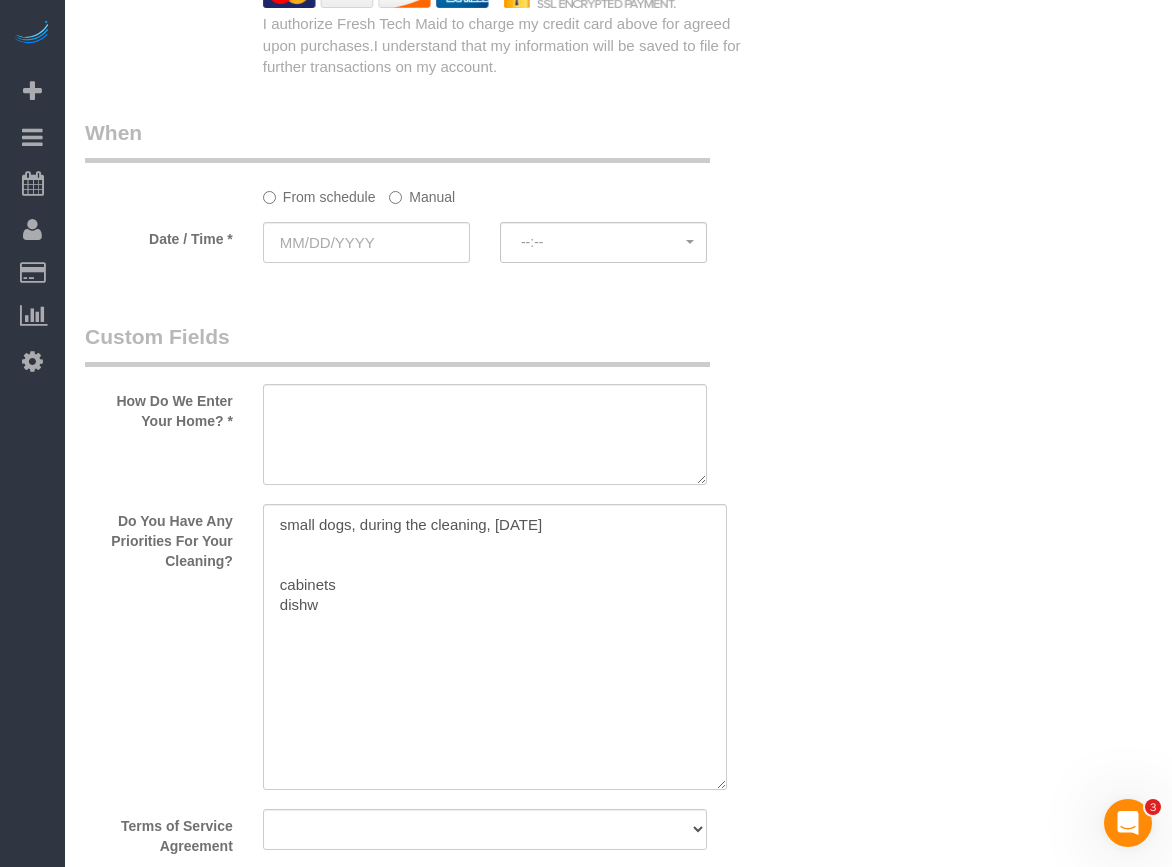click on "Who
Email**
[EMAIL]
Name *
[FIRST]
[LAST]
Where
Address**
[STATE]
[STATE]
[STATE]
[STATE]
[STATE]
[STATE]
[STATE]
[STATE]
[STATE]
[STATE]
[STATE]
[STATE]
[STATE]
[STATE]
[STATE]
[STATE]
[STATE]
[STATE]
[STATE]
[STATE]
[STATE]
[STATE]
[STATE]
[STATE]
[STATE]
[STATE]
[STATE]
[STATE]
[STATE]
[STATE]
[STATE]" at bounding box center (618, -44) 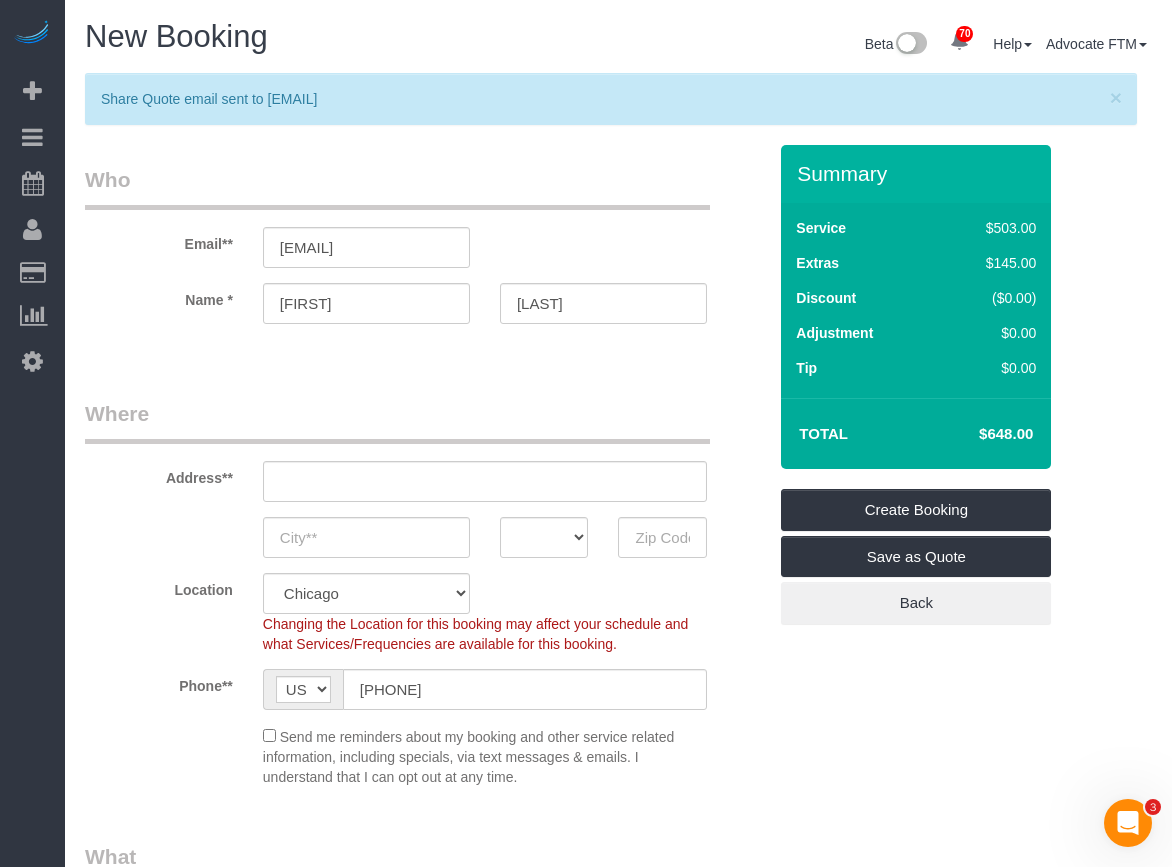 scroll, scrollTop: 200, scrollLeft: 0, axis: vertical 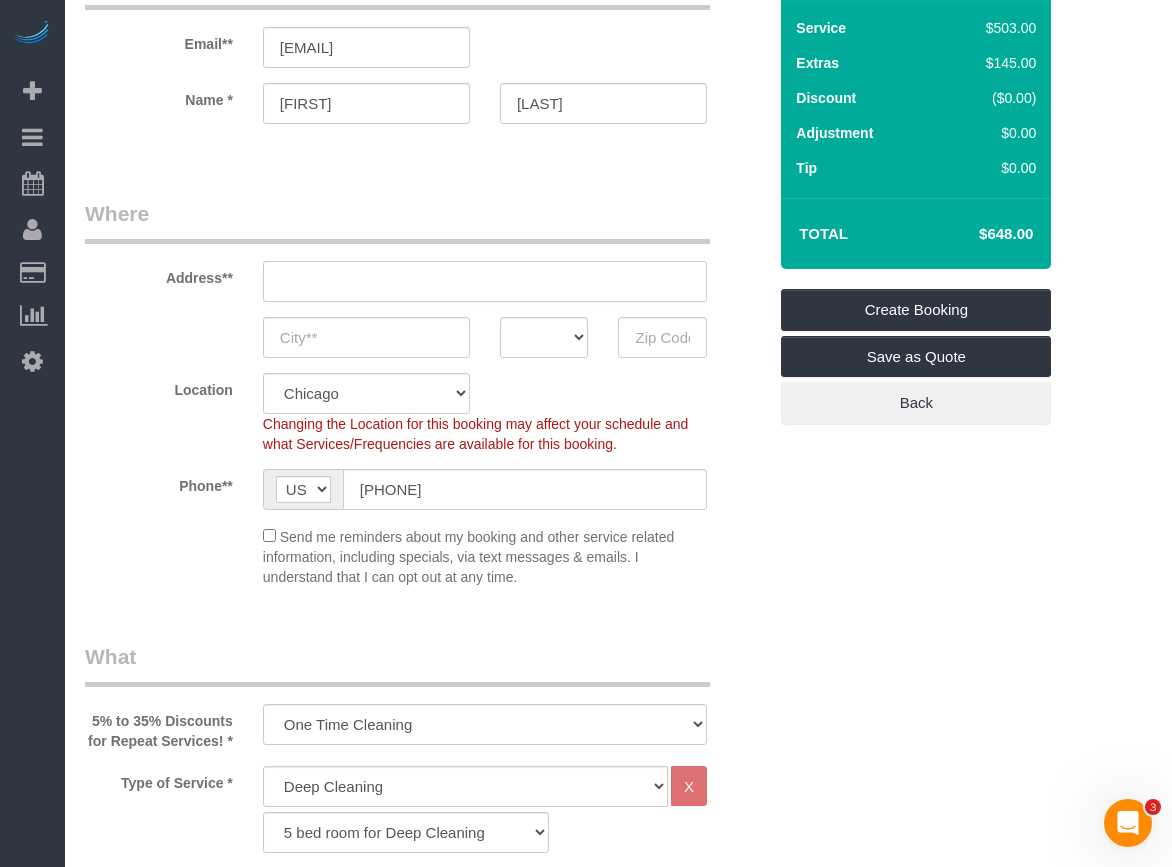 click at bounding box center [485, 281] 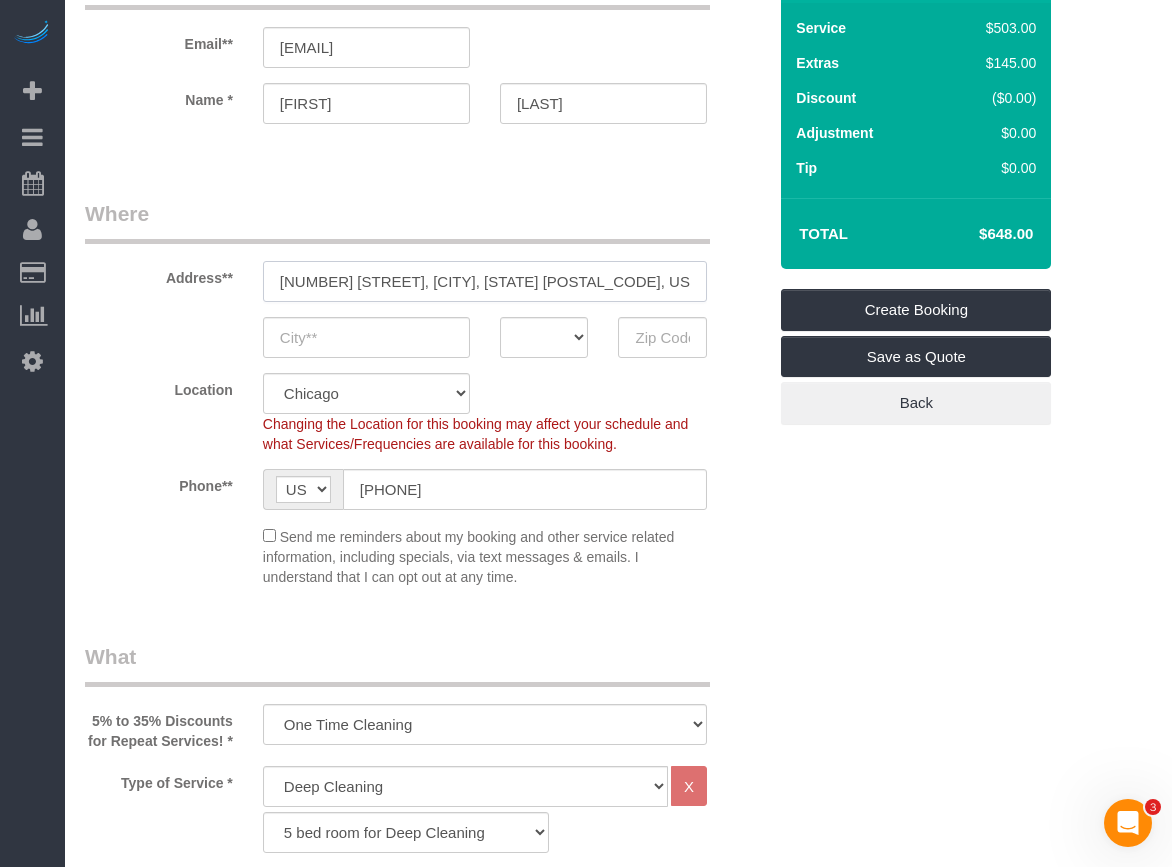 click on "[NUMBER] [STREET], [CITY], [STATE] [POSTAL_CODE], USA" at bounding box center [485, 281] 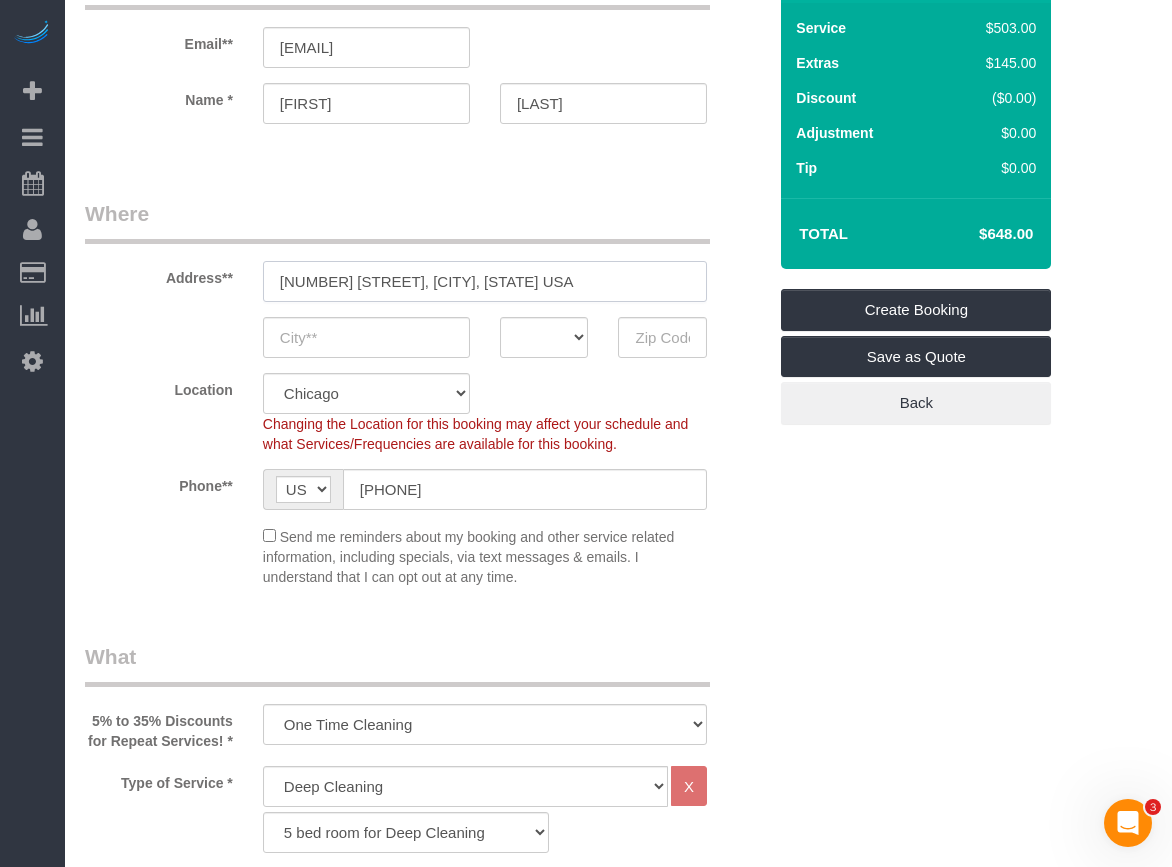 type on "[NUMBER] [STREET], [CITY], [STATE] USA" 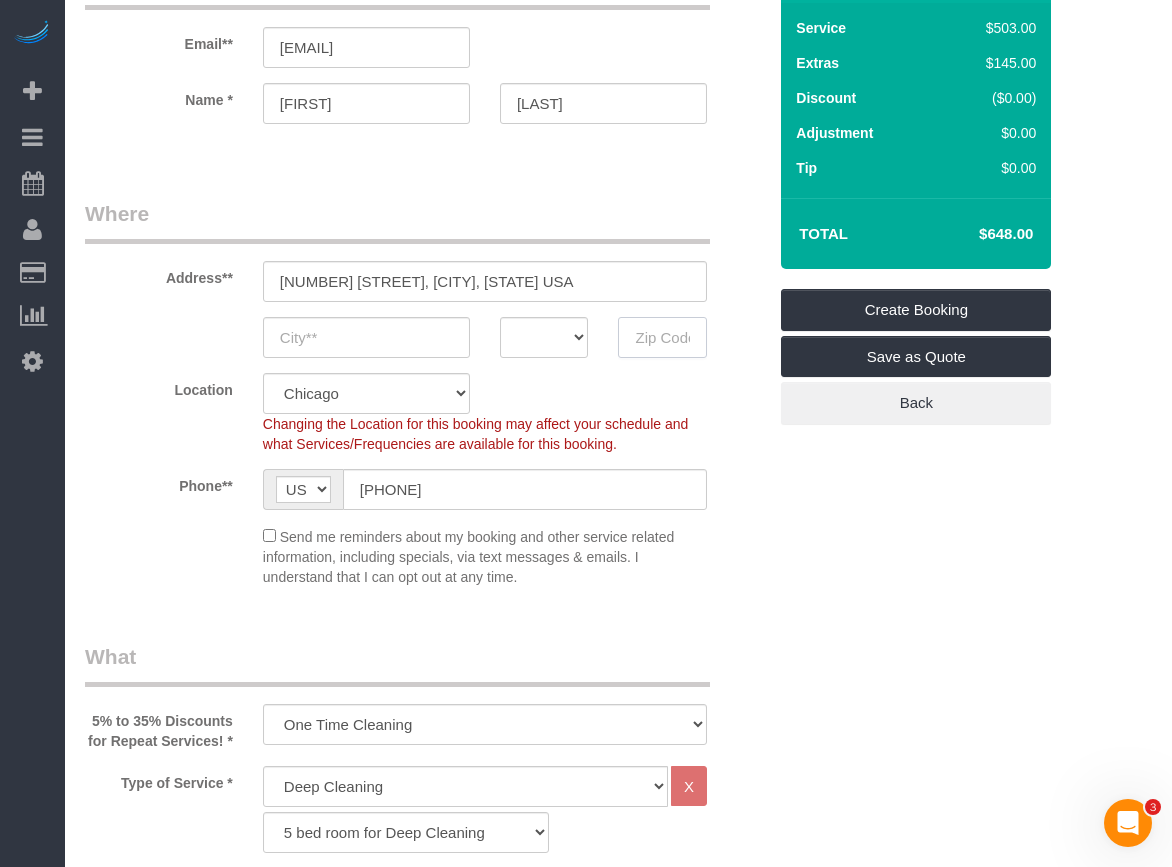 click at bounding box center (662, 337) 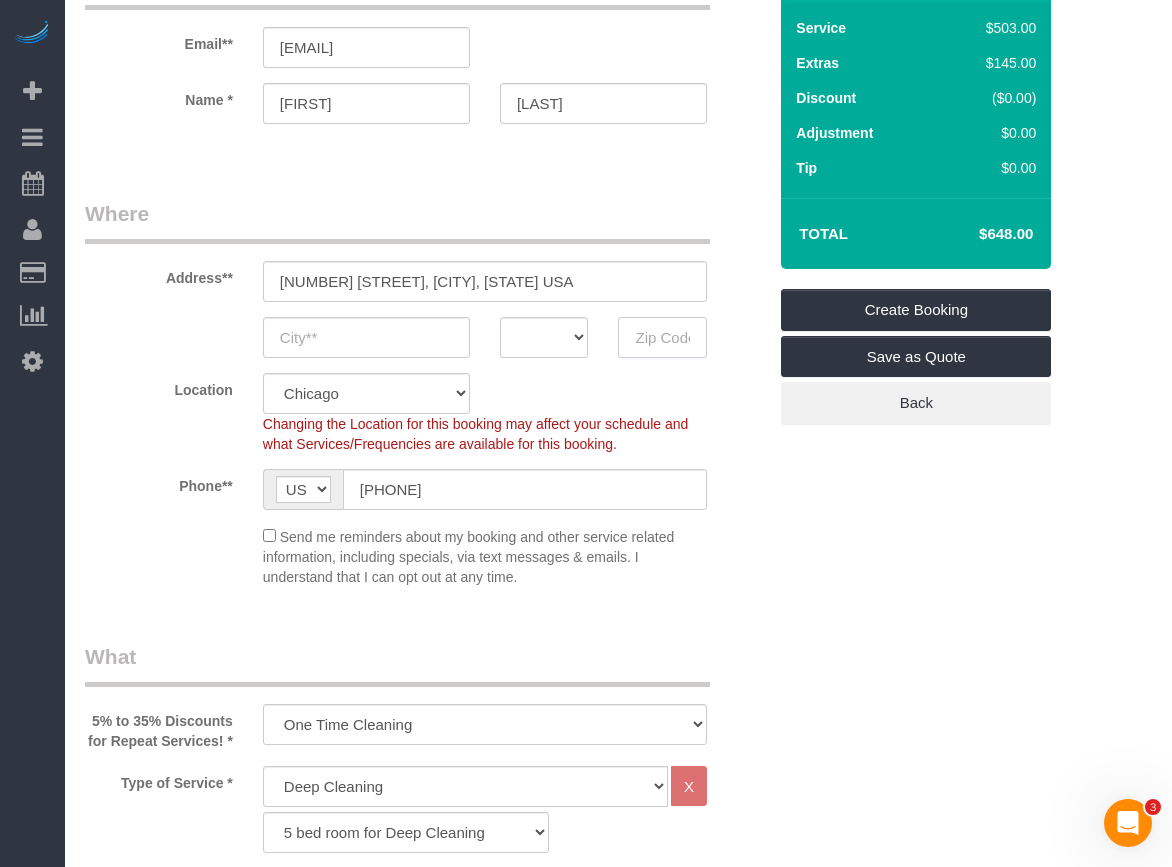 paste on "60637" 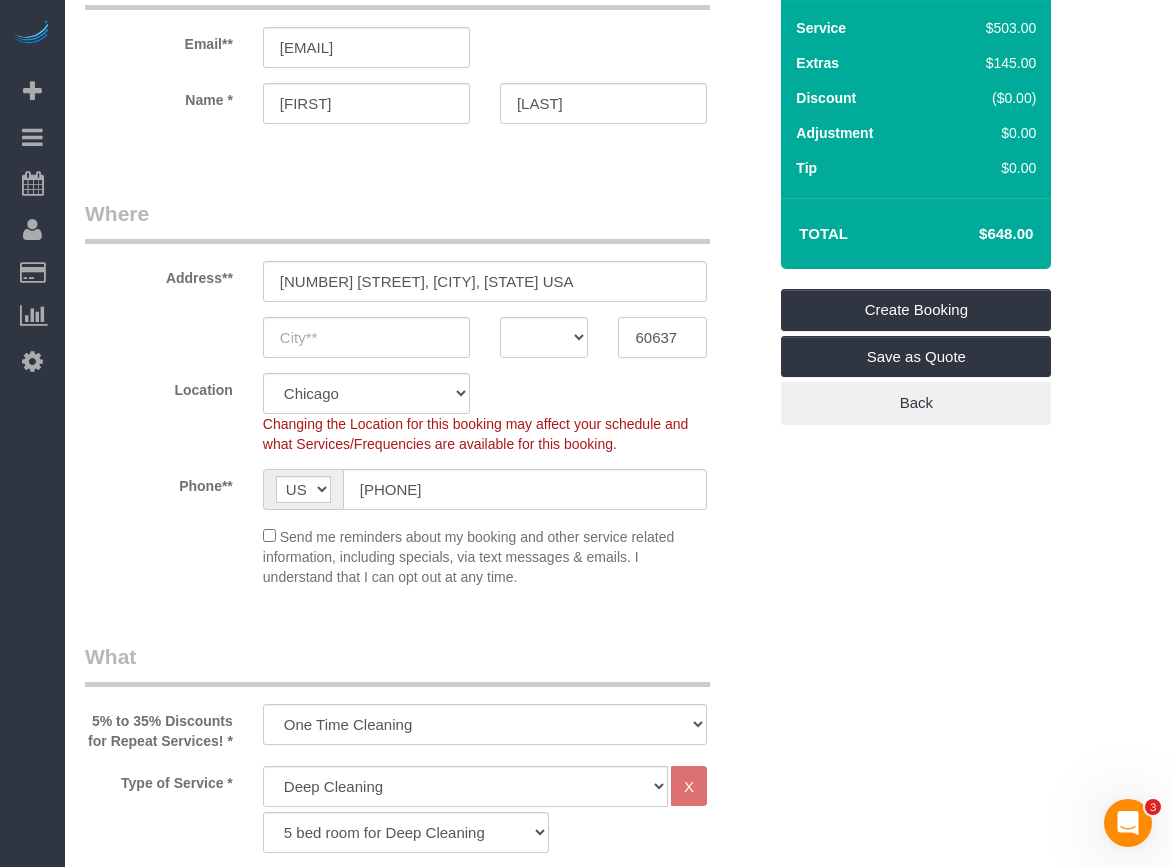 type on "60637" 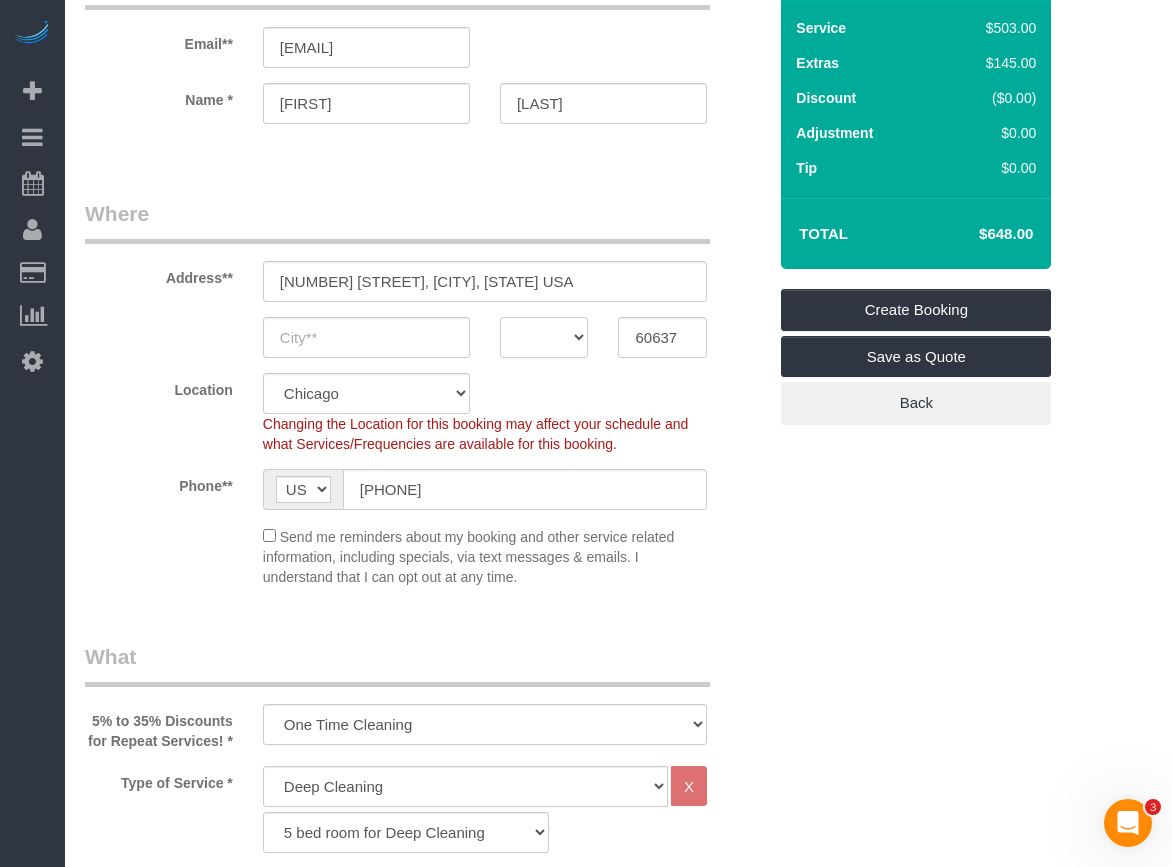 click on "AK
AL
AR
AZ
CA
CO
CT
DC
DE
FL
GA
HI
IA
ID
IL
IN
KS
KY
LA
MA
MD
ME
MI
MN
MO
MS
MT
NC
ND
NE
NH
NJ
NM
NV
NY
OH
OK
OR
PA
RI
SC
SD
TN
TX
UT
VA
VT
WA
WI
WV
WY" at bounding box center (544, 337) 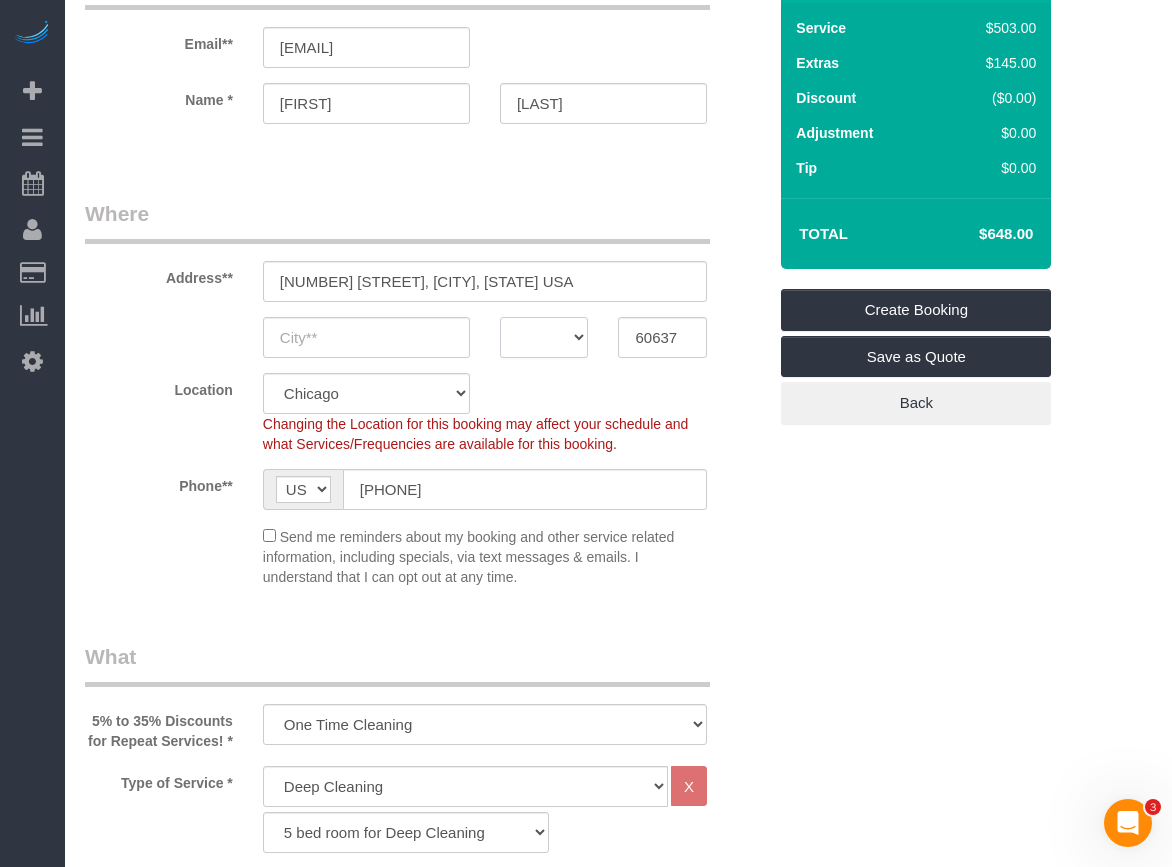 select on "IL" 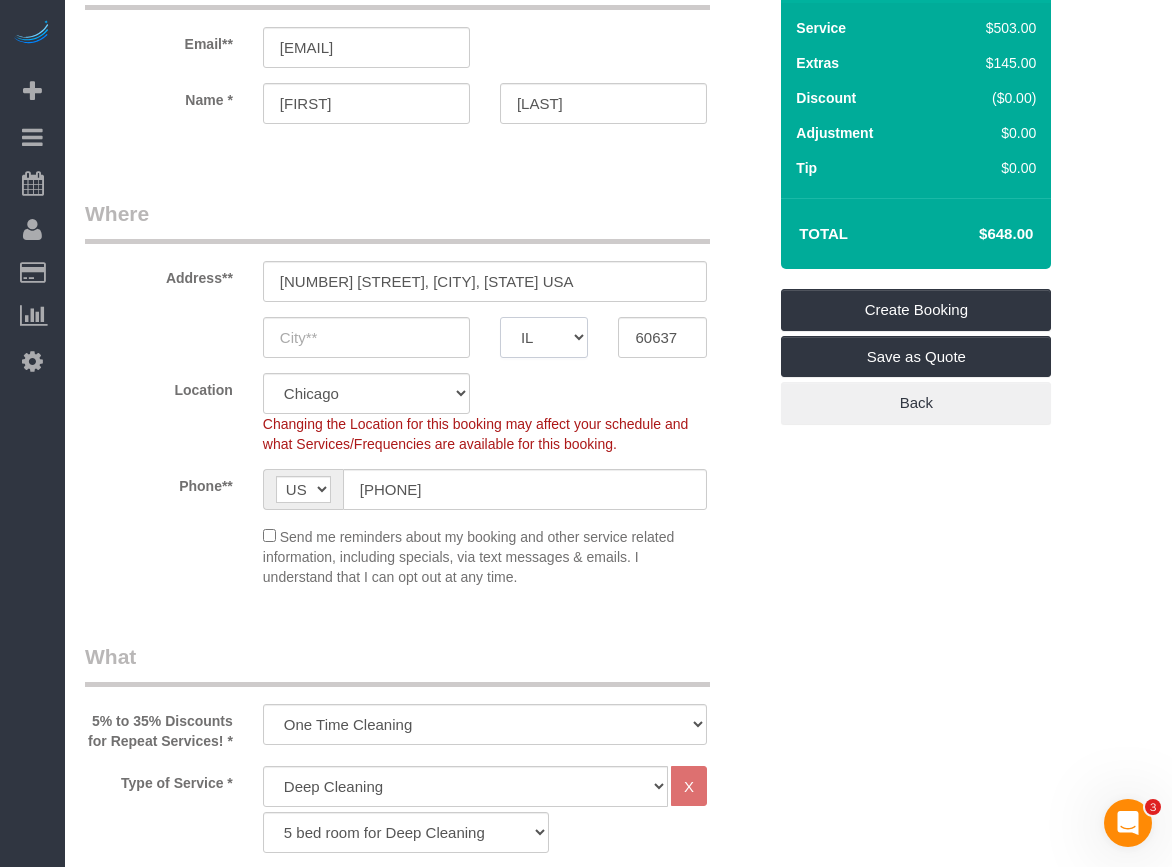 click on "AK
AL
AR
AZ
CA
CO
CT
DC
DE
FL
GA
HI
IA
ID
IL
IN
KS
KY
LA
MA
MD
ME
MI
MN
MO
MS
MT
NC
ND
NE
NH
NJ
NM
NV
NY
OH
OK
OR
PA
RI
SC
SD
TN
TX
UT
VA
VT
WA
WI
WV
WY" at bounding box center (544, 337) 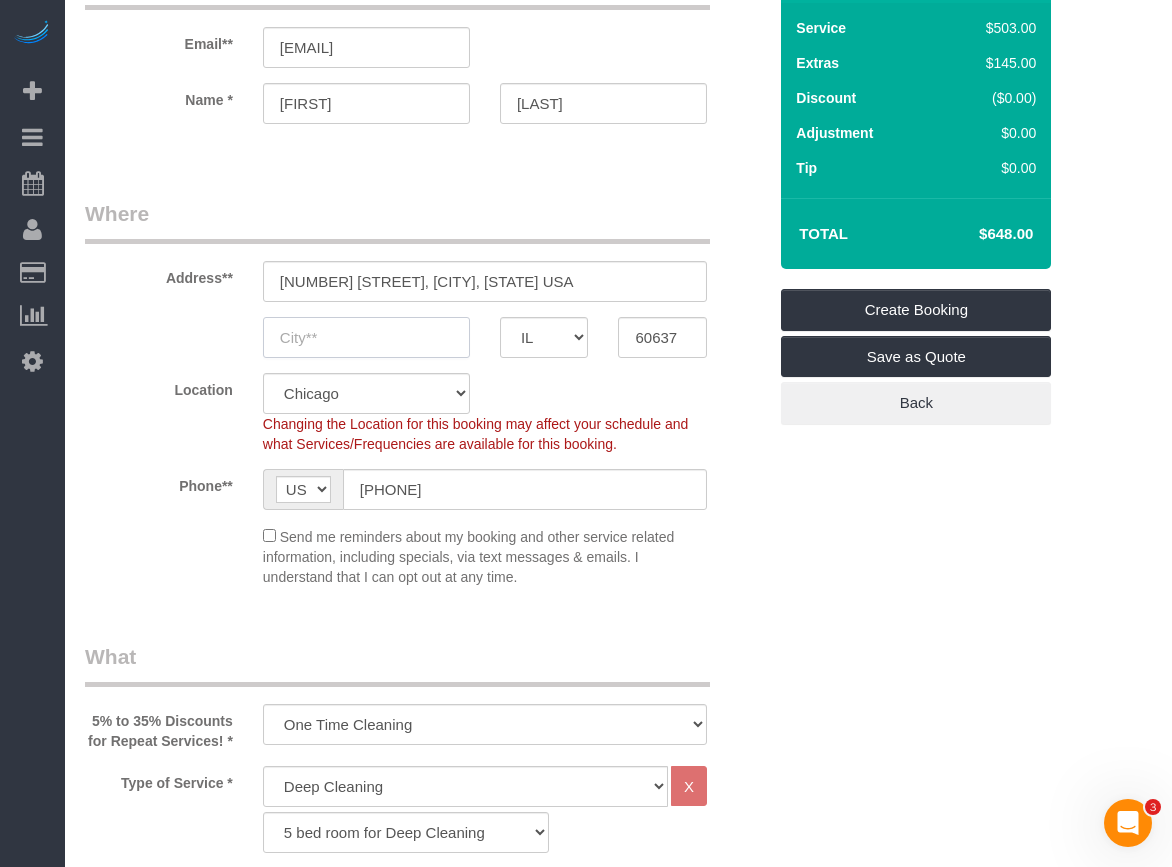 click at bounding box center (366, 337) 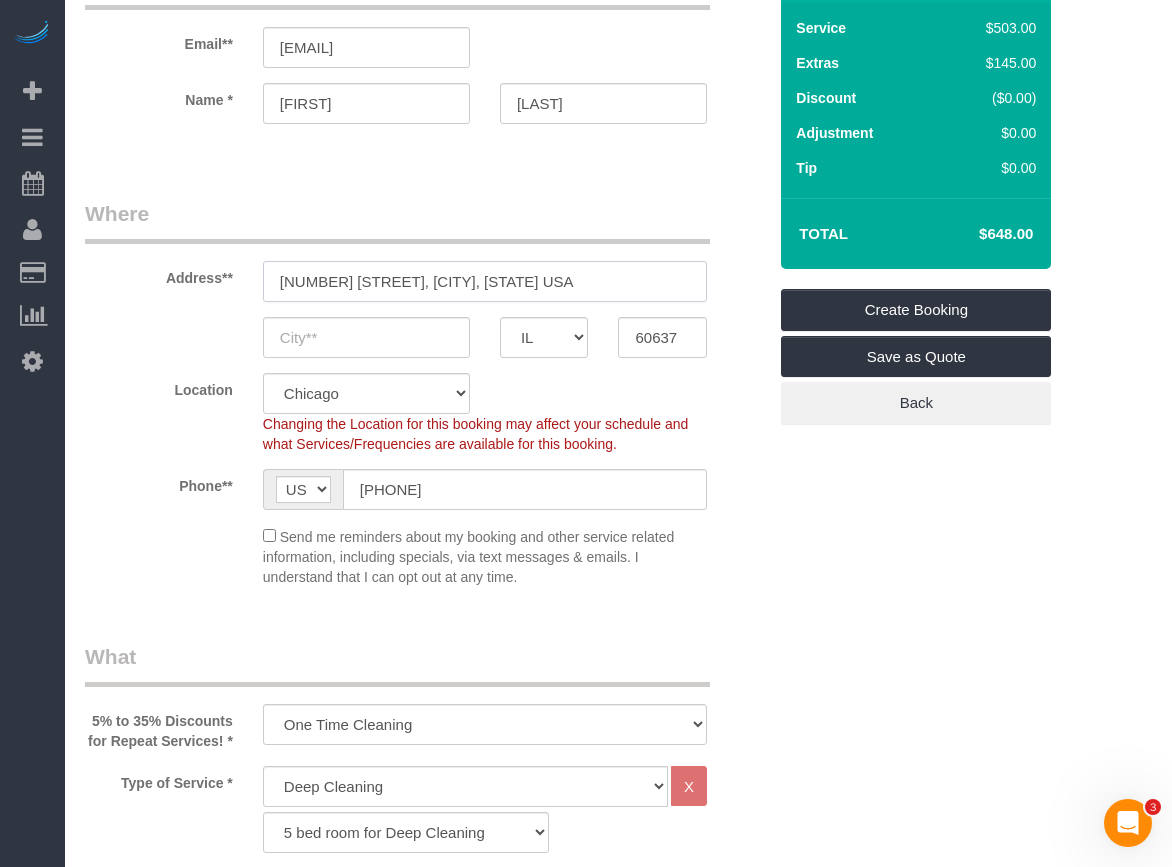 click on "[NUMBER] [STREET], [CITY], [STATE] USA" at bounding box center (485, 281) 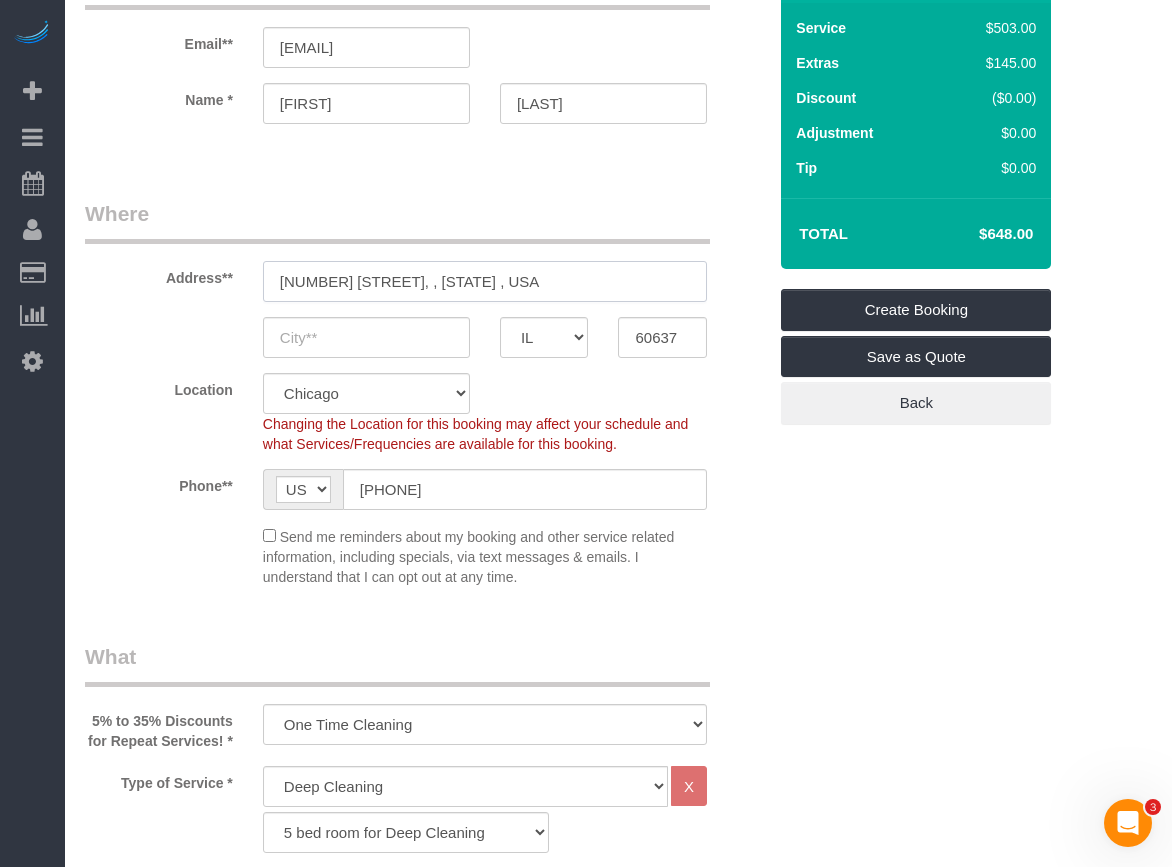 type on "[NUMBER] [STREET], , [STATE] , USA" 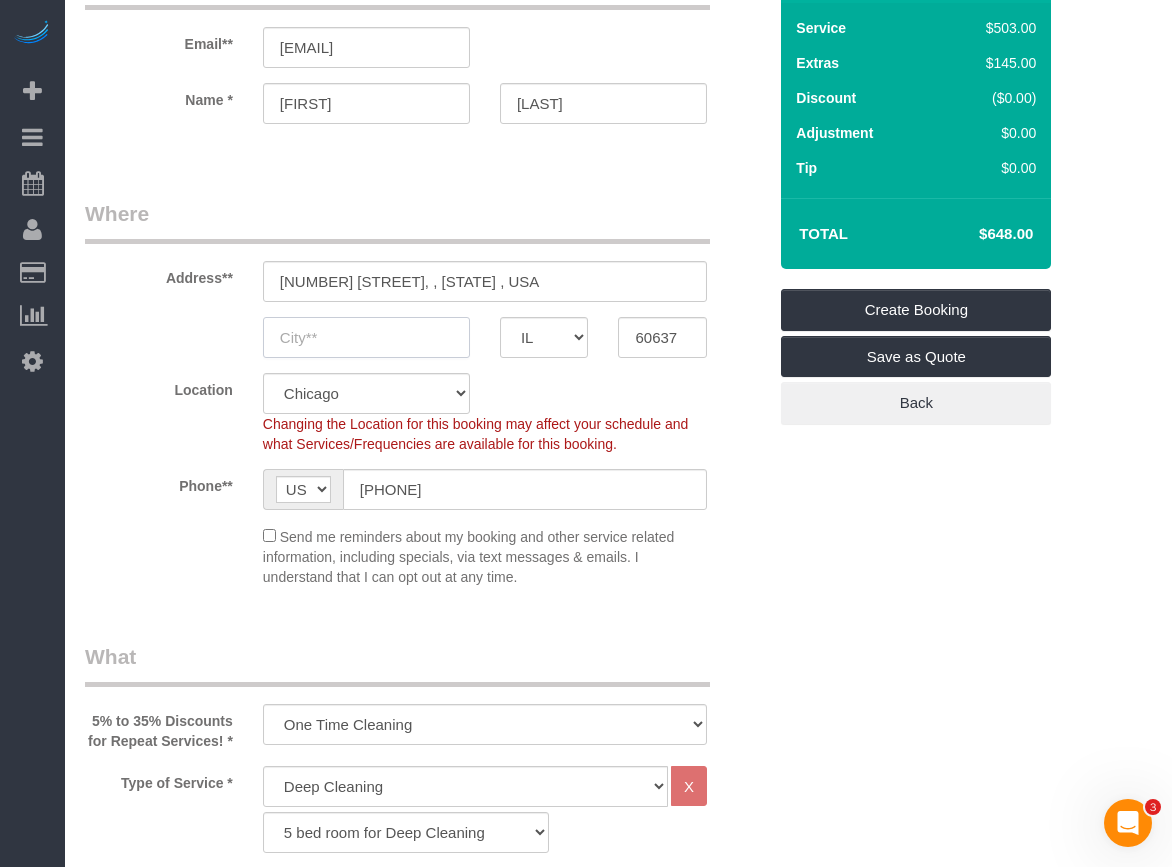 click at bounding box center [366, 337] 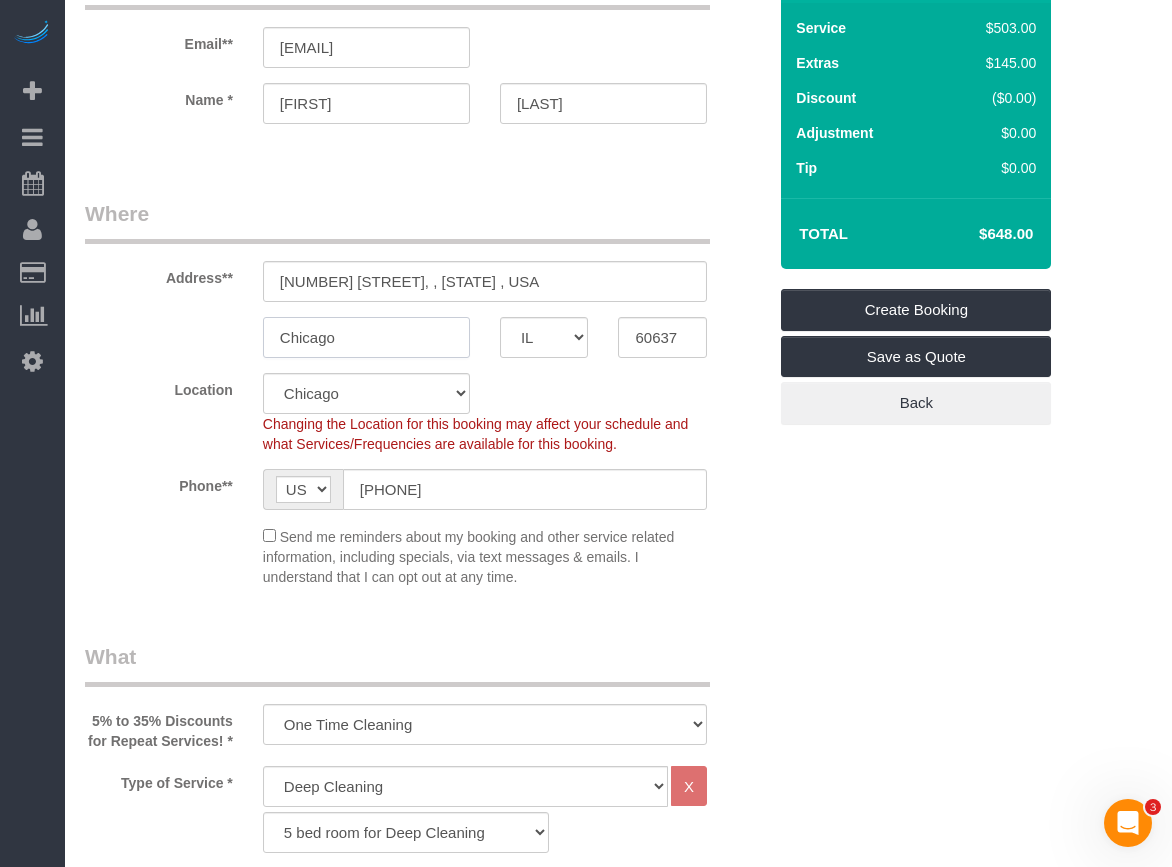 type on "Chicago" 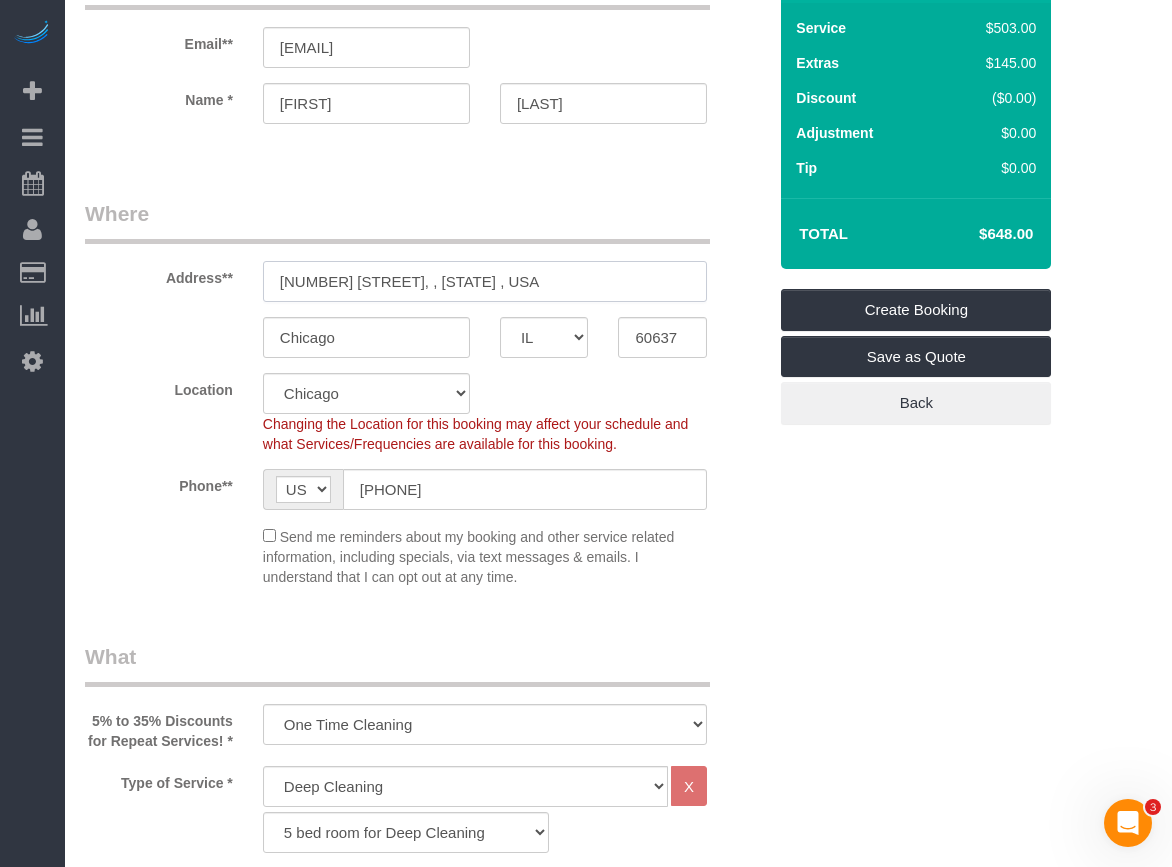 drag, startPoint x: 563, startPoint y: 267, endPoint x: 414, endPoint y: 285, distance: 150.08331 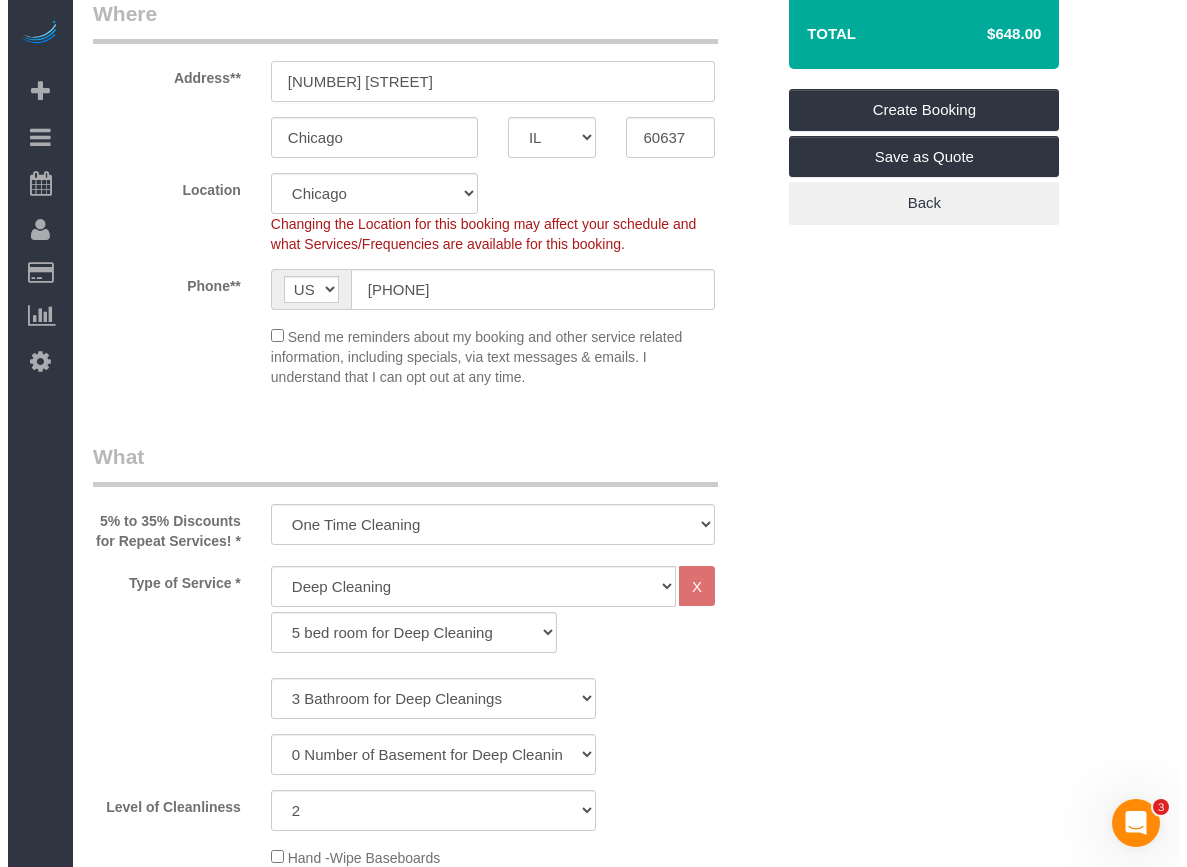 scroll, scrollTop: 0, scrollLeft: 0, axis: both 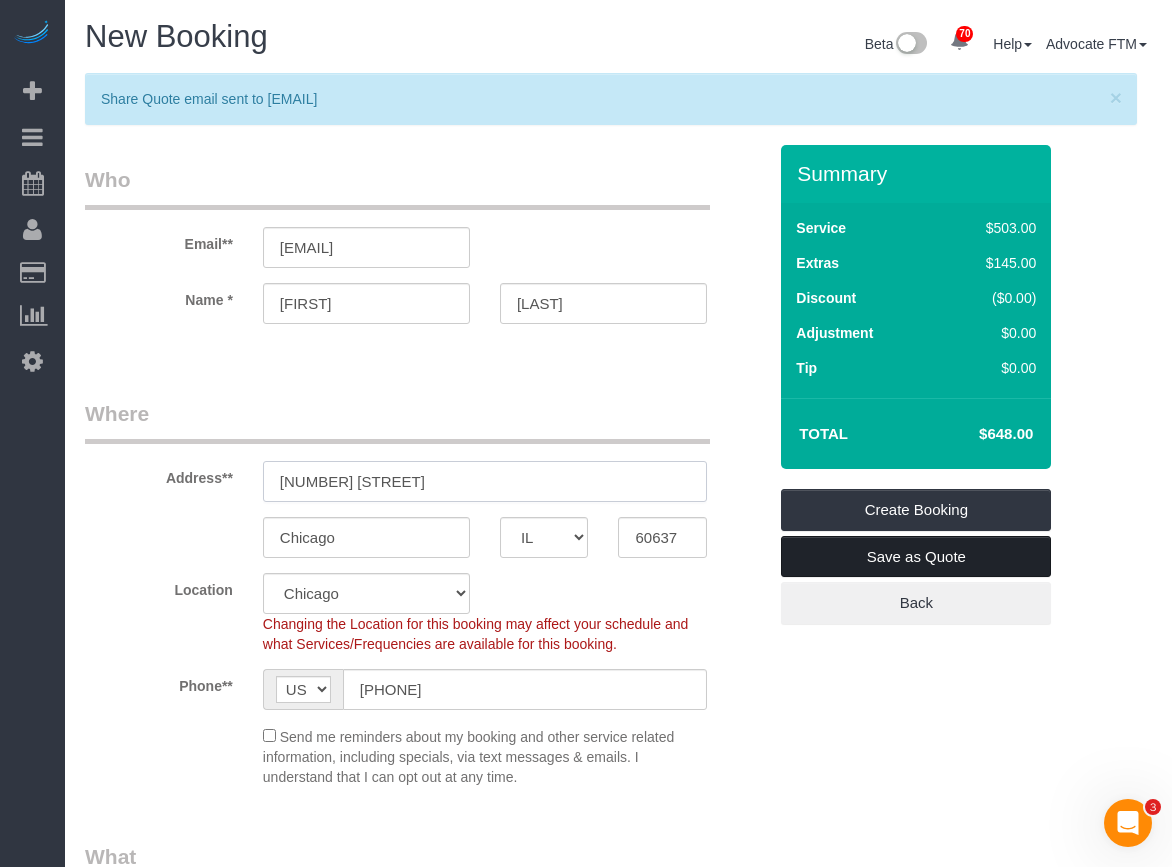 type on "[NUMBER] [STREET]" 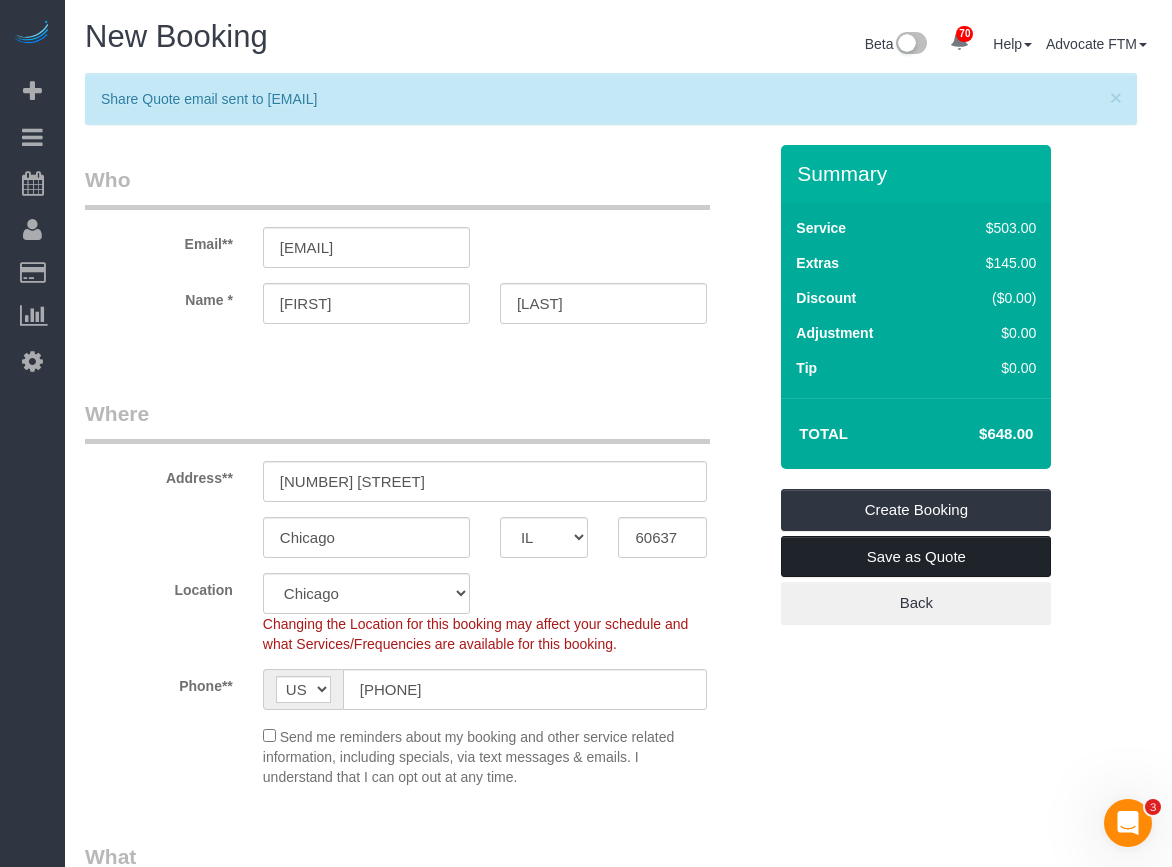 click on "Save as Quote" at bounding box center [916, 557] 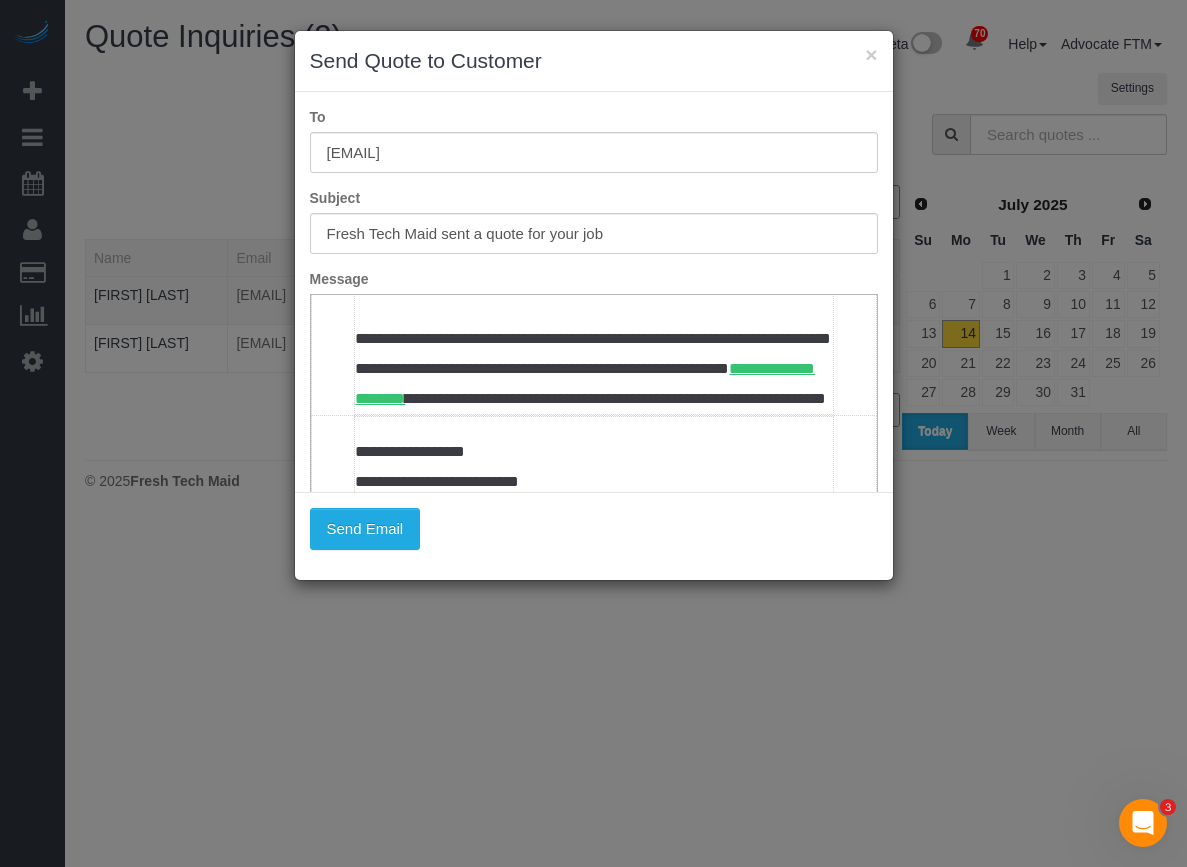 scroll, scrollTop: 500, scrollLeft: 0, axis: vertical 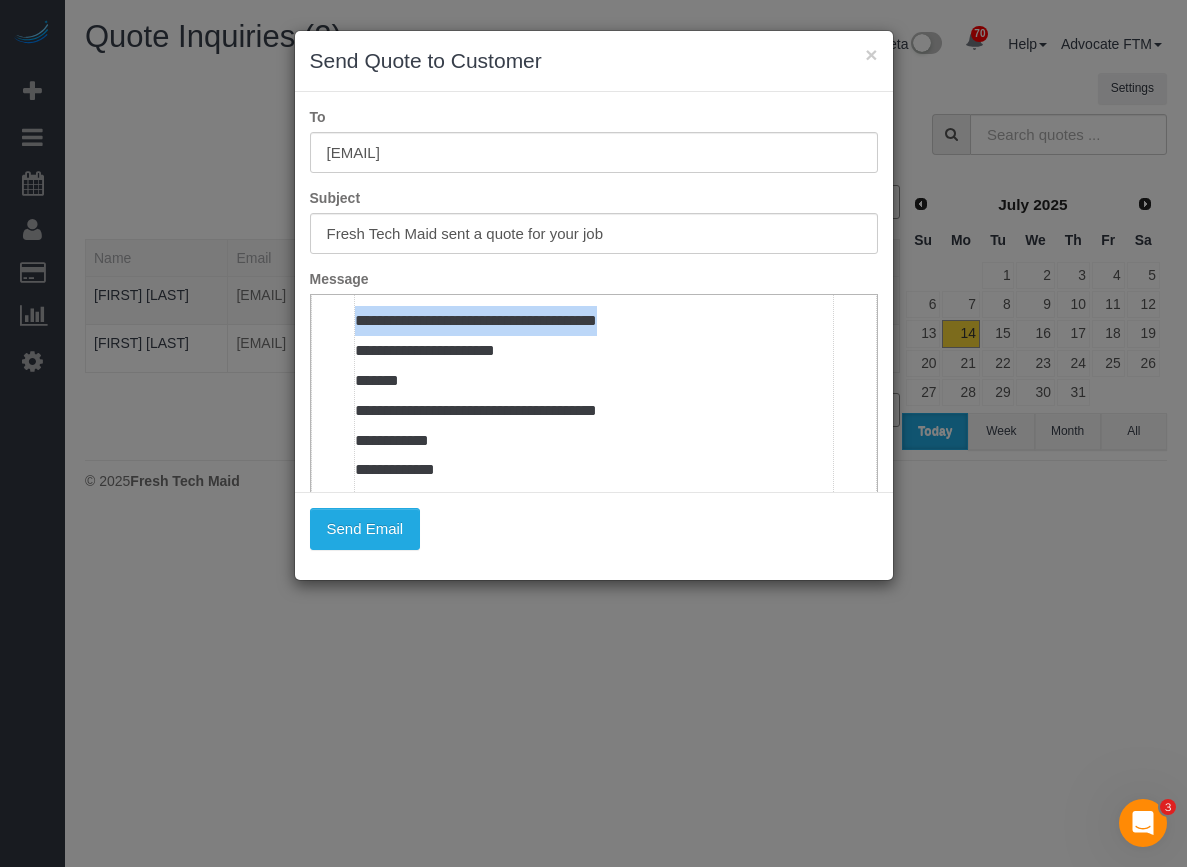 drag, startPoint x: 530, startPoint y: 424, endPoint x: 353, endPoint y: 424, distance: 177 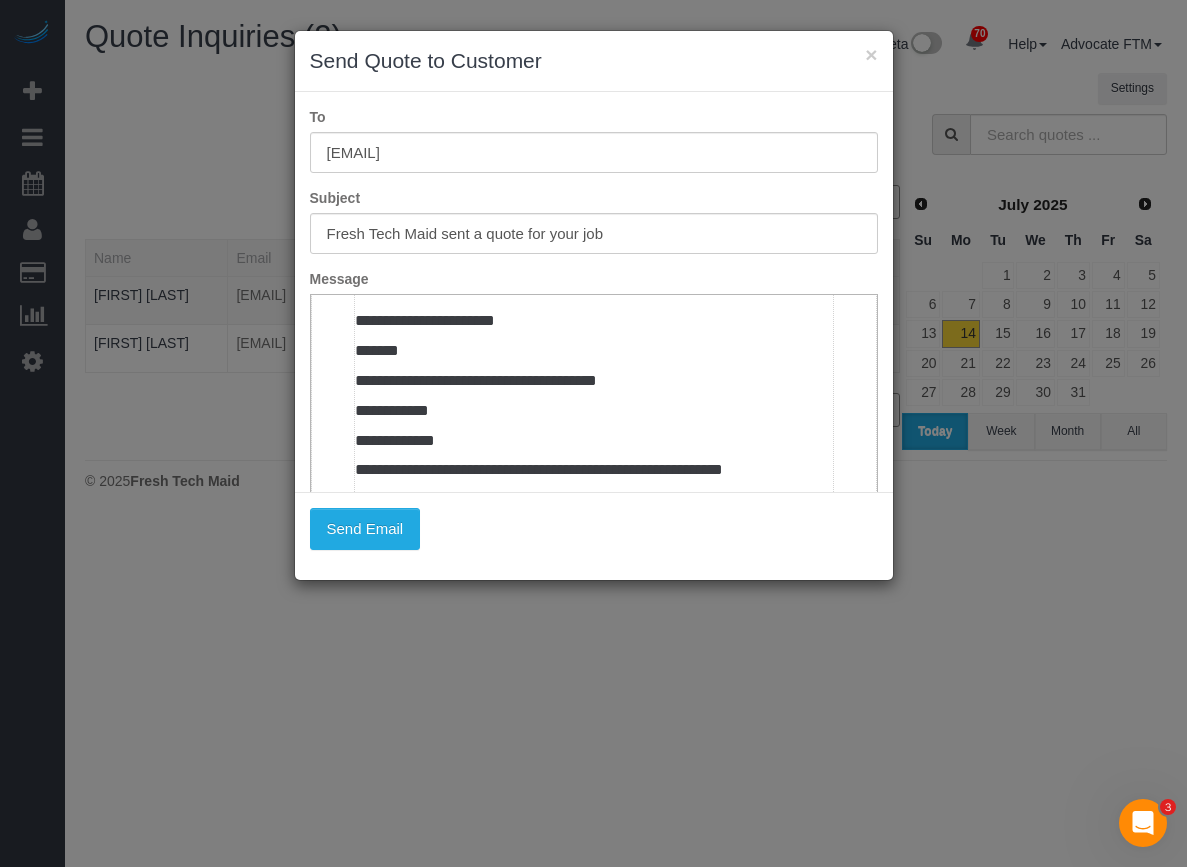 scroll, scrollTop: 990, scrollLeft: 0, axis: vertical 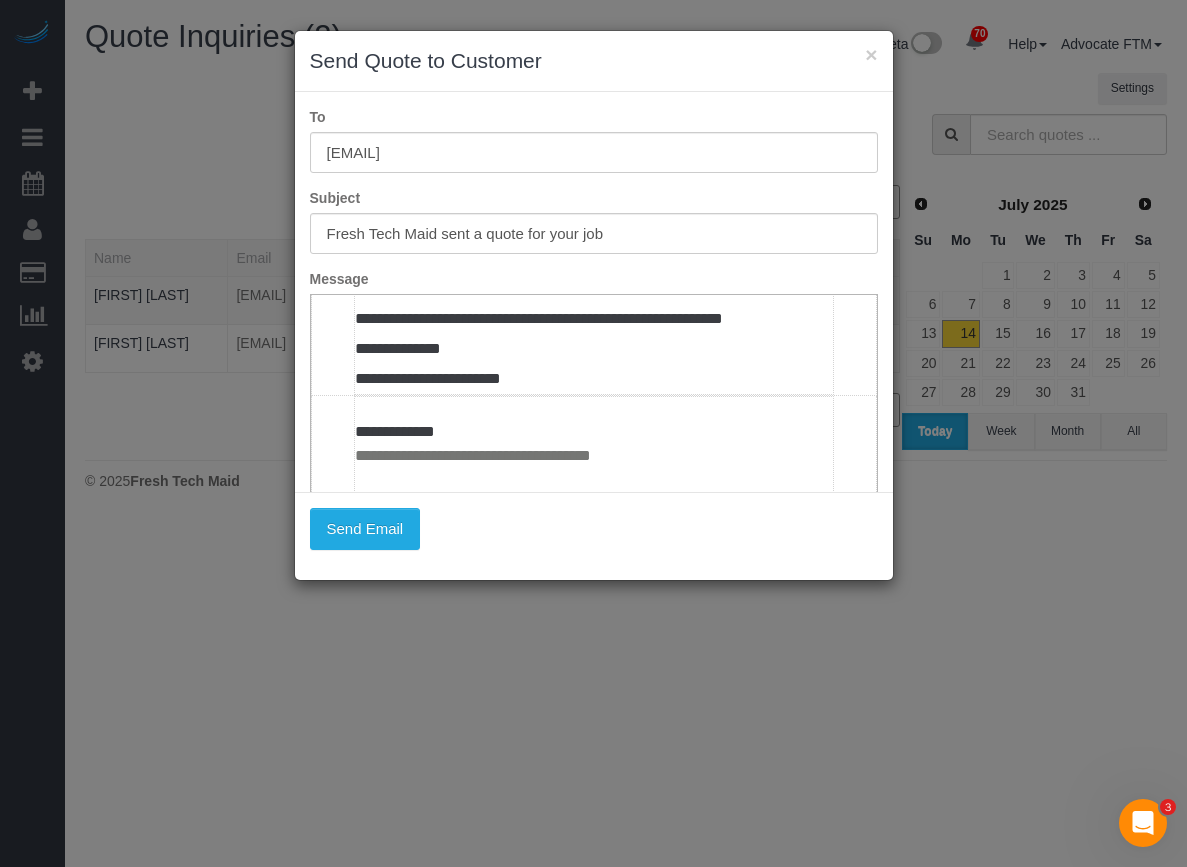 drag, startPoint x: 851, startPoint y: 475, endPoint x: 1172, endPoint y: 777, distance: 440.73233 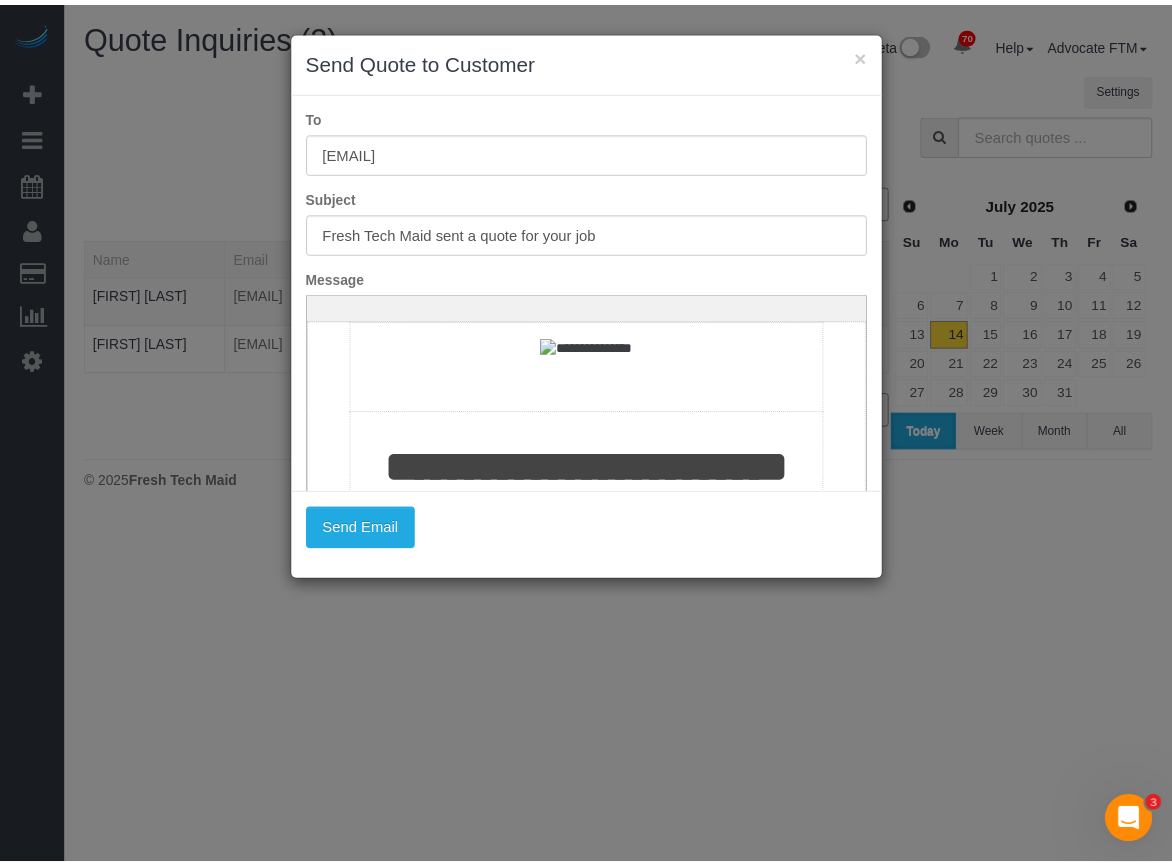 scroll, scrollTop: 0, scrollLeft: 0, axis: both 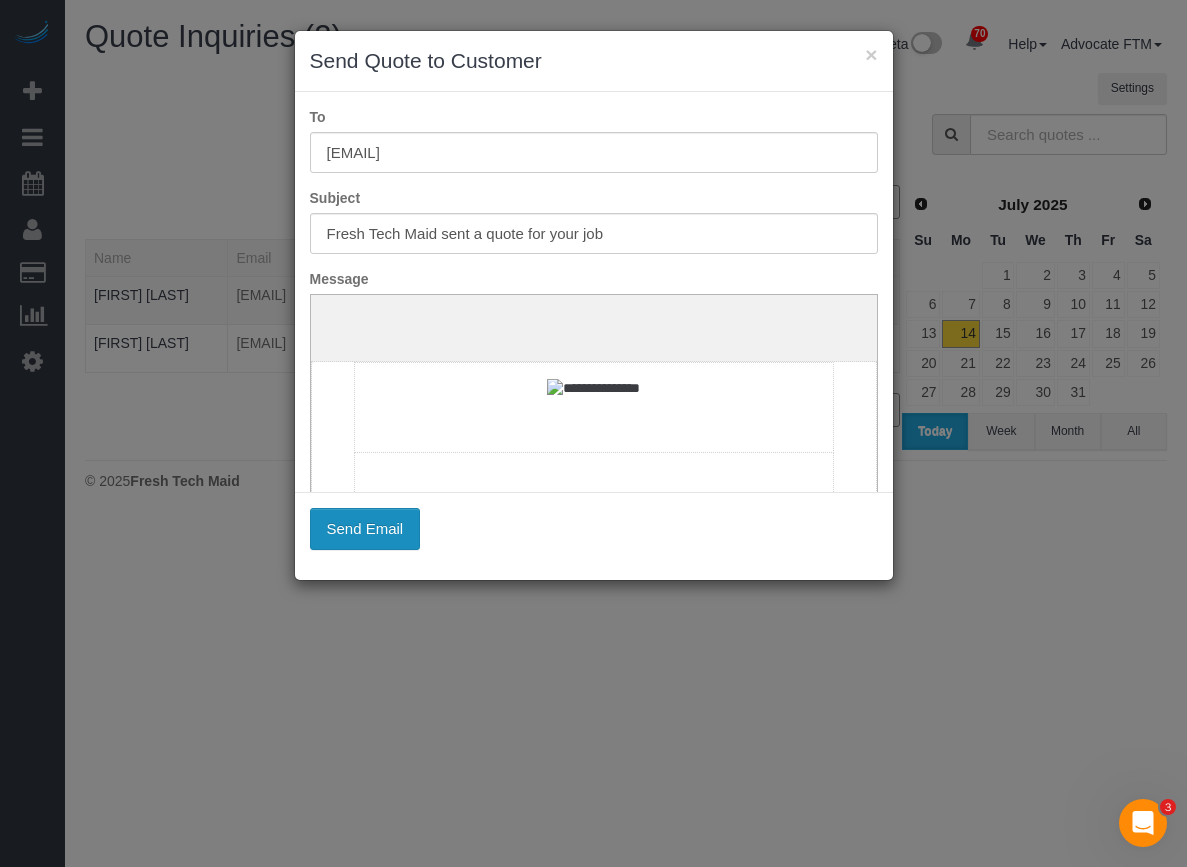 click on "Send Email" at bounding box center (365, 529) 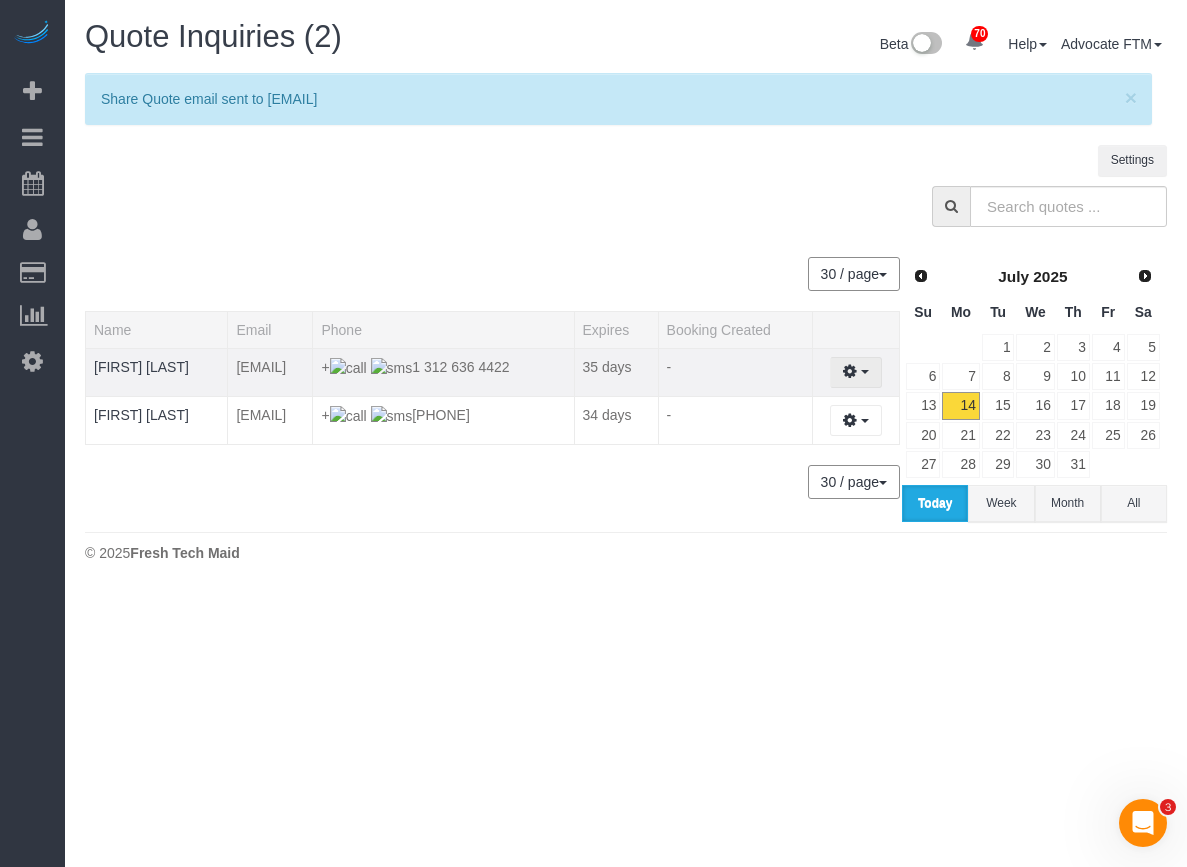 click at bounding box center [855, 372] 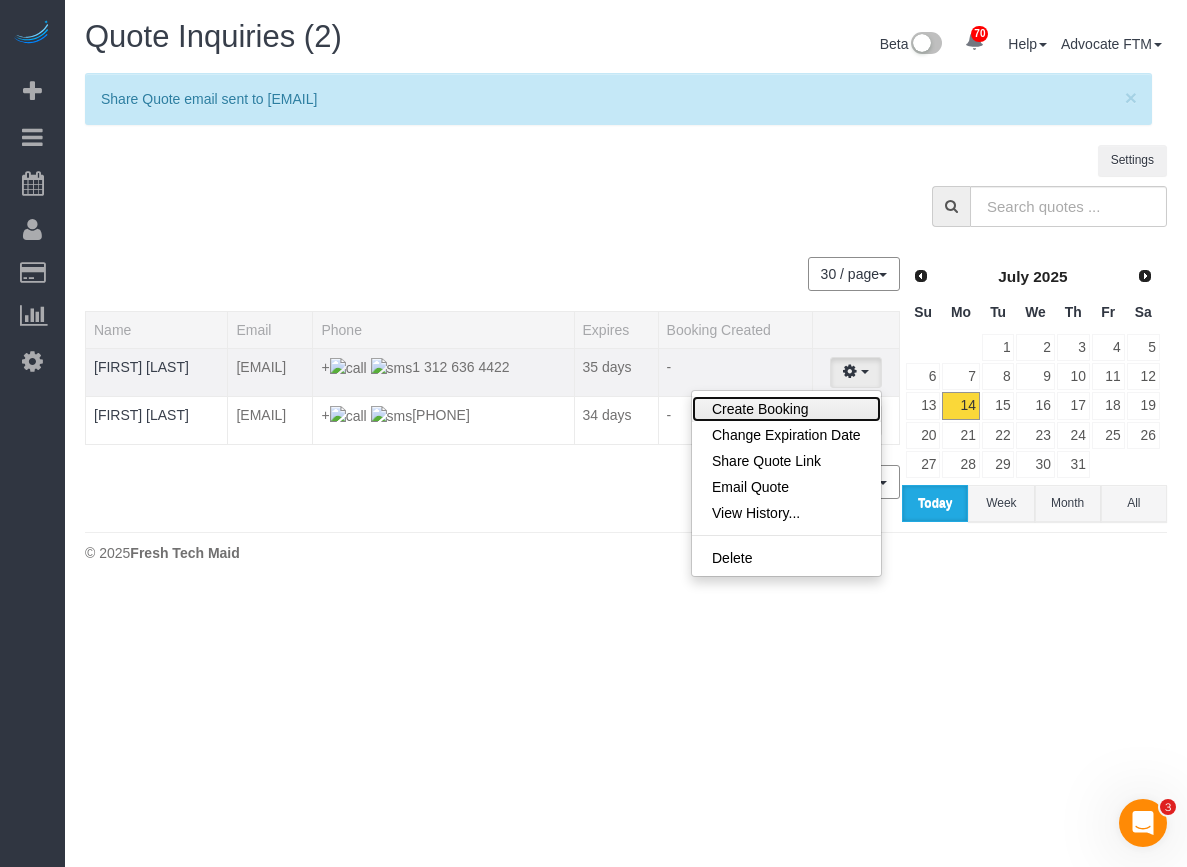 click on "Create Booking" at bounding box center [786, 409] 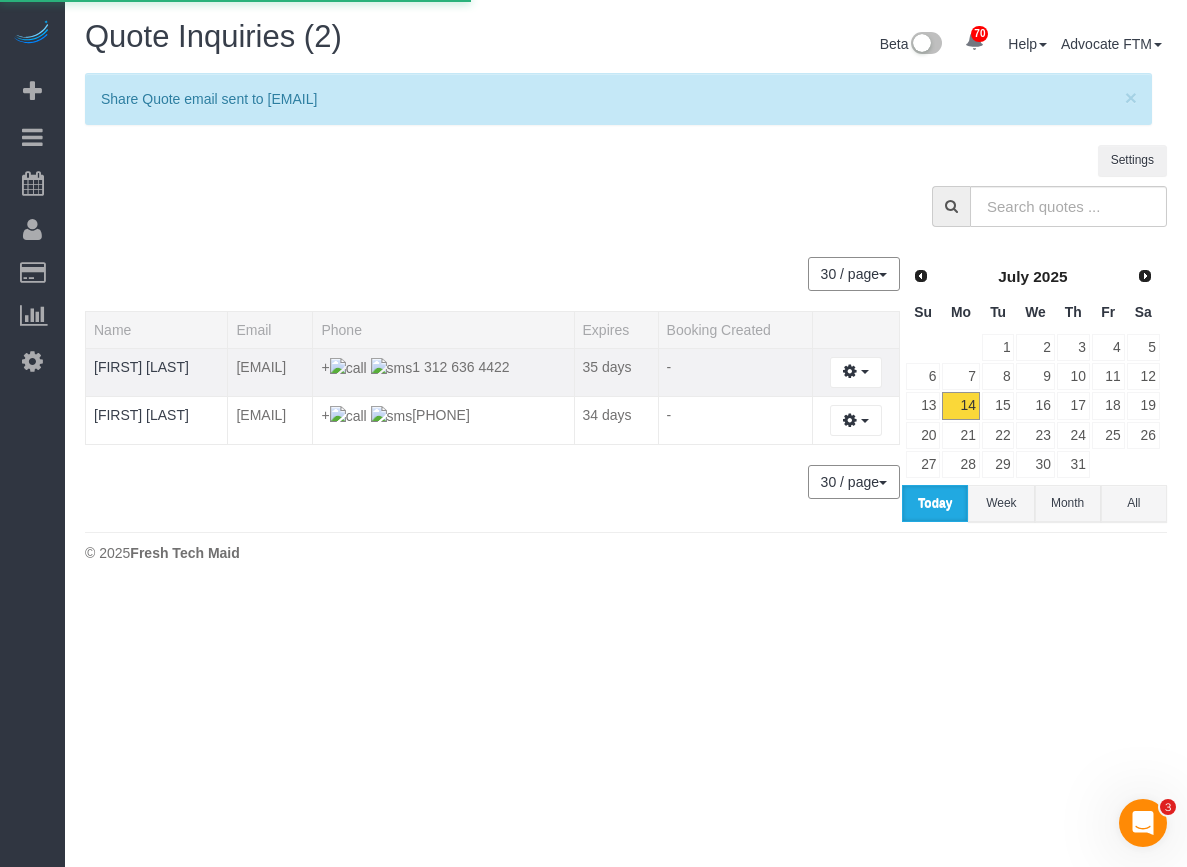 select on "IL" 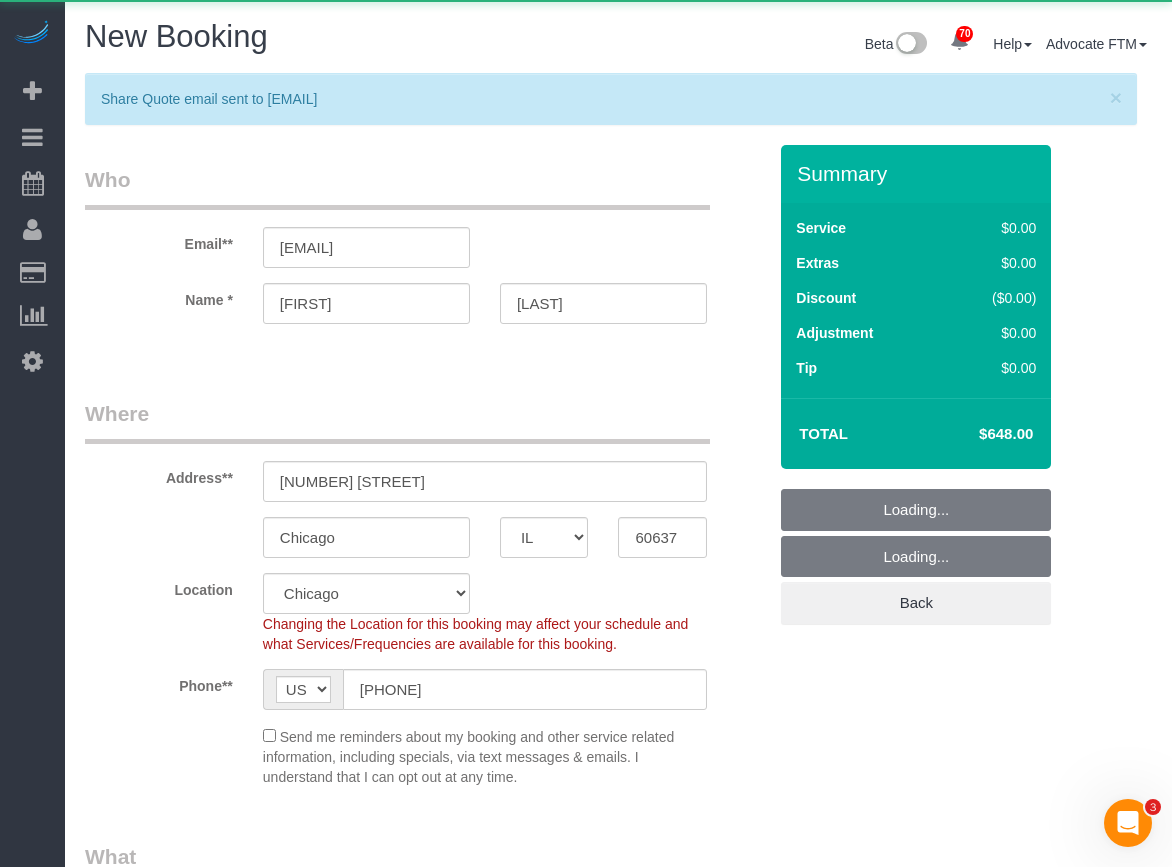 select on "object:3918" 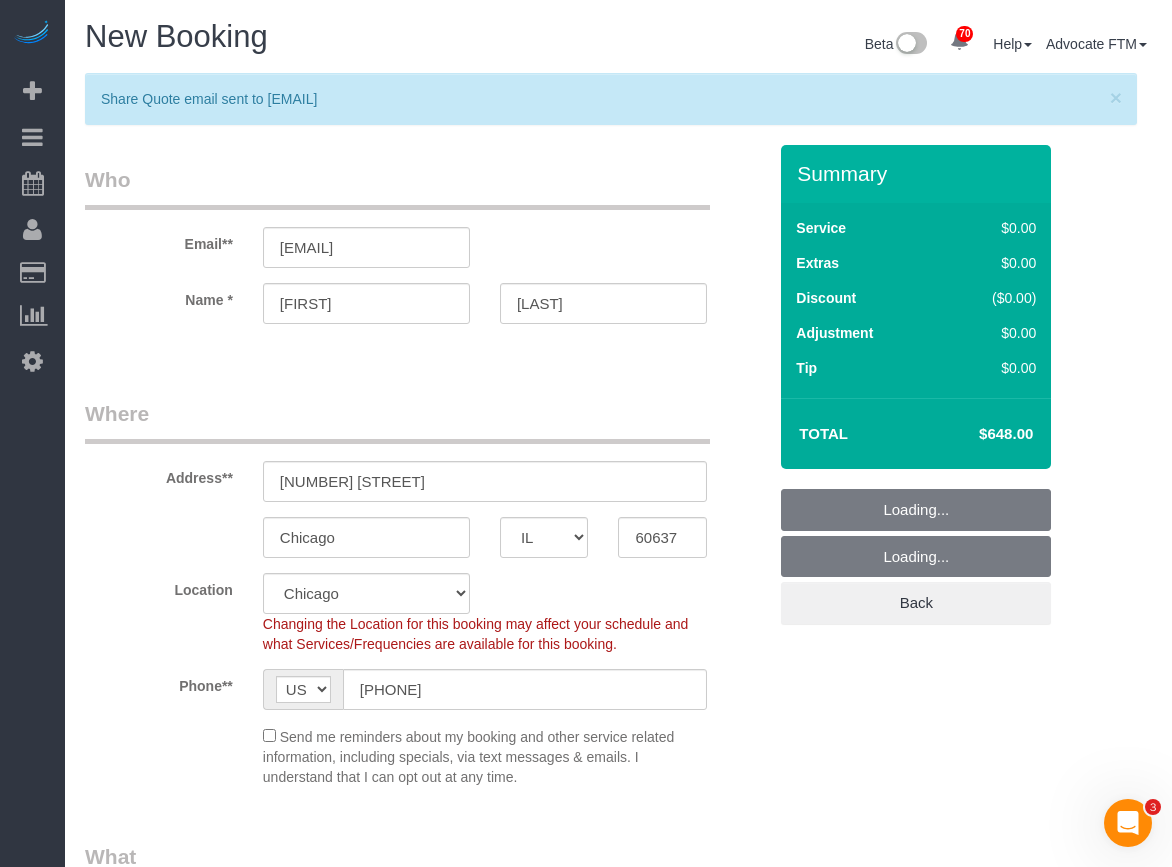 select on "object:4008" 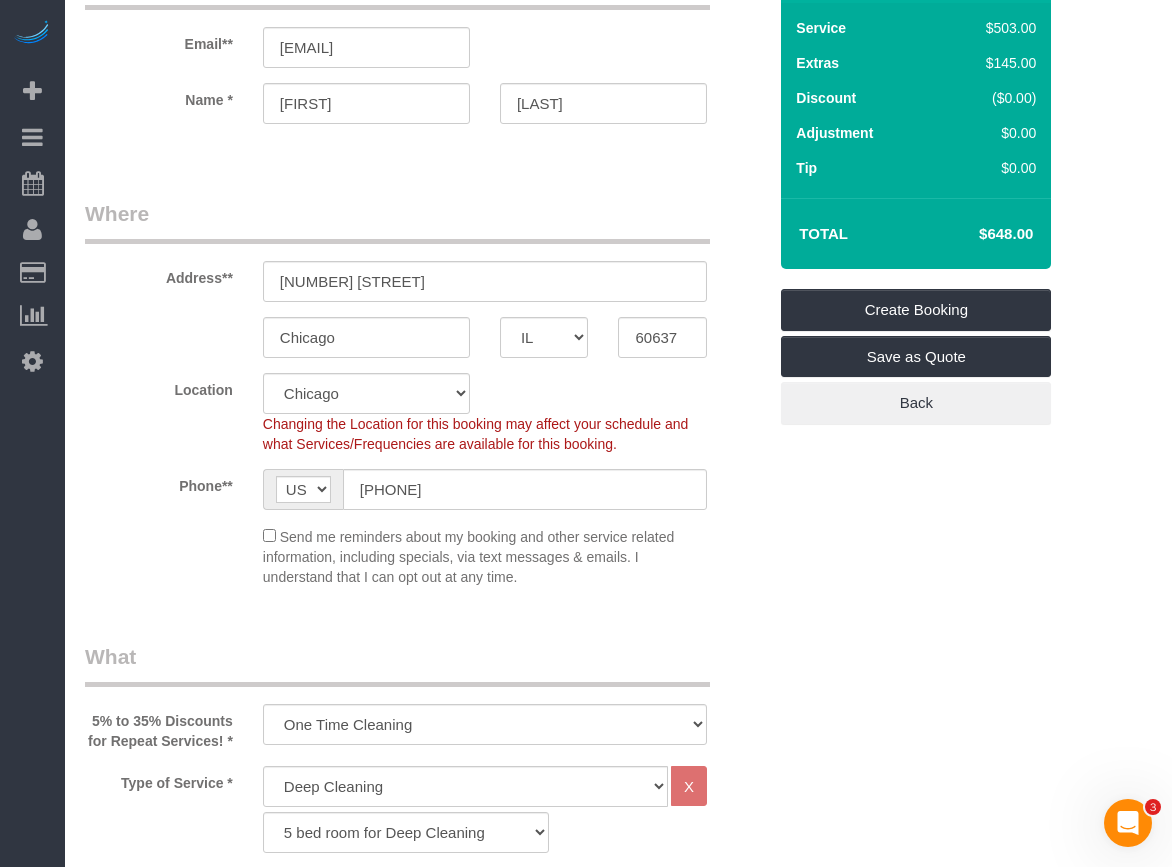 scroll, scrollTop: 700, scrollLeft: 0, axis: vertical 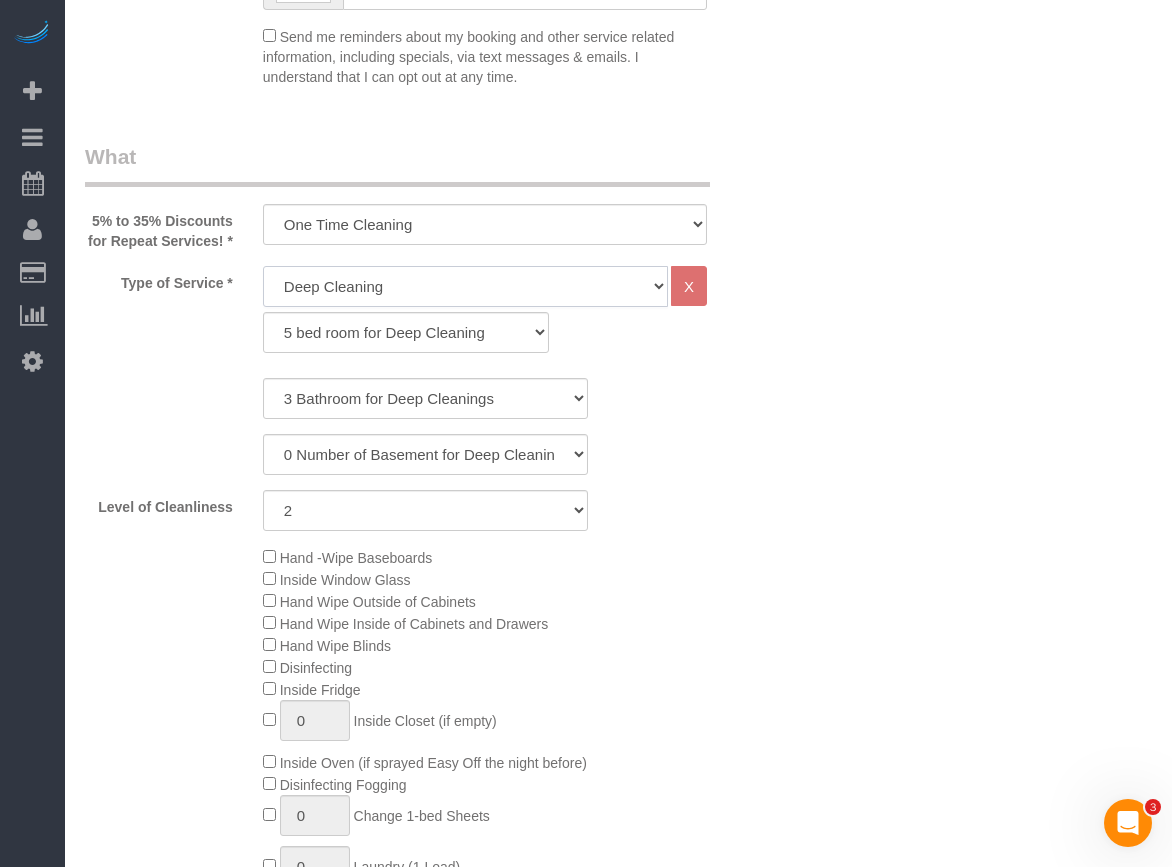 click on "General Cleaning Deep Cleaning Move-in / Move-out Cleaning COUNTS Cleaning" 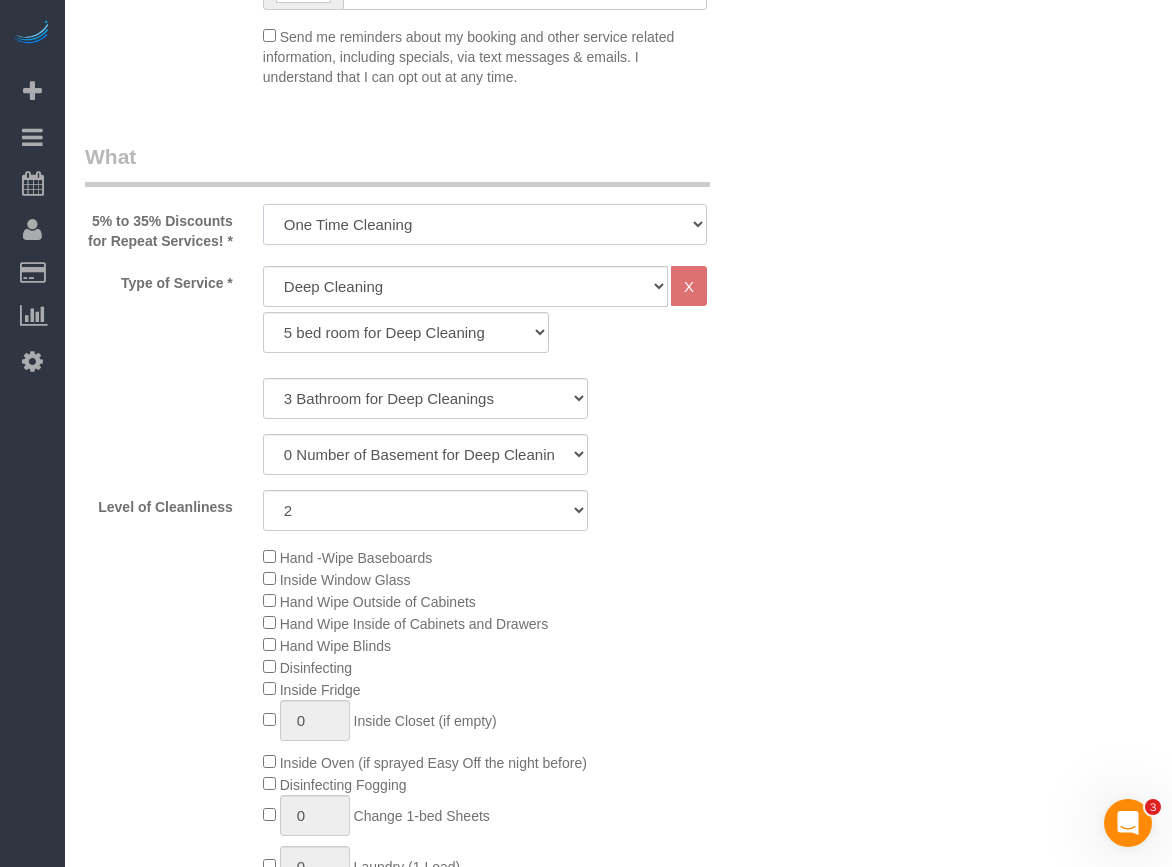 click on "One Time Cleaning Weekly Cleaning (35% Discount) - 35.00% (0% for the First Booking) Bi Weekly Cleaning (30% Discount) - 30.00% (0% for the First Booking) Monthly Cleaning (5% Discount) - 5.00% (0% for the First Booking) COUNTS Cleaning" at bounding box center [485, 224] 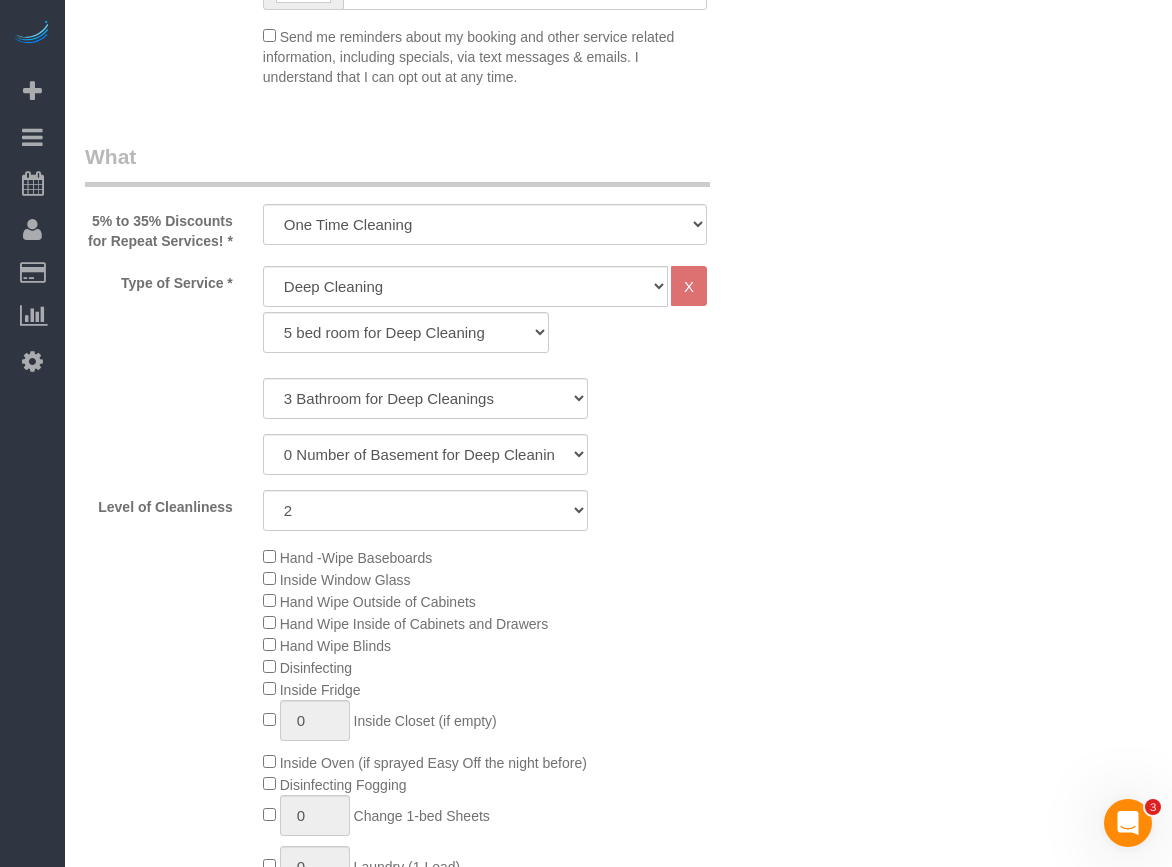 click on "Who
Email**
[EMAIL]
Name *
[FIRST]
[LAST]
Where
Address**
[NUMBER] [STREET]
[CITY]
[STATE]
[STATE]
[STATE]
[STATE]
[STATE]
[STATE]
[STATE]
[STATE]
[STATE]
[STATE]
[STATE]
[STATE]
[STATE]
[STATE]
[STATE]
[STATE]
[STATE]
[STATE]
[STATE]
[STATE]
[STATE]
[STATE]
[STATE]
[STATE]
[STATE]
[STATE]
[STATE]
[STATE]
[STATE]
[STATE]
[STATE]" at bounding box center (618, 1728) 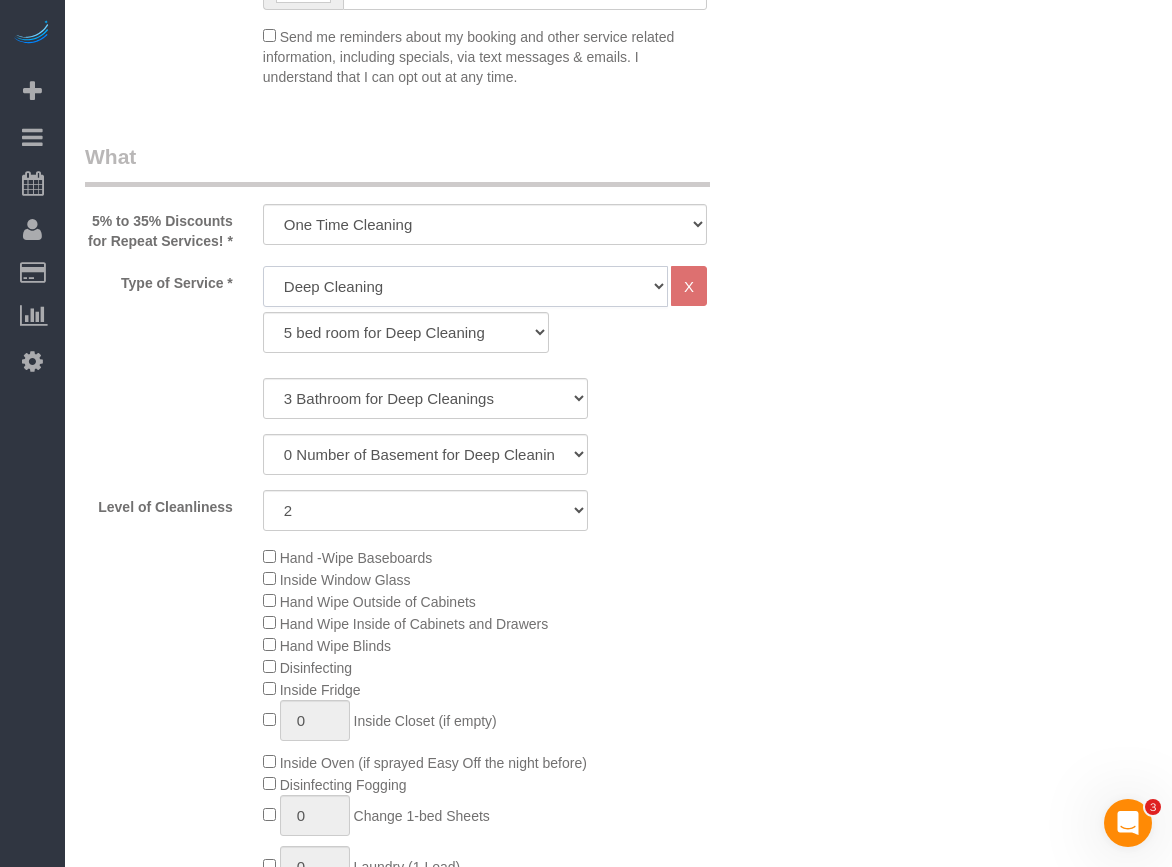 click on "General Cleaning Deep Cleaning Move-in / Move-out Cleaning COUNTS Cleaning" 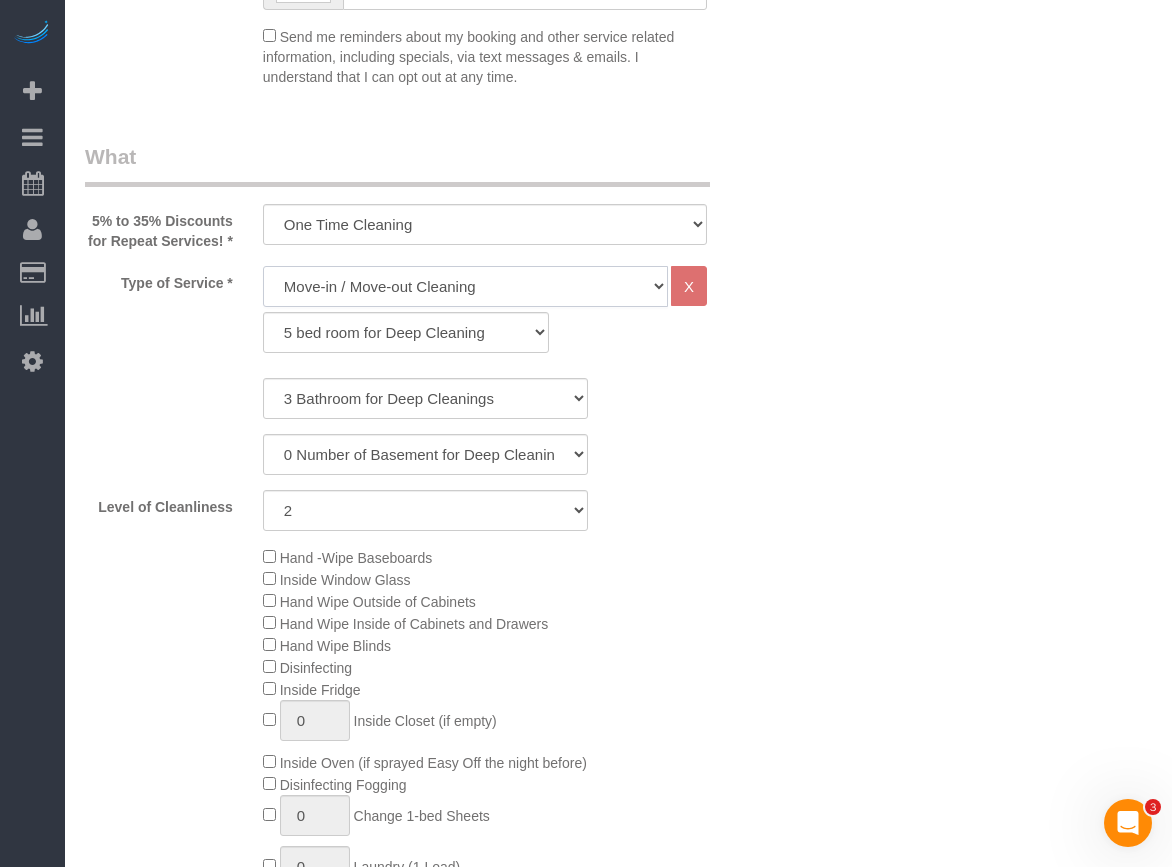 click on "General Cleaning Deep Cleaning Move-in / Move-out Cleaning COUNTS Cleaning" 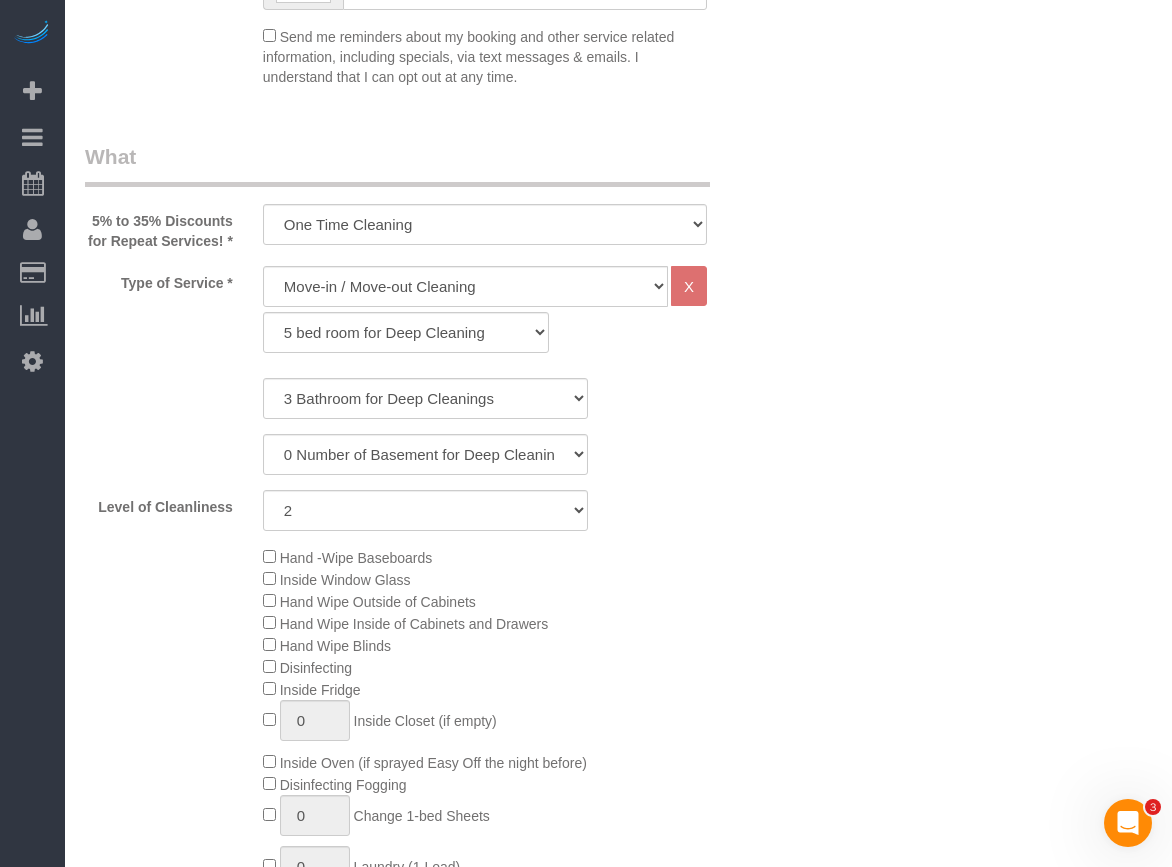 select on "296" 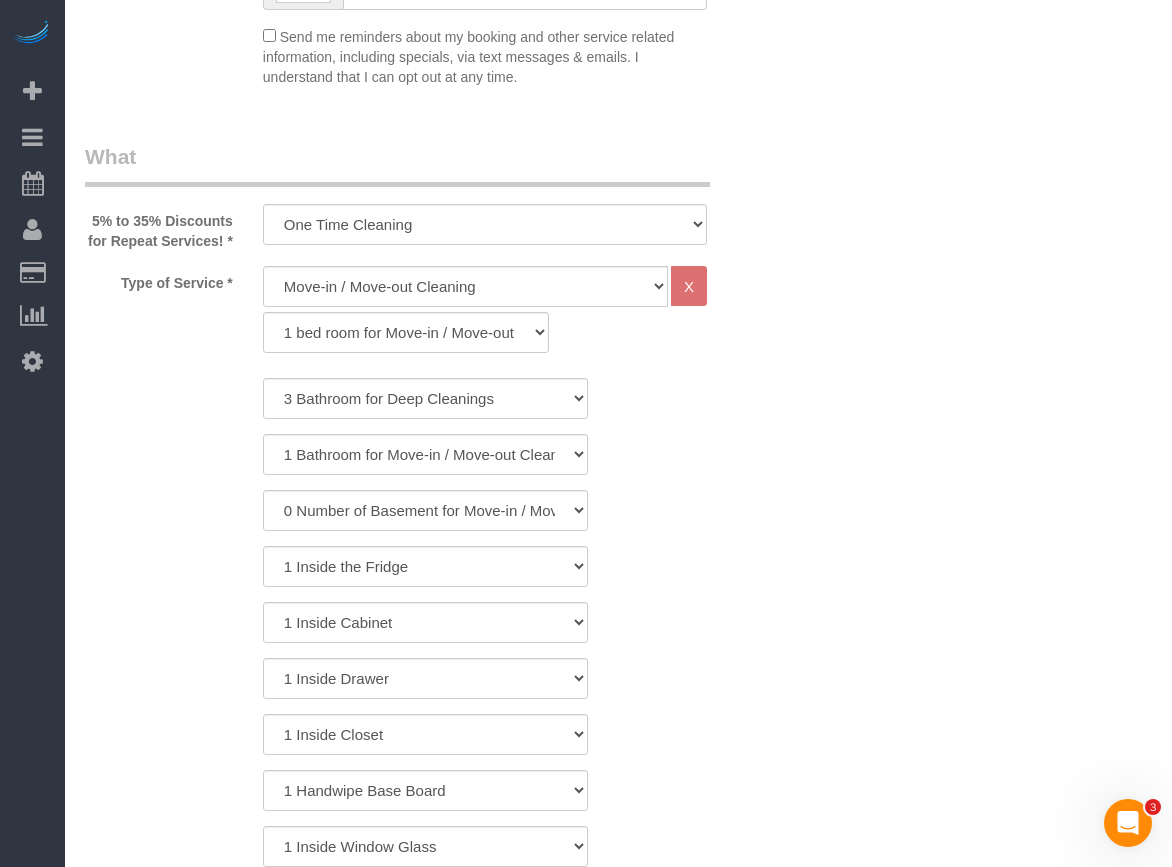 click on "Who
Email**
[EMAIL]
Name *
[FIRST]
[LAST]
Where
Address**
[NUMBER] [STREET]
[CITY]
[STATE]
[STATE]
[STATE]
[STATE]
[STATE]
[STATE]
[STATE]
[STATE]
[STATE]
[STATE]
[STATE]
[STATE]
[STATE]
[STATE]
[STATE]
[STATE]
[STATE]
[STATE]
[STATE]
[STATE]
[STATE]
[STATE]
[STATE]
[STATE]
[STATE]
[STATE]
[STATE]
[STATE]
[STATE]
[STATE]
[STATE]" at bounding box center (618, 1889) 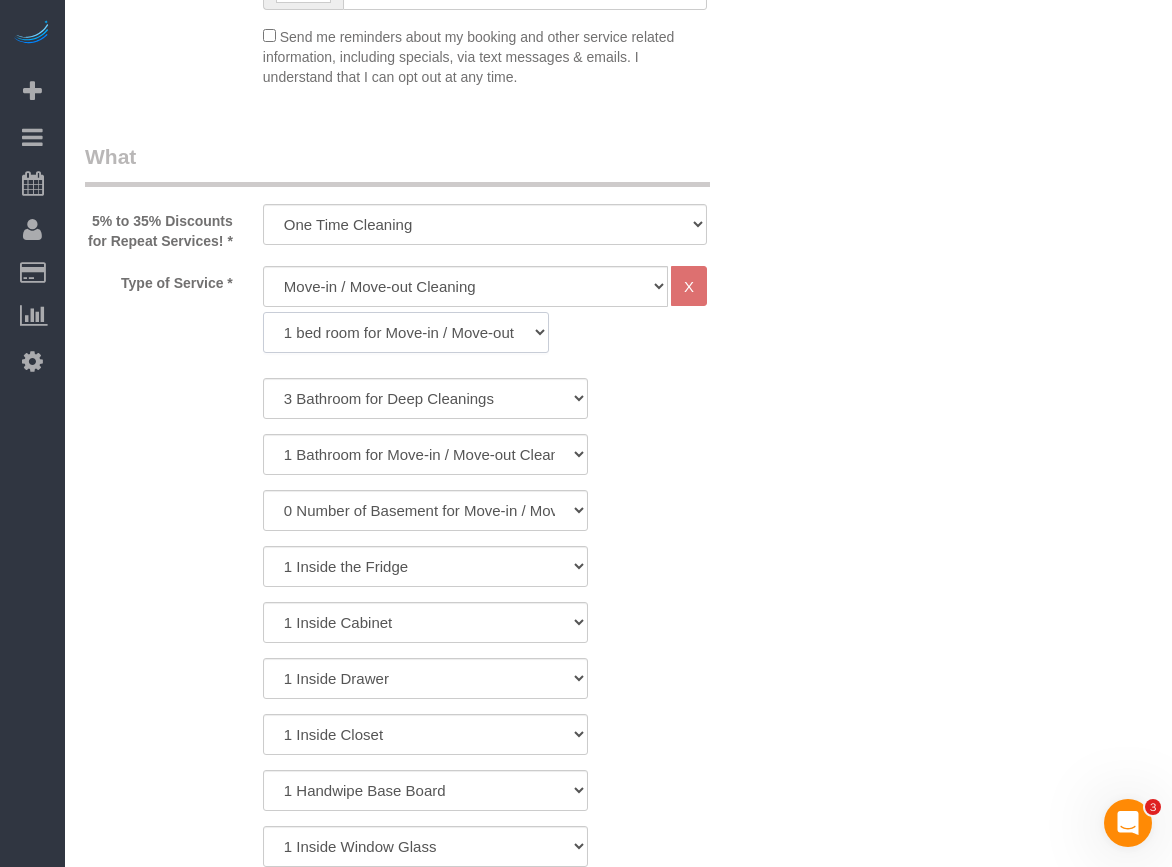click on "1 bed room for Move-in / Move-out Cleaning (full scale) 2 bed room for Move-in / Move-out Cleaning (full scale) 3 bed room for Move-in / Move-out Cleaning (full scale) 4 bed room for Move-in / Move-out Cleaning (full scale) 5 bed room for Move-in / Move-out Cleaning (full scale) 1 bed room Move-out Cleaning for Deposit 2 bed room Move-out Cleaning for Deposit 3 bed room Move-out Cleaning for Deposit 4 bed room Move-out Cleaning for Deposit 5 bed room Move-out Cleaning for Deposit" 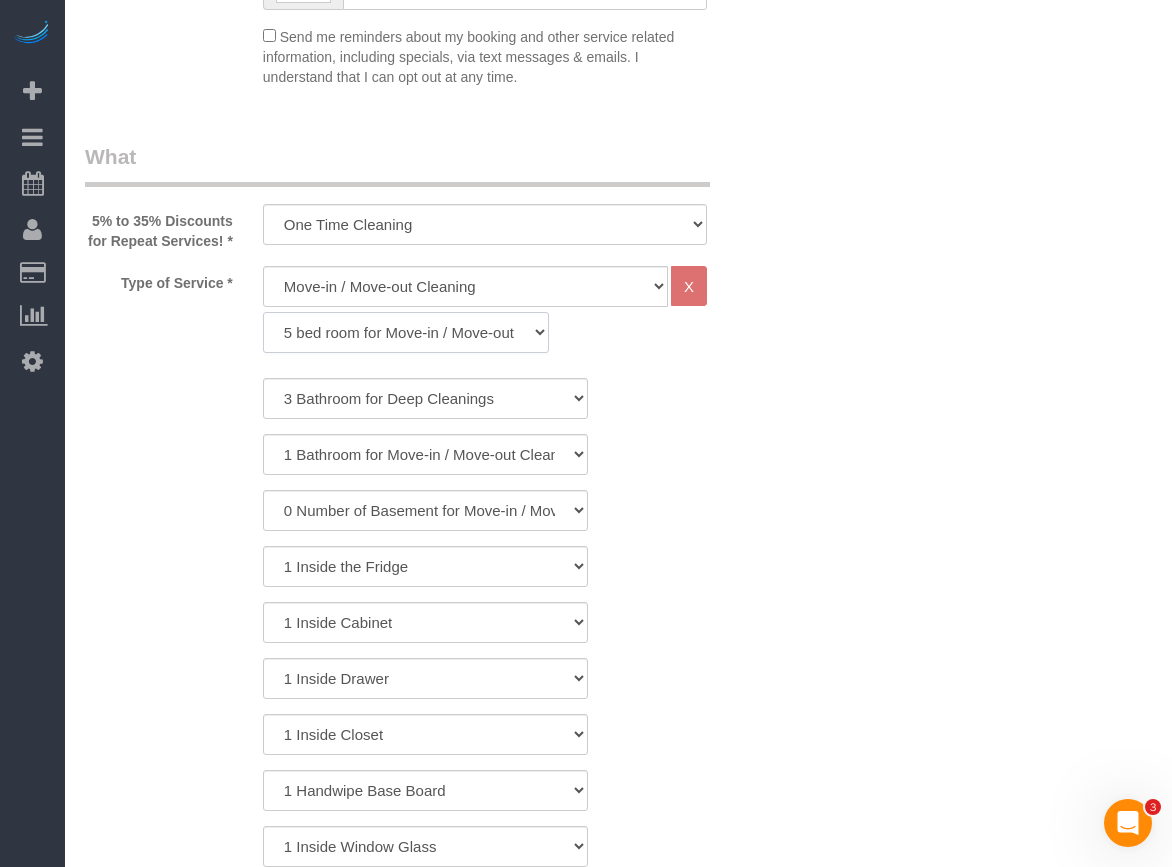 click on "1 bed room for Move-in / Move-out Cleaning (full scale) 2 bed room for Move-in / Move-out Cleaning (full scale) 3 bed room for Move-in / Move-out Cleaning (full scale) 4 bed room for Move-in / Move-out Cleaning (full scale) 5 bed room for Move-in / Move-out Cleaning (full scale) 1 bed room Move-out Cleaning for Deposit 2 bed room Move-out Cleaning for Deposit 3 bed room Move-out Cleaning for Deposit 4 bed room Move-out Cleaning for Deposit 5 bed room Move-out Cleaning for Deposit" 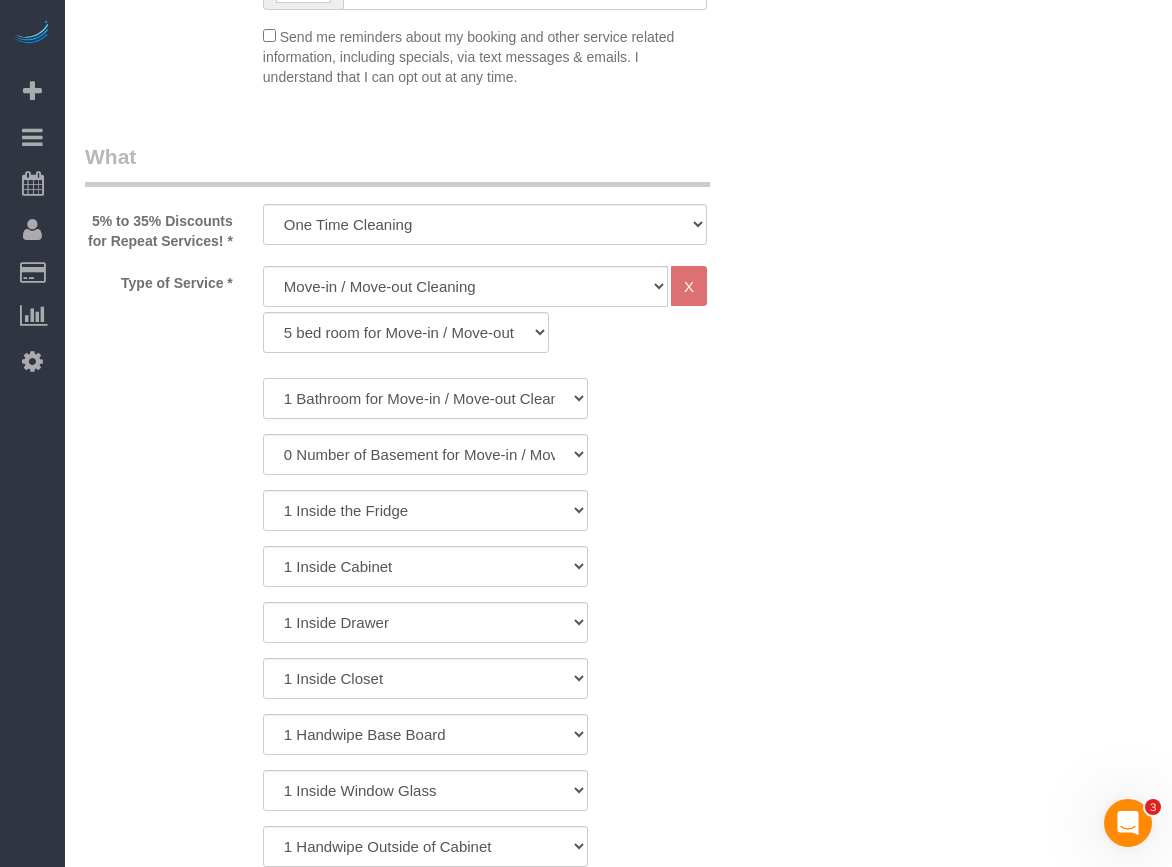 click on "1 Bathroom for Move-in / Move-out Cleaning
2 Bathroom for Move-in / Move-out Cleanings
3 Bathroom for Move-in / Move-out Cleanings
4 Bathroom for Move-in / Move-out Cleanings
5 Bathroom for Move-in / Move-out Cleanings
6 Bathroom for Move-in / Move-out Cleanings" 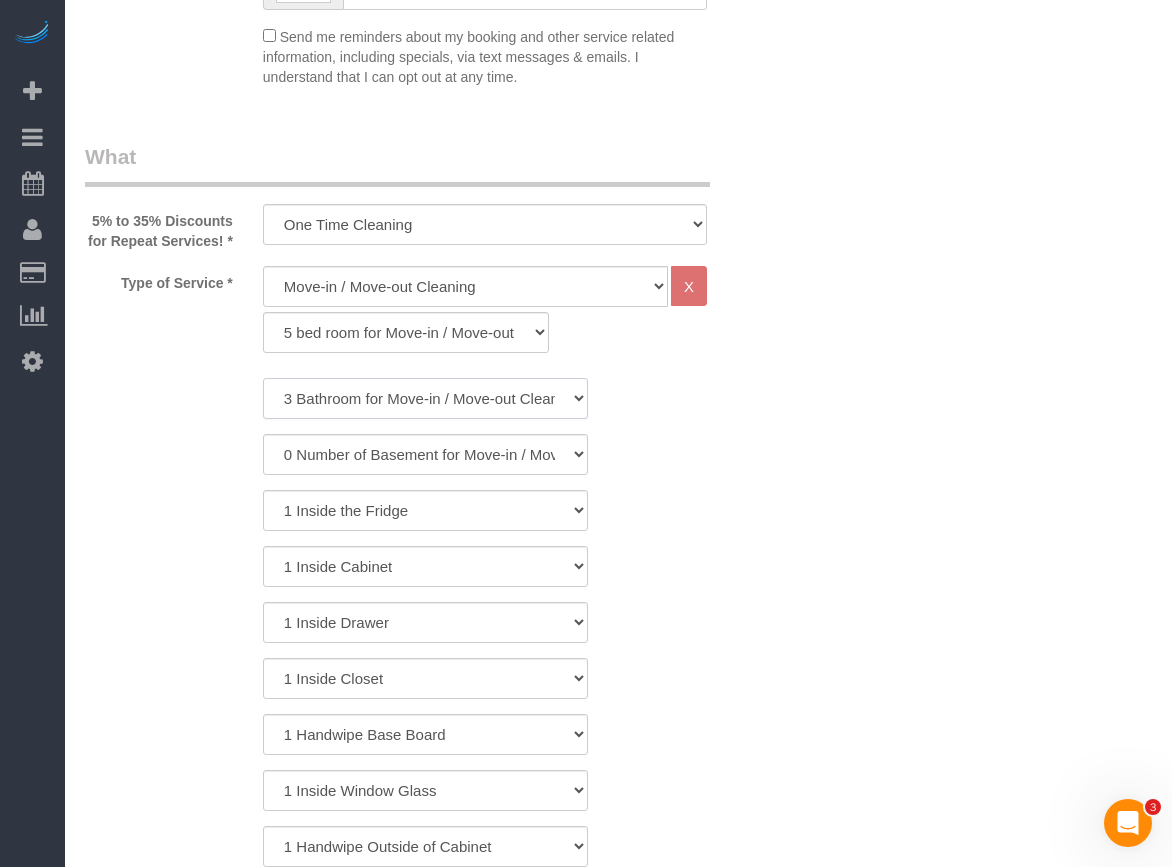 click on "1 Bathroom for Move-in / Move-out Cleaning
2 Bathroom for Move-in / Move-out Cleanings
3 Bathroom for Move-in / Move-out Cleanings
4 Bathroom for Move-in / Move-out Cleanings
5 Bathroom for Move-in / Move-out Cleanings
6 Bathroom for Move-in / Move-out Cleanings" 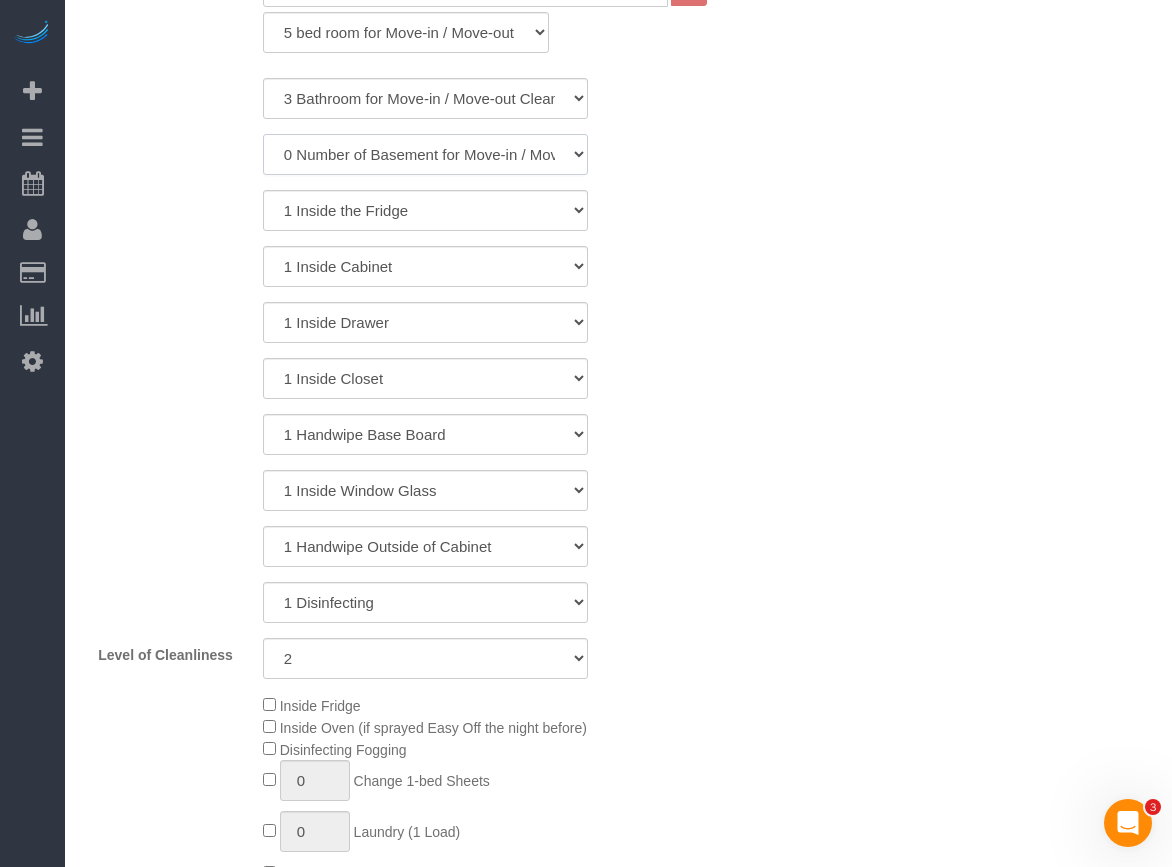 click on "0 Number of Basement for Move-in / Move-out Cleanings
1 Number of Basement for Move-in / Move-out Cleaning
2 Number of Basement for Move-in / Move-out Cleanings" 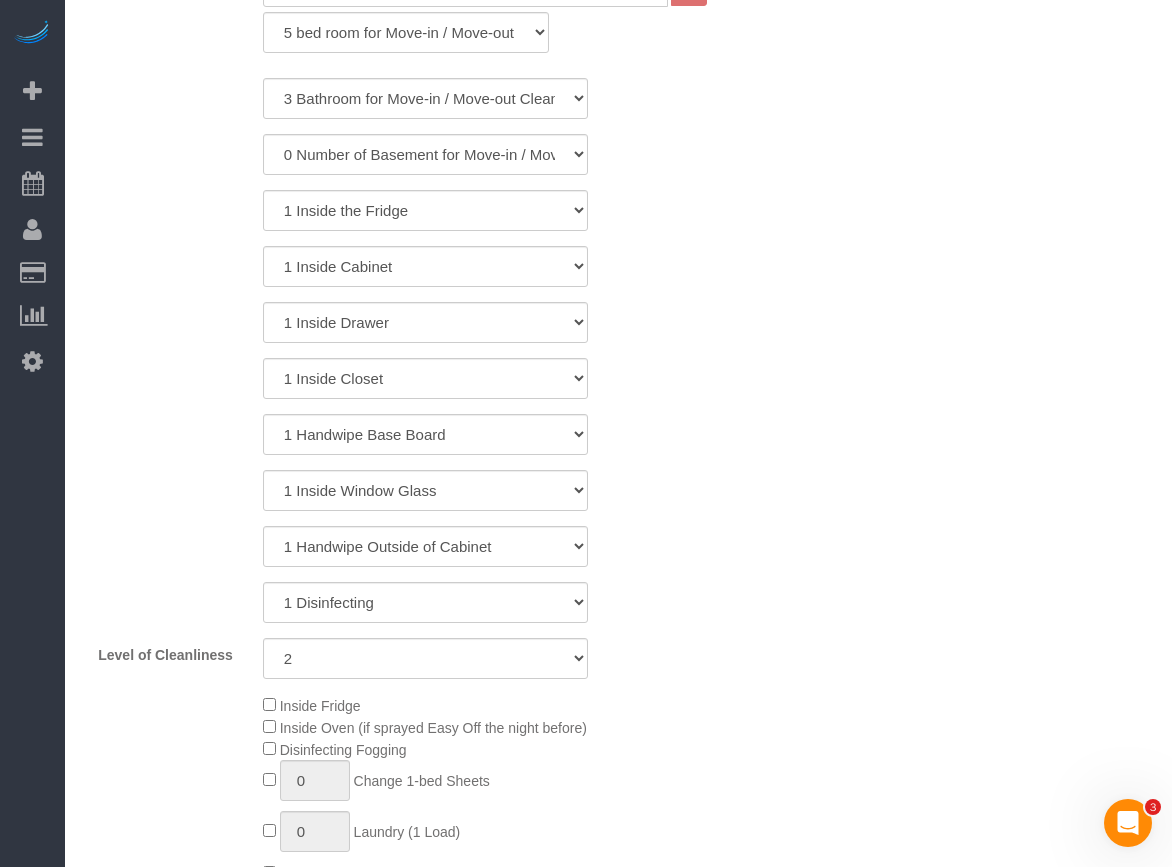 click on "Who
Email**
[EMAIL]
Name *
[FIRST]
[LAST]
Where
Address**
[NUMBER] [STREET]
[CITY]
[STATE]
[STATE]
[STATE]
[STATE]
[STATE]
[STATE]
[STATE]
[STATE]
[STATE]
[STATE]
[STATE]
[STATE]
[STATE]
[STATE]
[STATE]
[STATE]
[STATE]
[STATE]
[STATE]
[STATE]
[STATE]
[STATE]
[STATE]
[STATE]
[STATE]
[STATE]
[STATE]
[STATE]
[STATE]
[STATE]
[STATE]" at bounding box center (618, 1561) 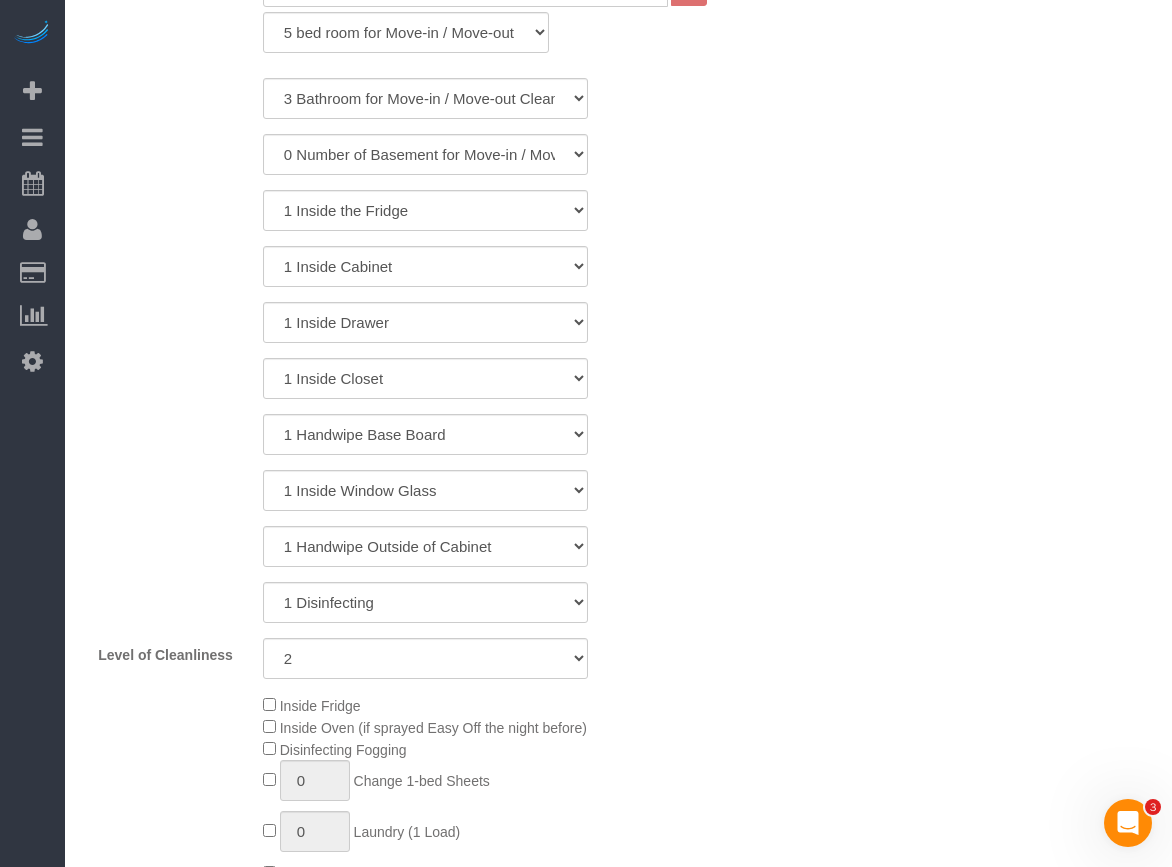 click on "1 Bathroom for Move-in / Move-out Cleaning
2 Bathroom for Move-in / Move-out Cleanings
3 Bathroom for Move-in / Move-out Cleanings
4 Bathroom for Move-in / Move-out Cleanings
5 Bathroom for Move-in / Move-out Cleanings
6 Bathroom for Move-in / Move-out Cleanings
0 Number of Basement for Move-in / Move-out Cleanings
1 Number of Basement for Move-in / Move-out Cleaning
2 Number of Basement for Move-in / Move-out Cleanings" 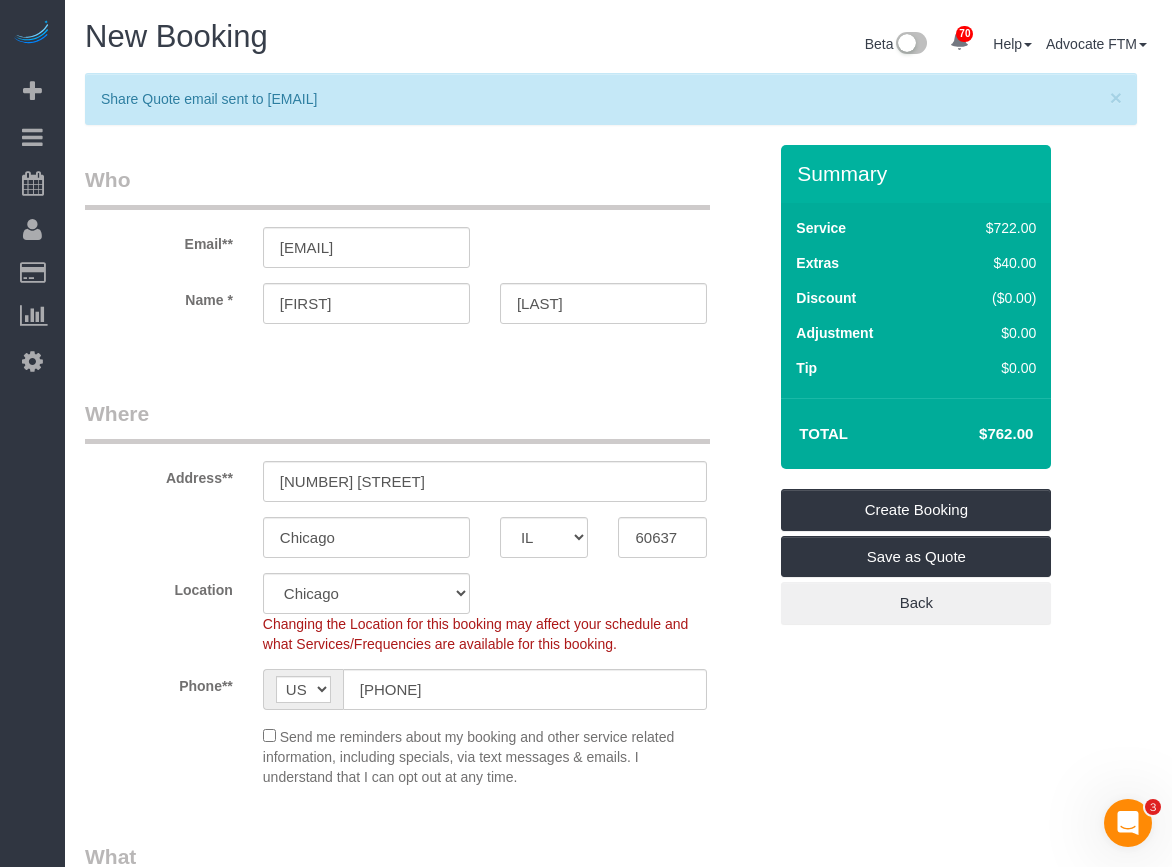 scroll, scrollTop: 100, scrollLeft: 0, axis: vertical 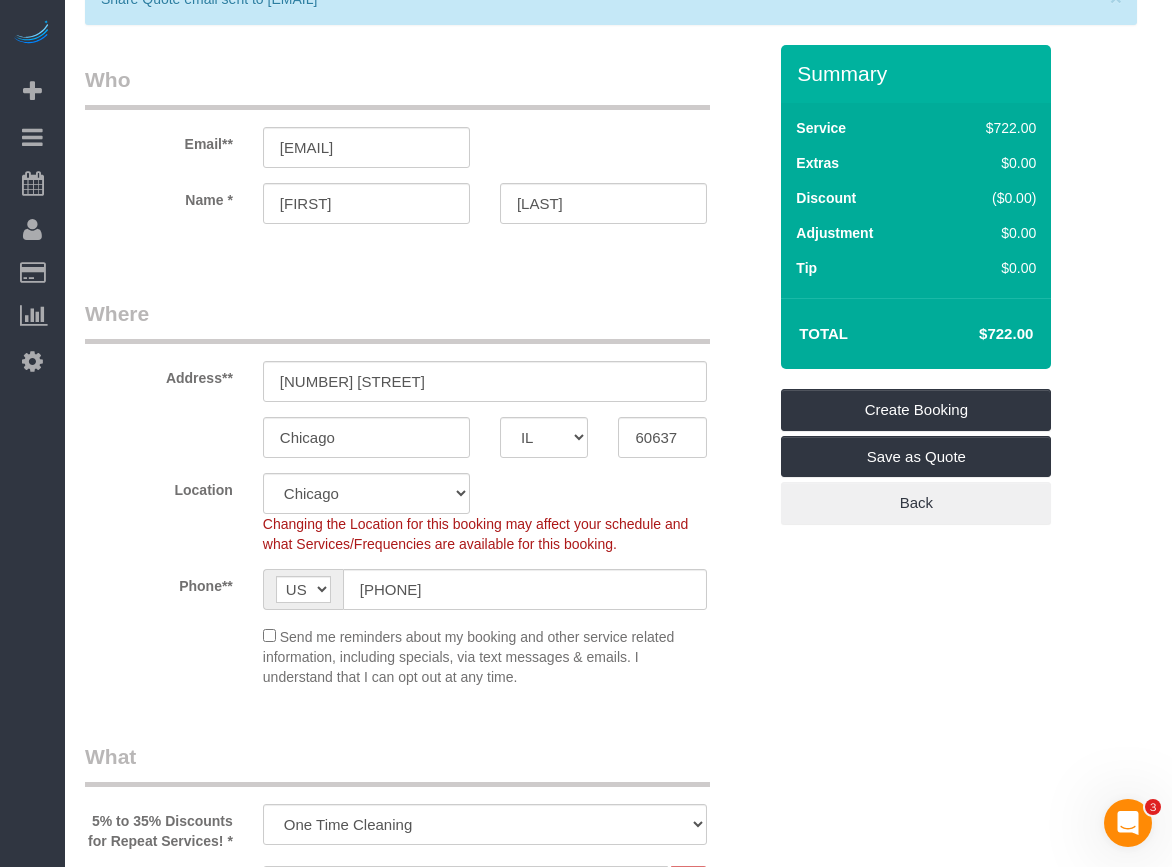 click on "Who
Email**
[EMAIL]
Name *
[FIRST]
[LAST]
Where
Address**
[NUMBER] [STREET]
[CITY]
[STATE]
[STATE]
[STATE]
[STATE]
[STATE]
[STATE]
[STATE]
[STATE]
[STATE]
[STATE]
[STATE]
[STATE]
[STATE]
[STATE]
[STATE]
[STATE]
[STATE]
[STATE]
[STATE]
[STATE]
[STATE]
[STATE]
[STATE]
[STATE]
[STATE]
[STATE]
[STATE]
[STATE]
[STATE]
[STATE]
[STATE]" at bounding box center (618, 2461) 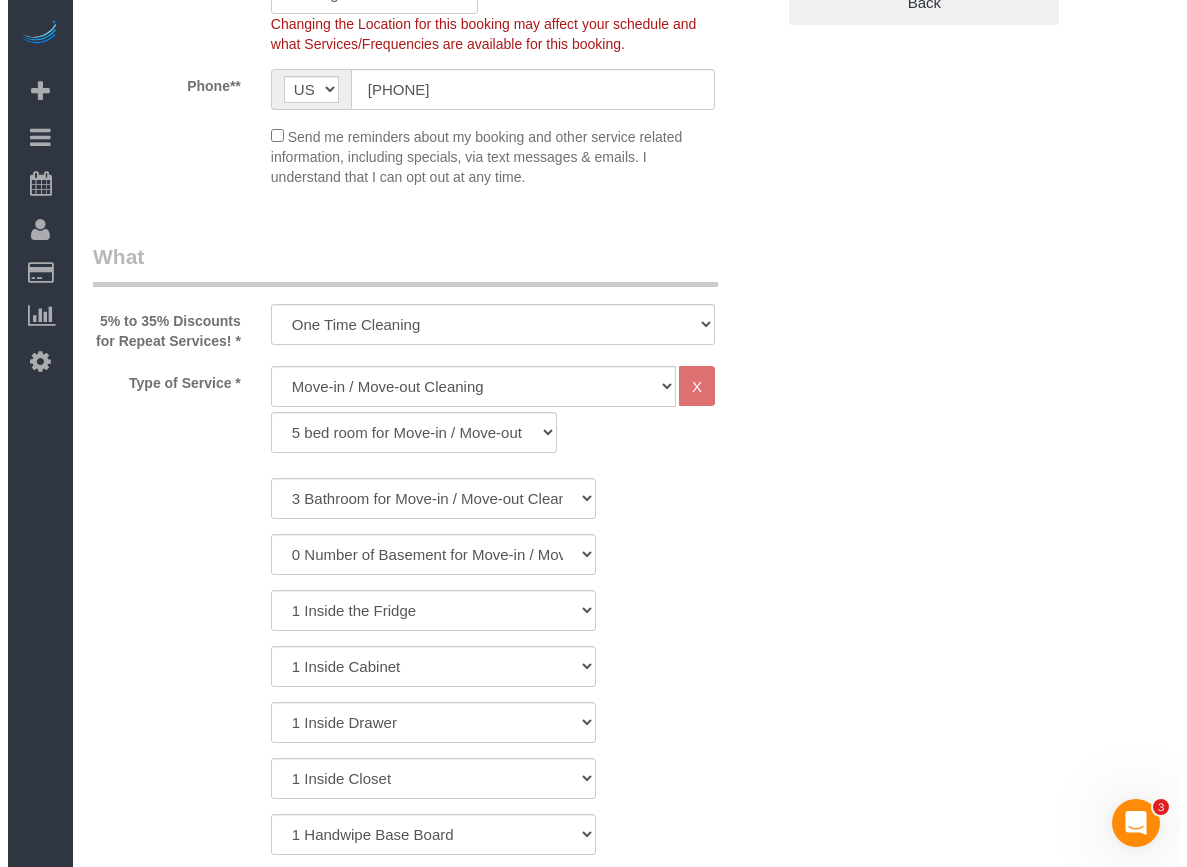 scroll, scrollTop: 0, scrollLeft: 0, axis: both 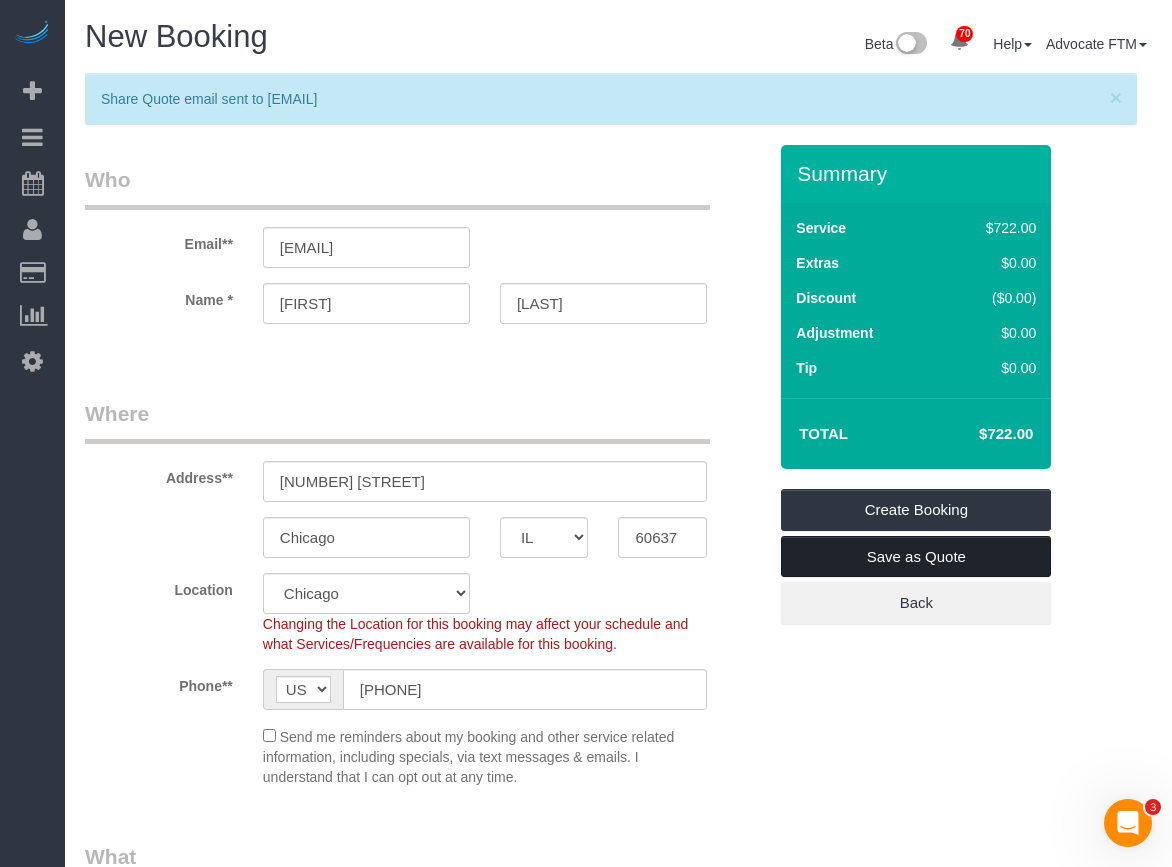 click on "Save as Quote" at bounding box center (916, 557) 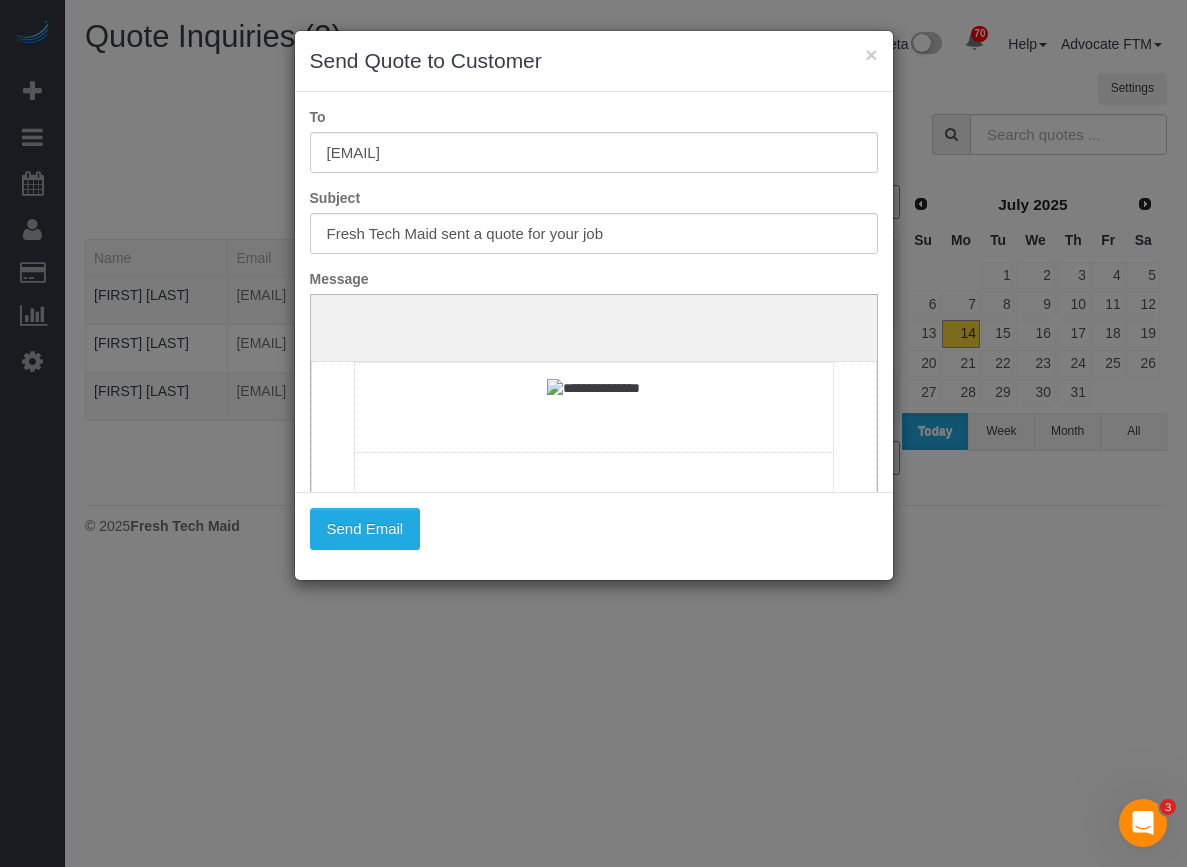 scroll, scrollTop: 0, scrollLeft: 0, axis: both 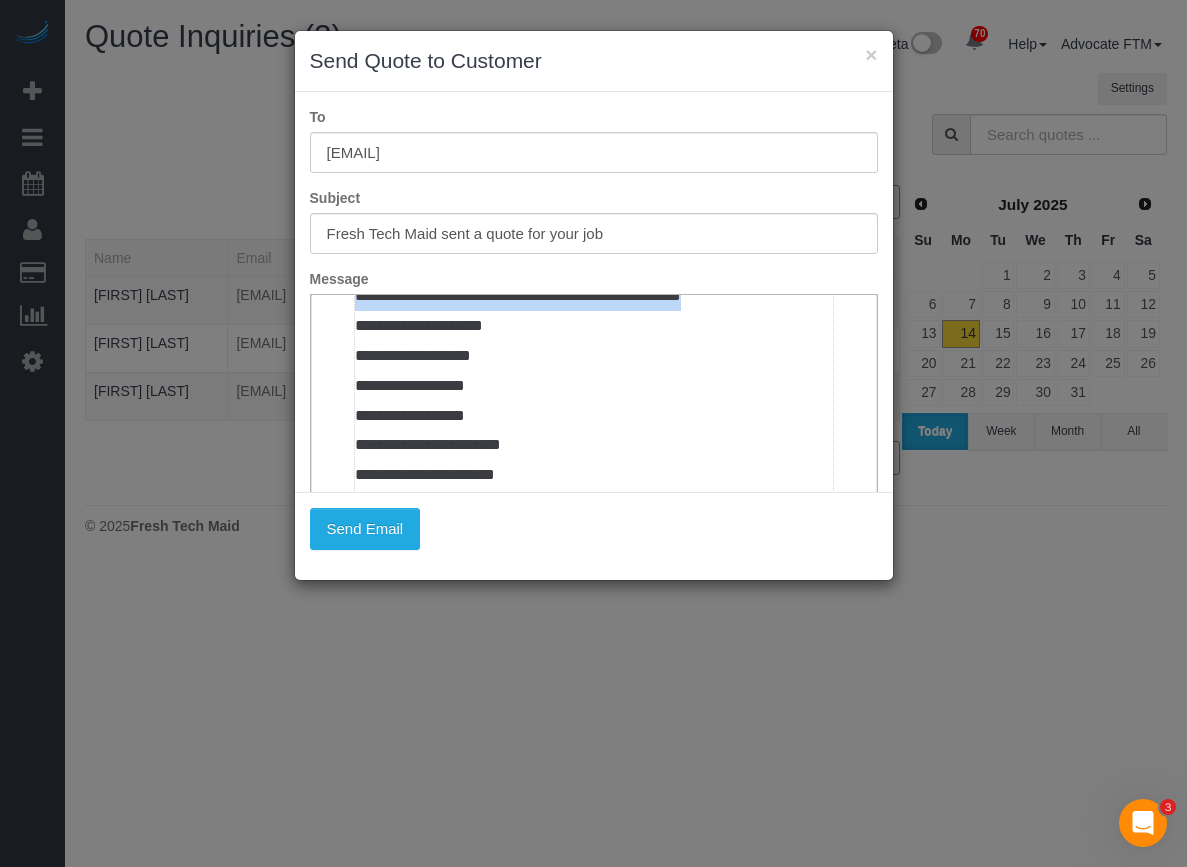 drag, startPoint x: 764, startPoint y: 445, endPoint x: 356, endPoint y: 448, distance: 408.01102 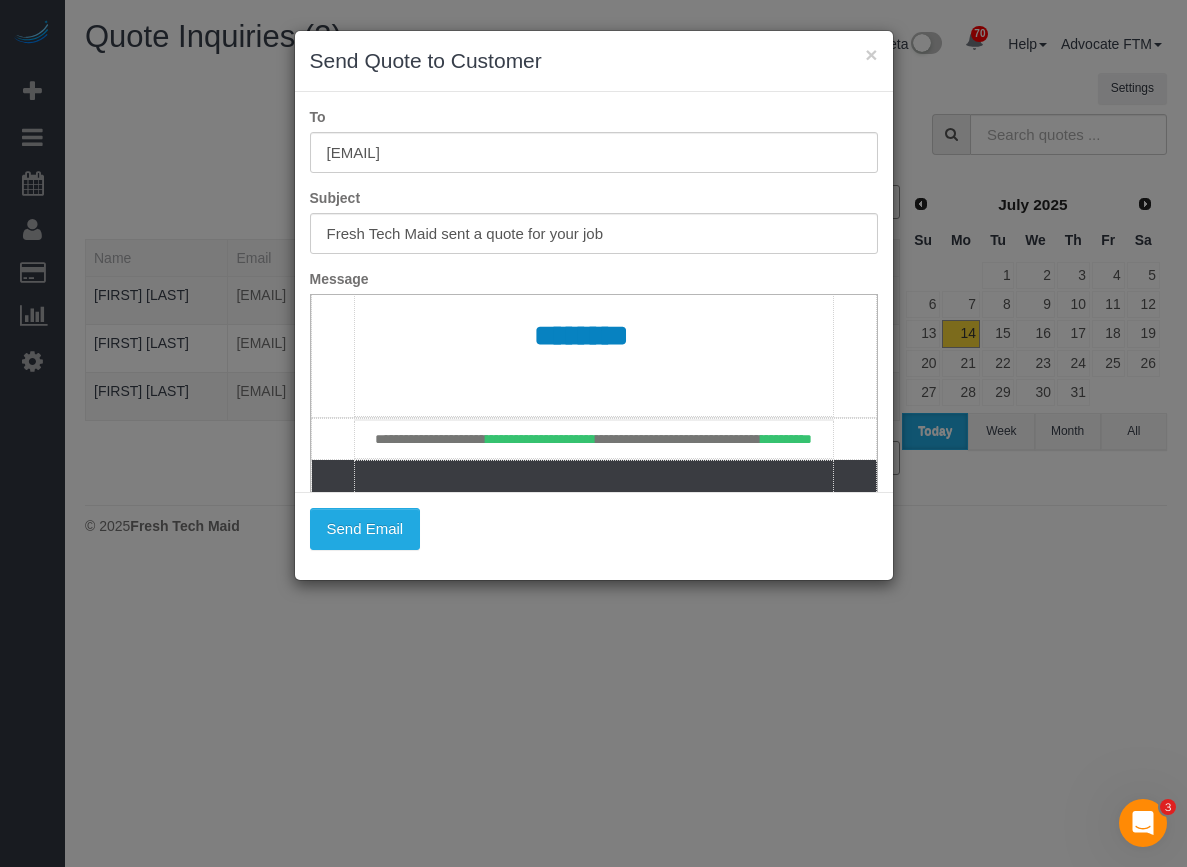 scroll, scrollTop: 1315, scrollLeft: 0, axis: vertical 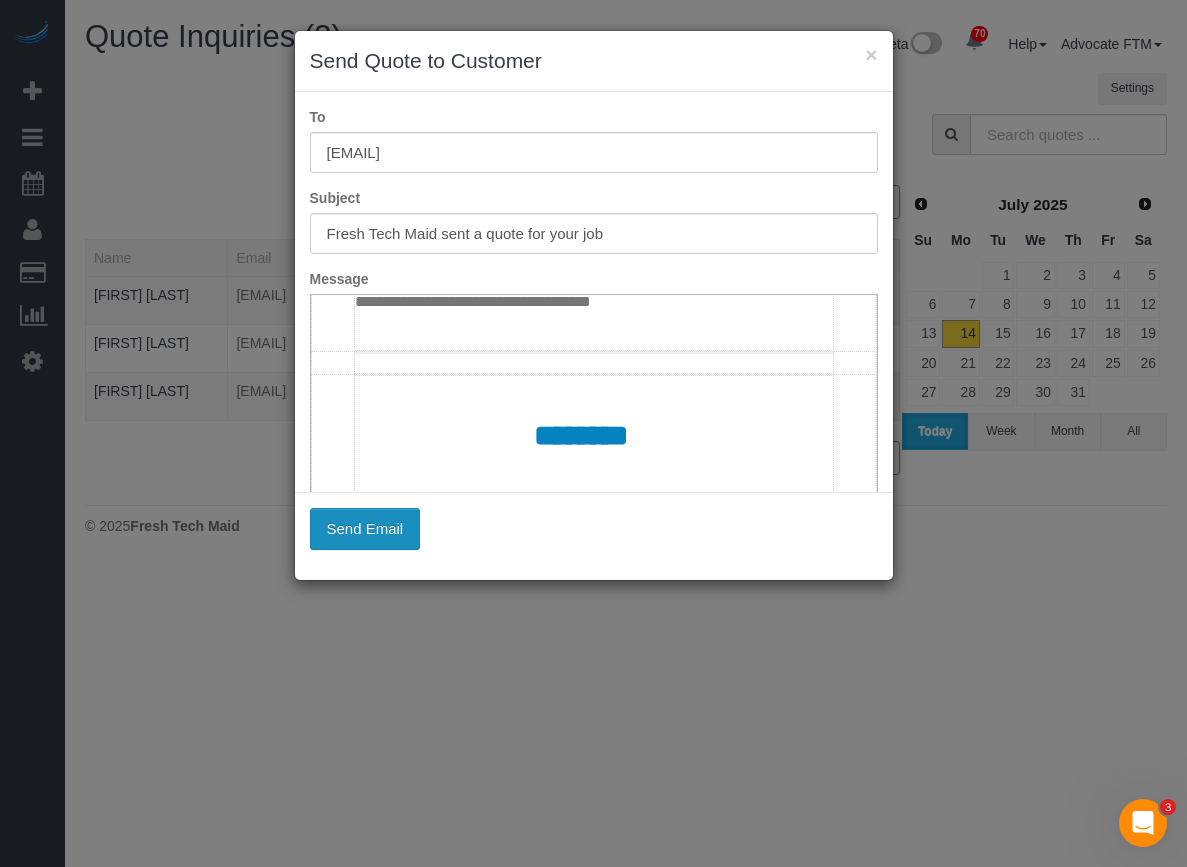 click on "Send Email" at bounding box center (365, 529) 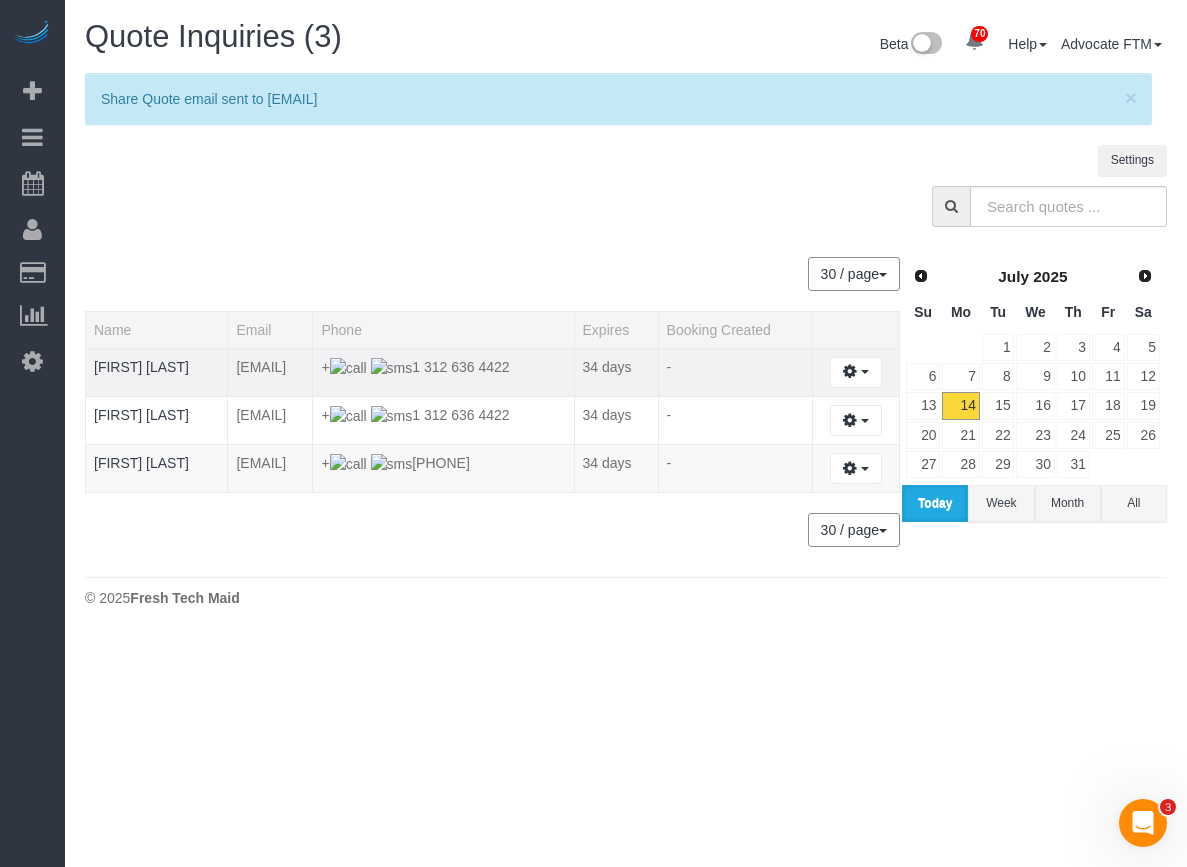 drag, startPoint x: 359, startPoint y: 364, endPoint x: 218, endPoint y: 379, distance: 141.79562 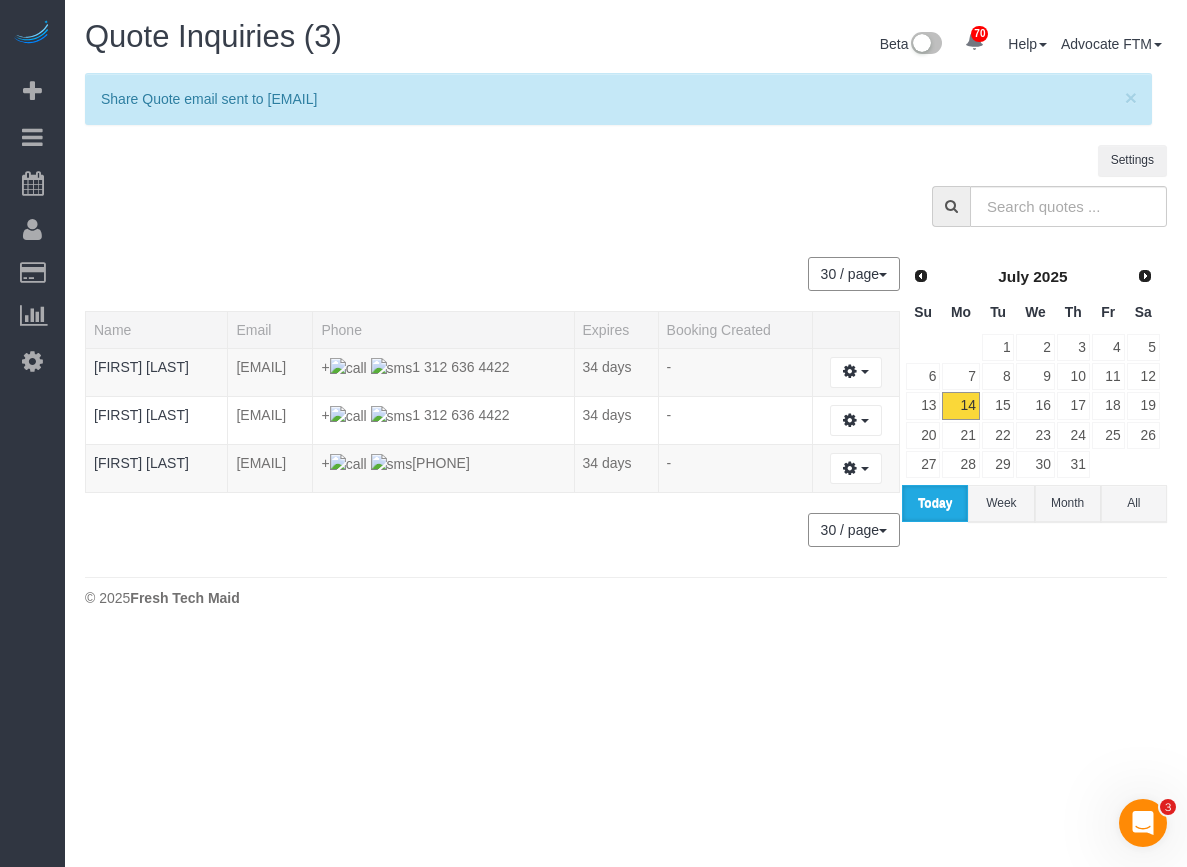 copy on "[EMAIL]" 